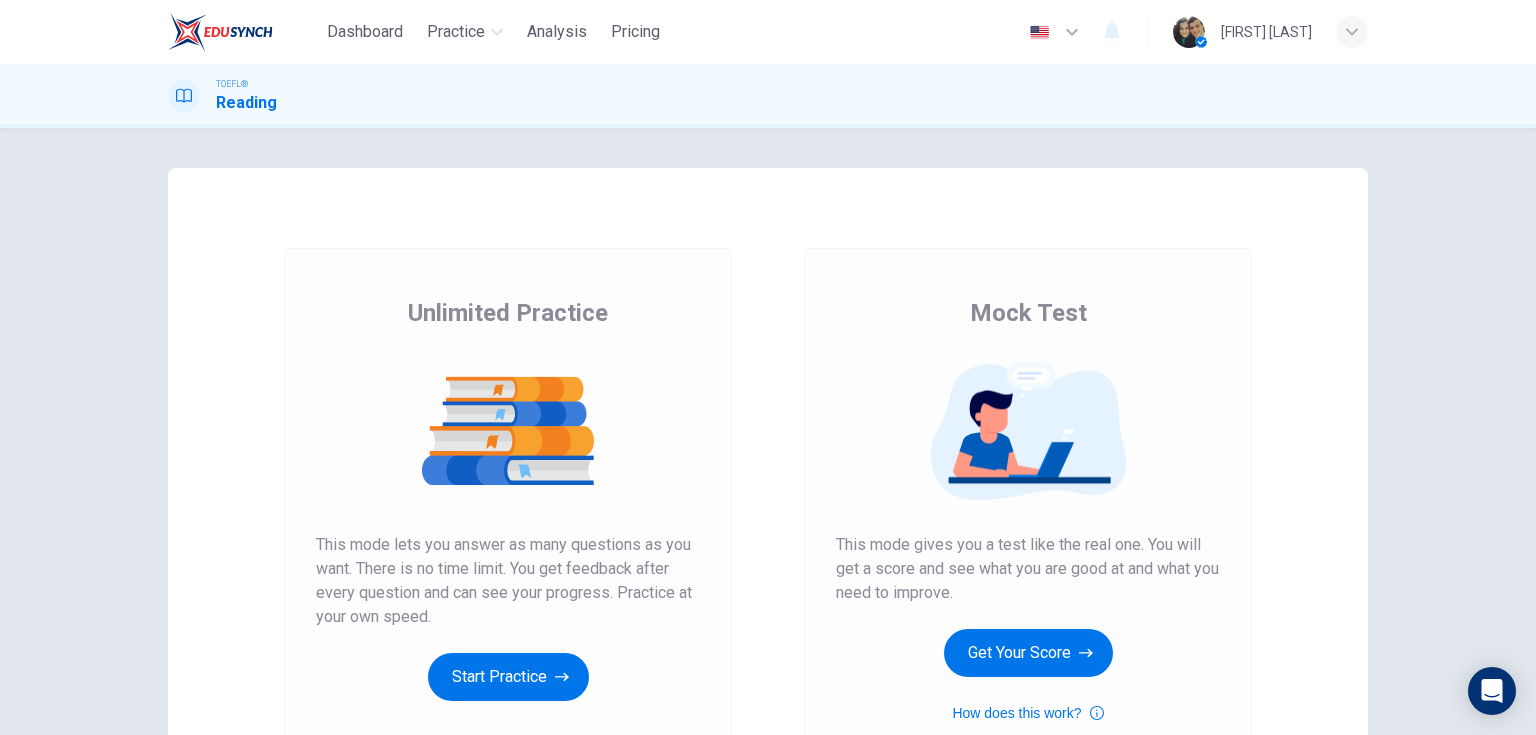 scroll, scrollTop: 0, scrollLeft: 0, axis: both 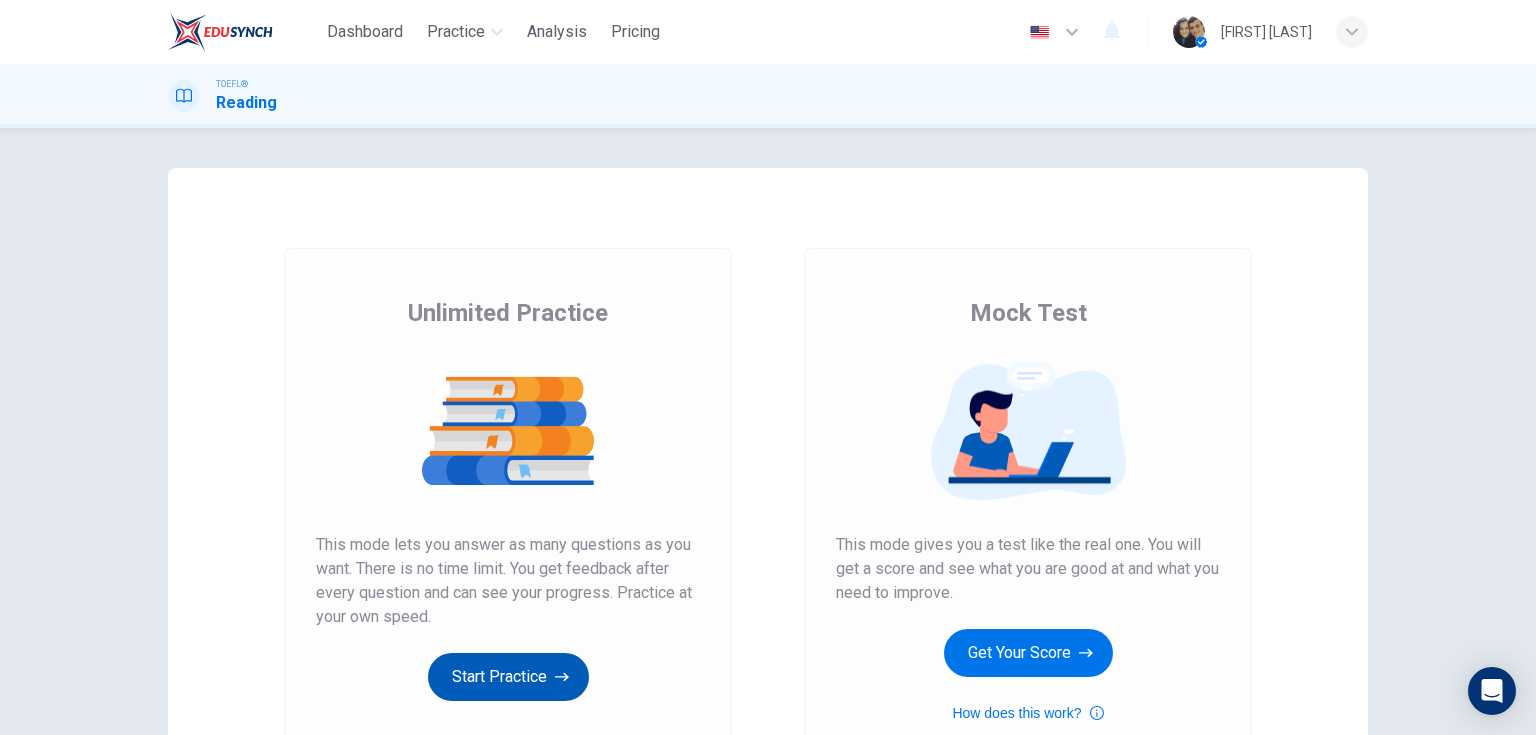 click on "Start Practice" at bounding box center [508, 677] 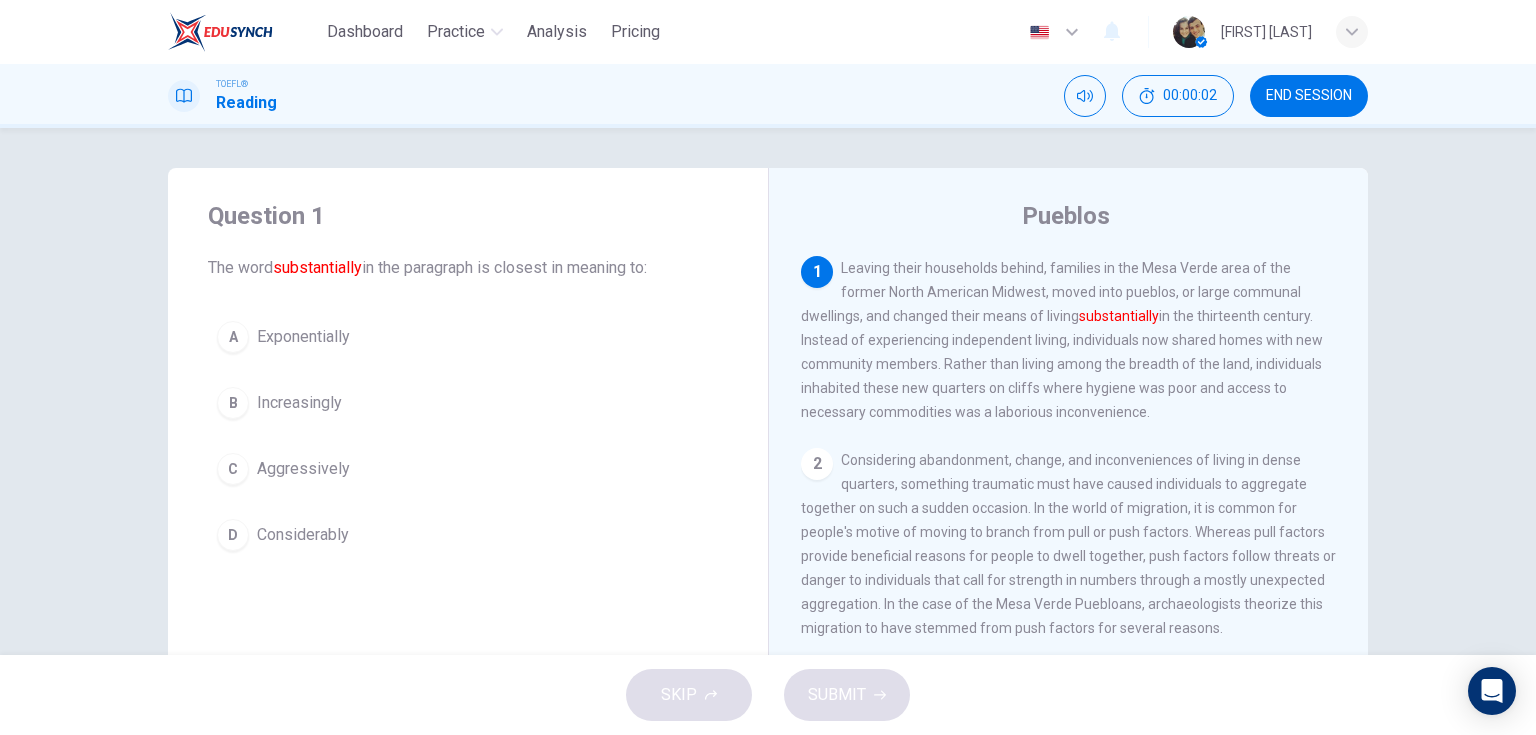 click on "C Aggressively" at bounding box center [468, 469] 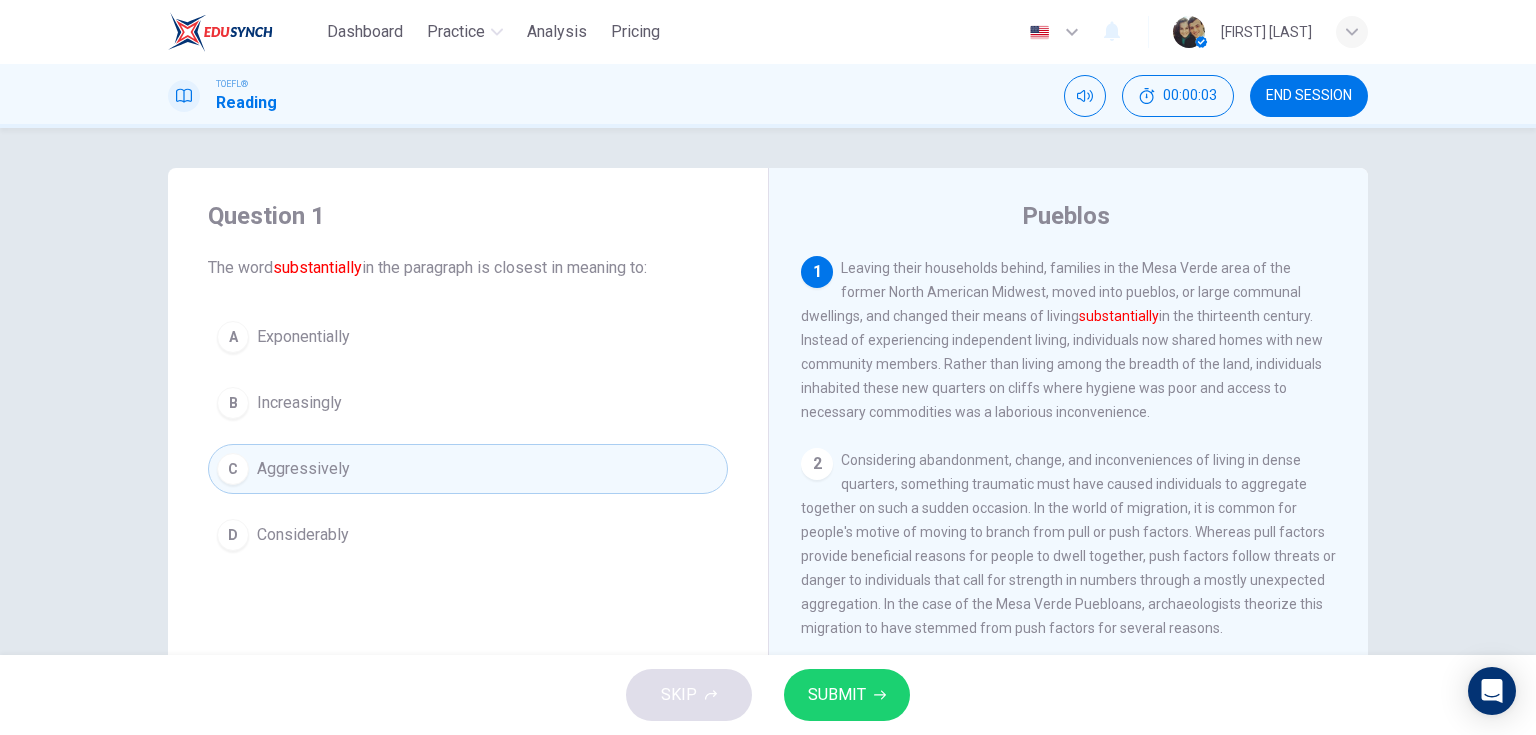 click on "SKIP SUBMIT" at bounding box center [768, 695] 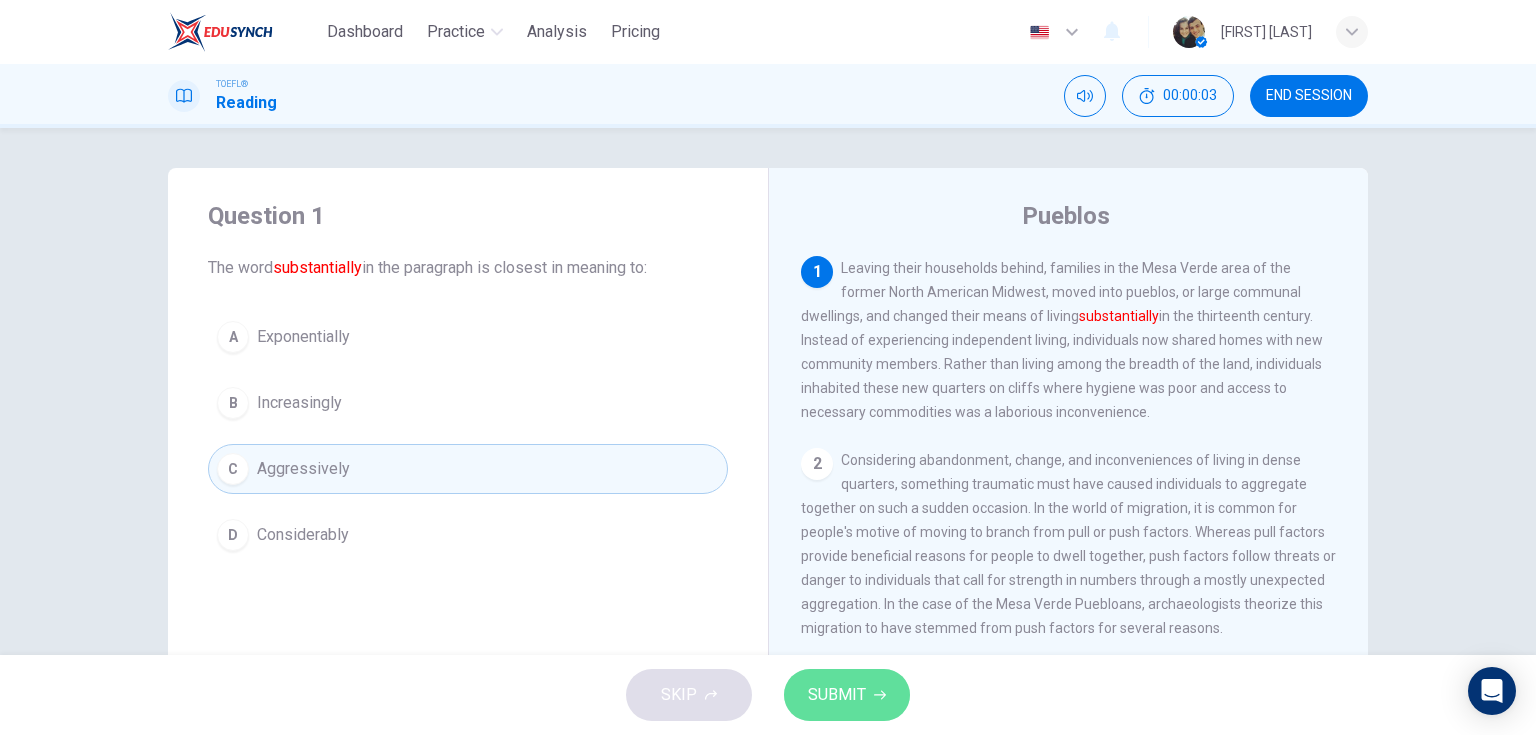 click on "SUBMIT" at bounding box center (847, 695) 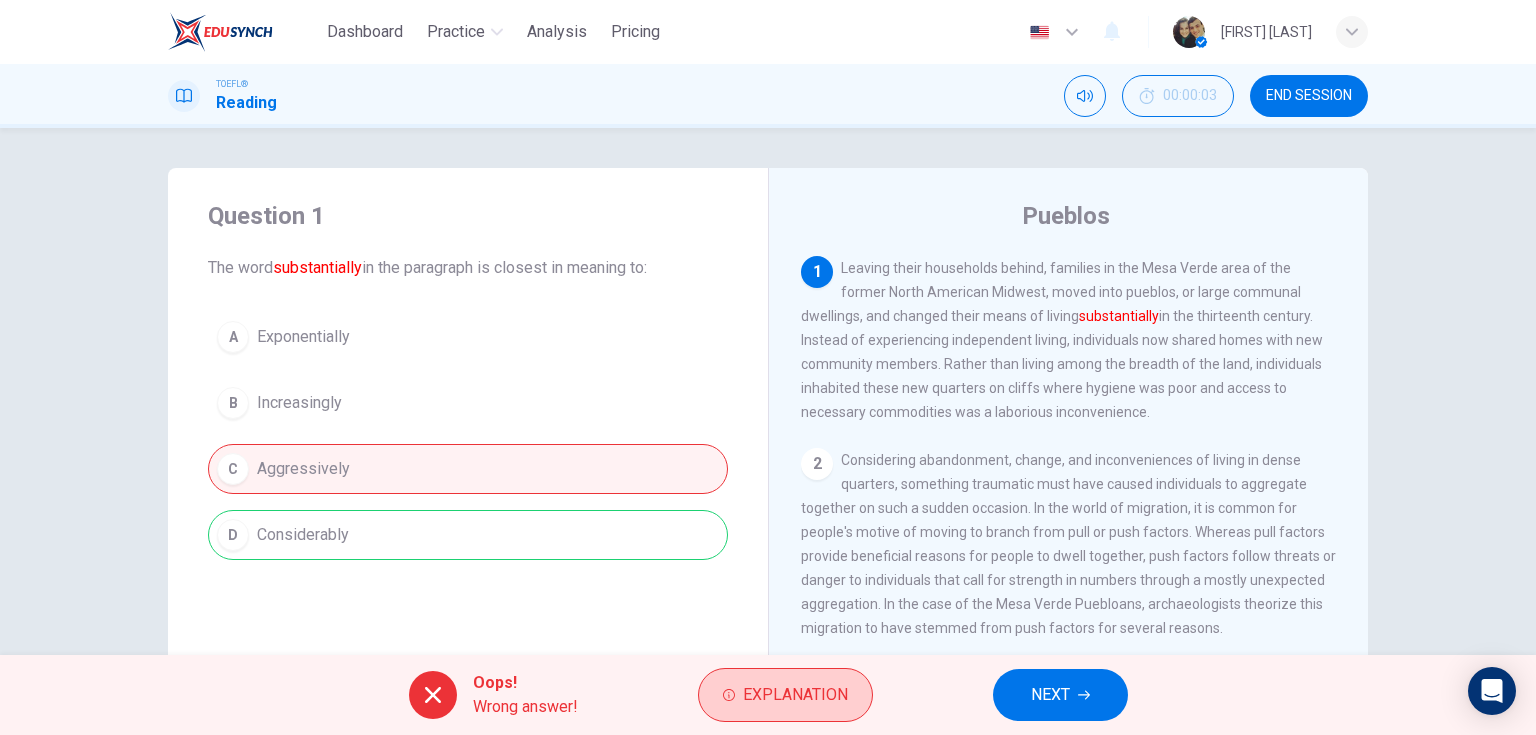 click on "Explanation" at bounding box center [795, 695] 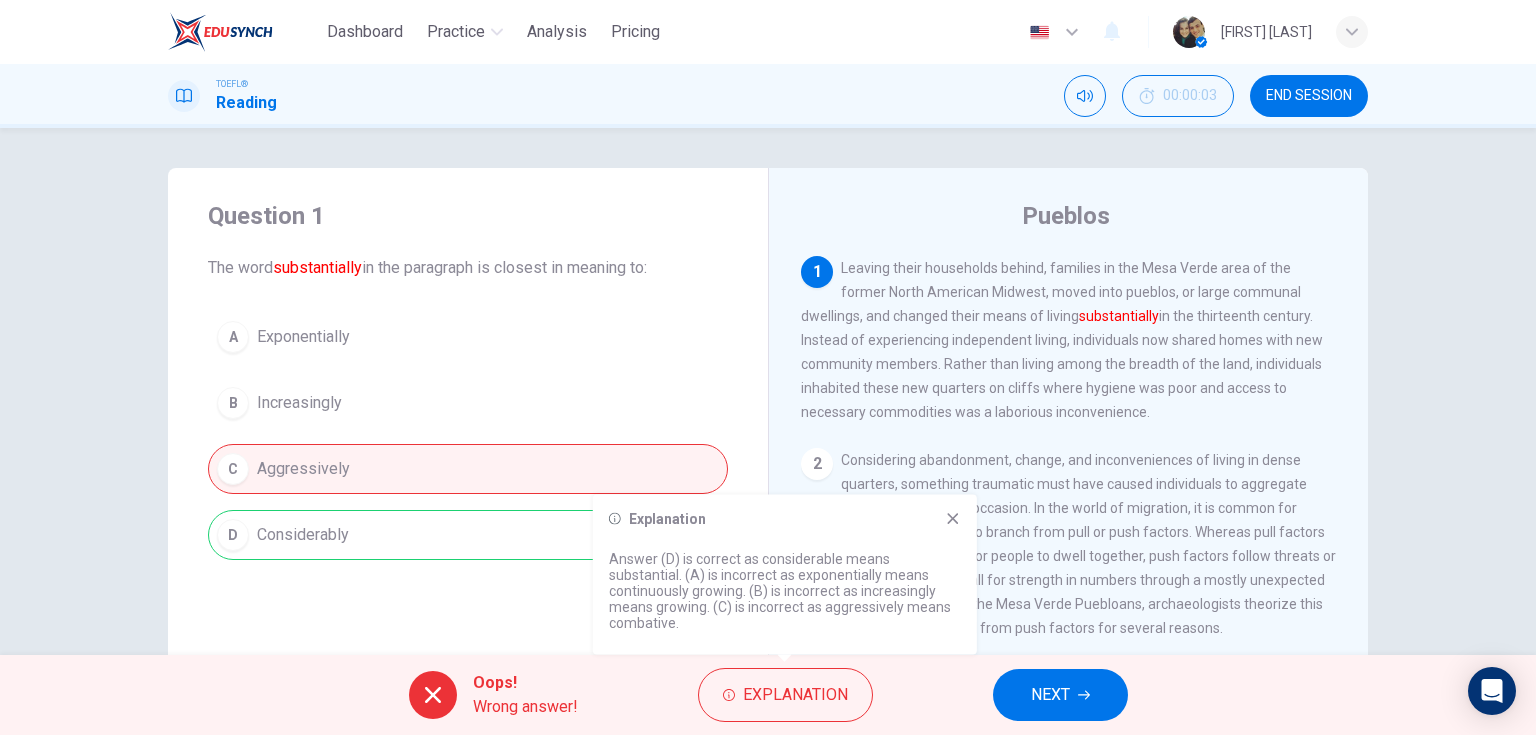 click 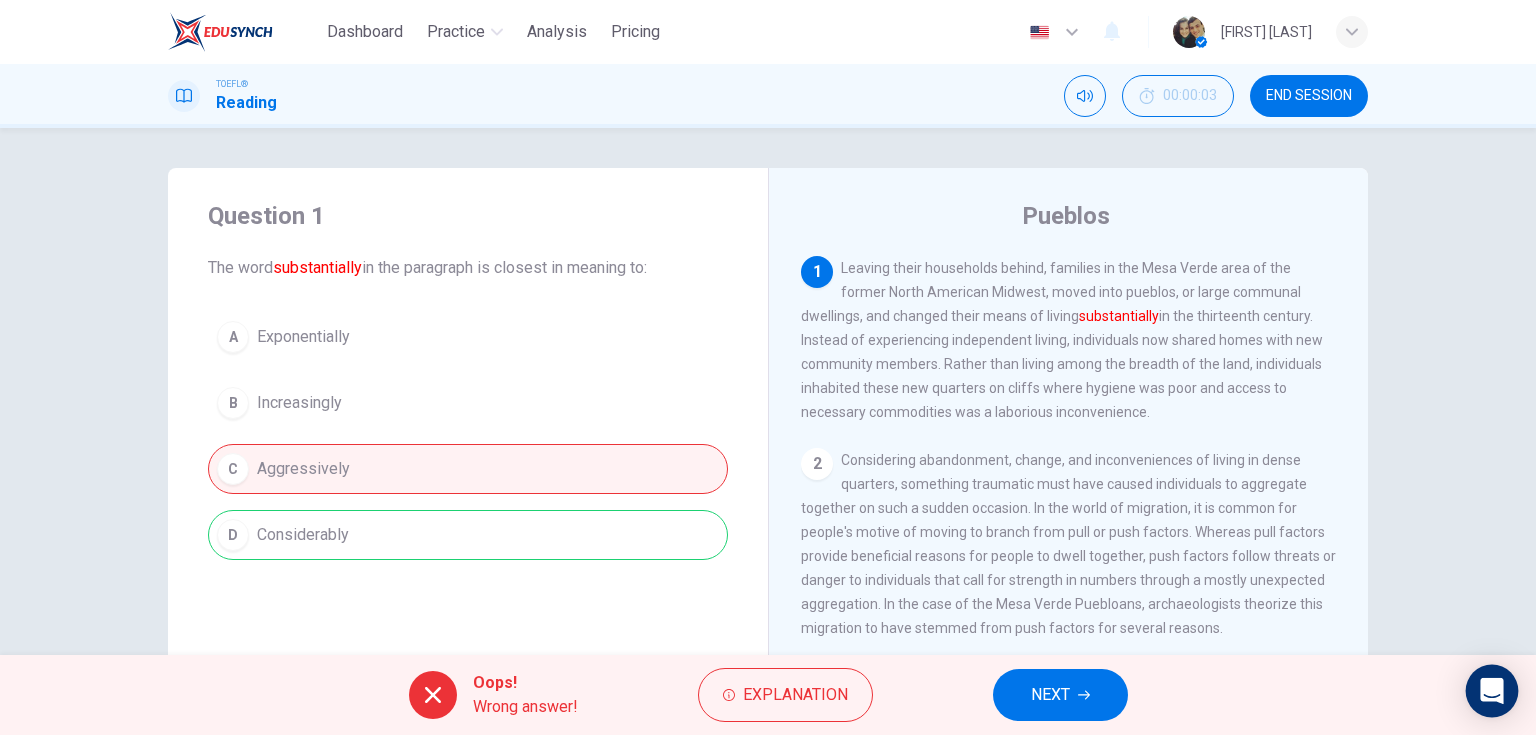 click 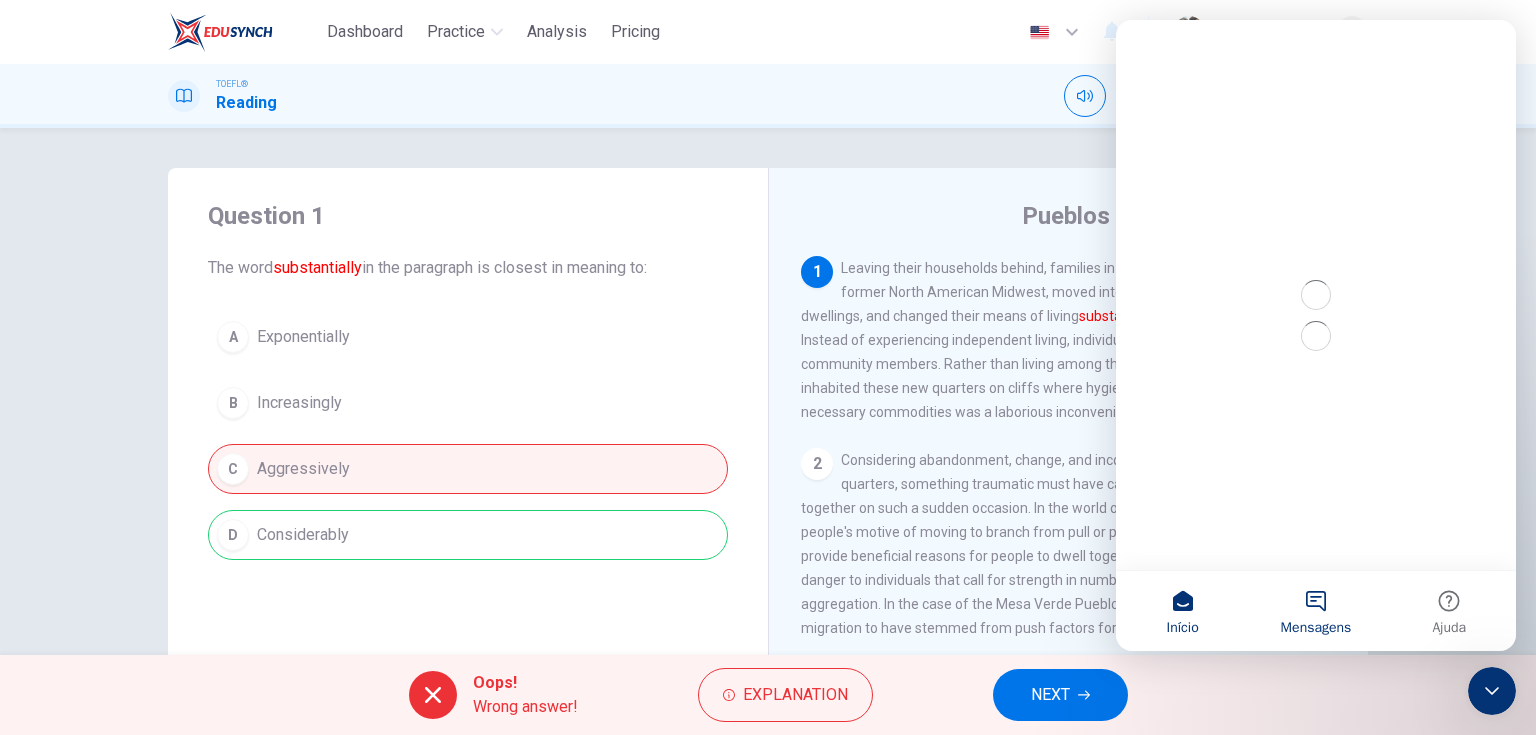 scroll, scrollTop: 0, scrollLeft: 0, axis: both 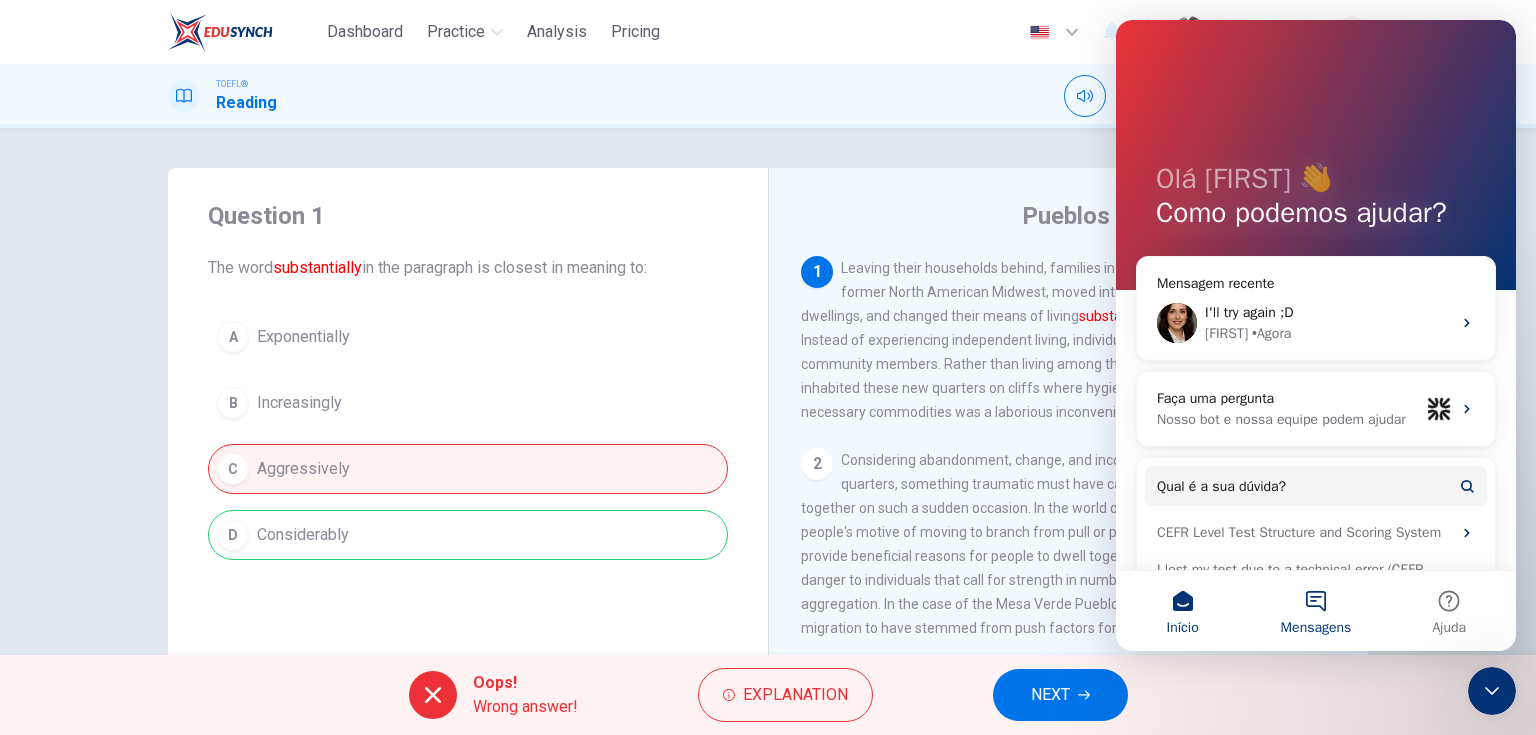 click on "Mensagens" at bounding box center [1315, 611] 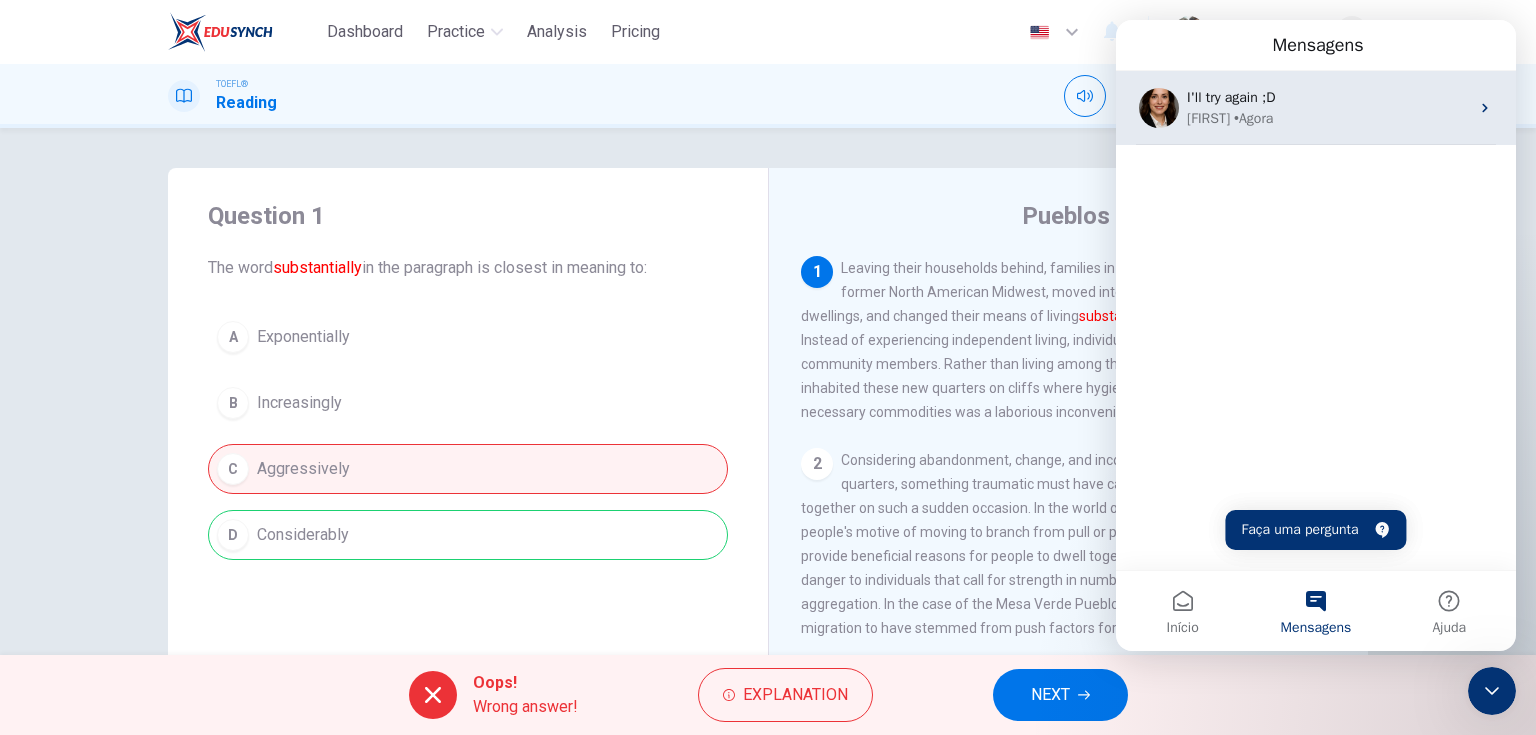 click on "I'll try again ;D" at bounding box center (1231, 97) 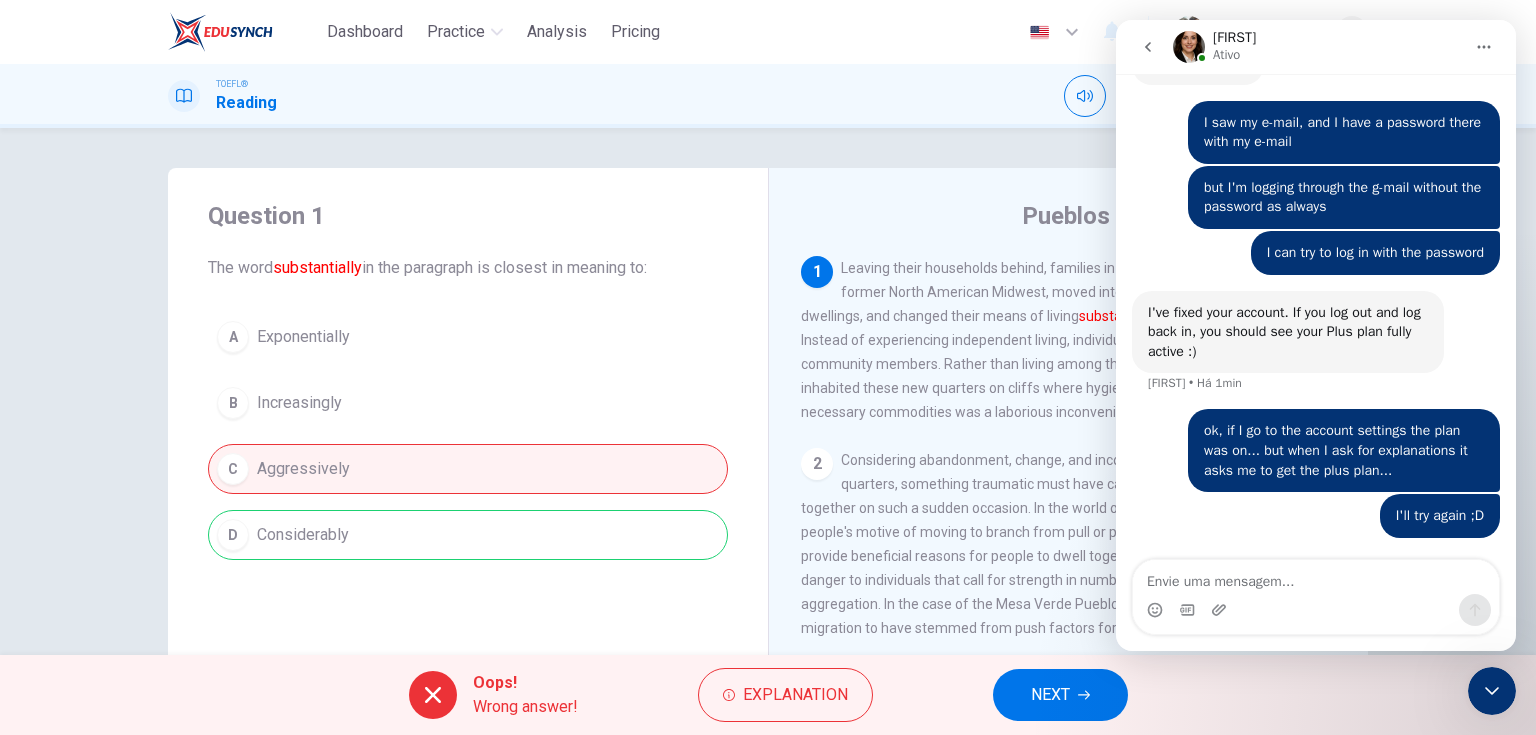scroll, scrollTop: 1890, scrollLeft: 0, axis: vertical 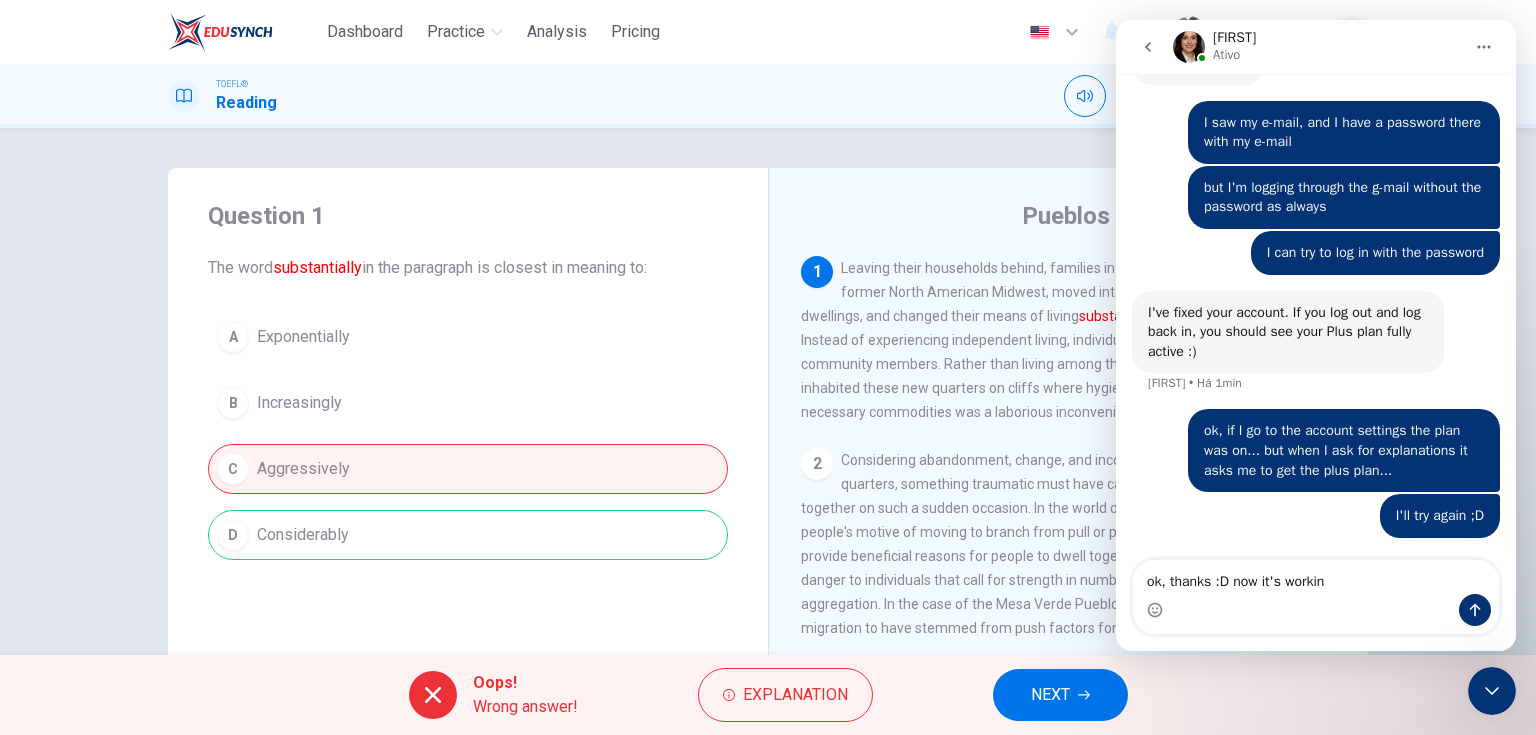 type on "ok, thanks :D now it's working" 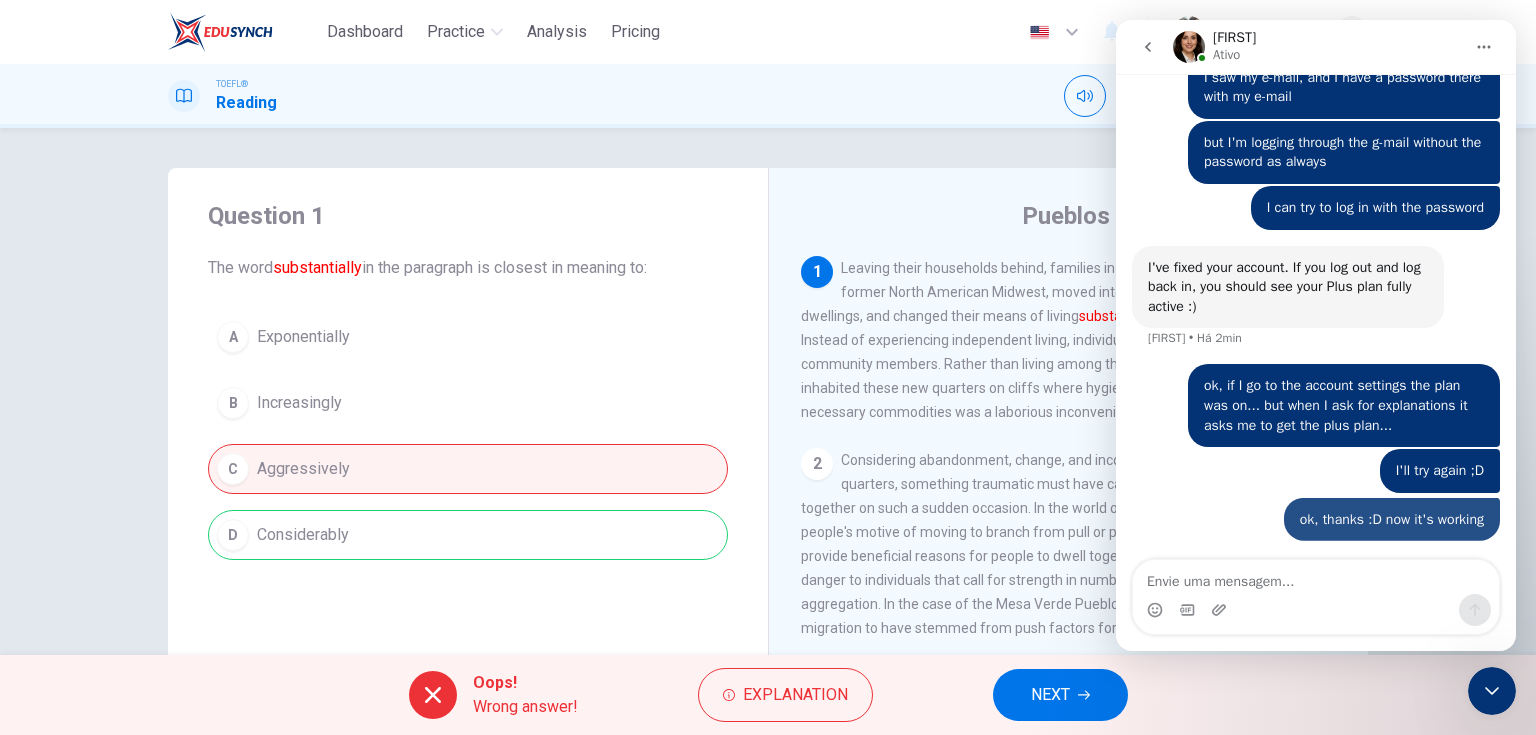 scroll, scrollTop: 1936, scrollLeft: 0, axis: vertical 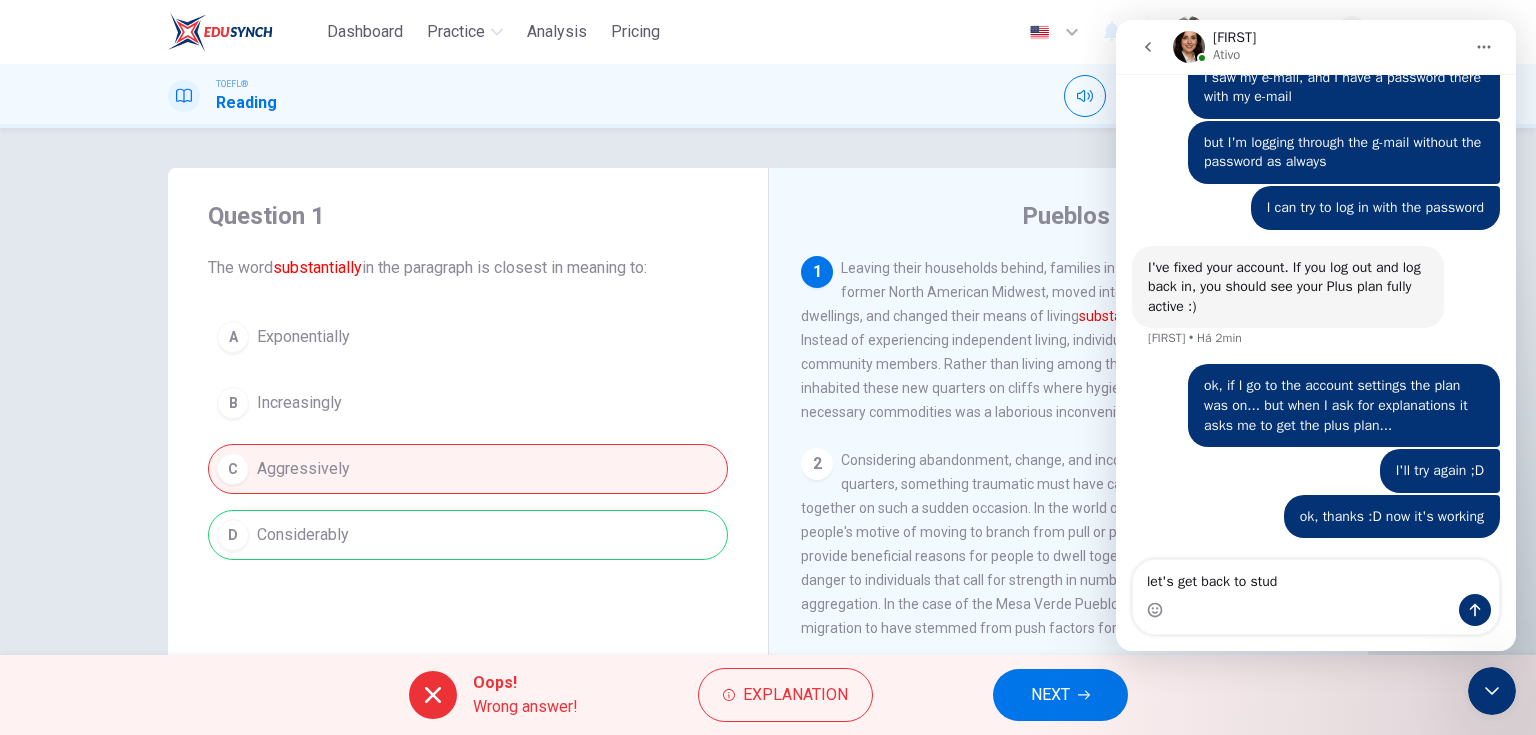 type on "let's get back to study" 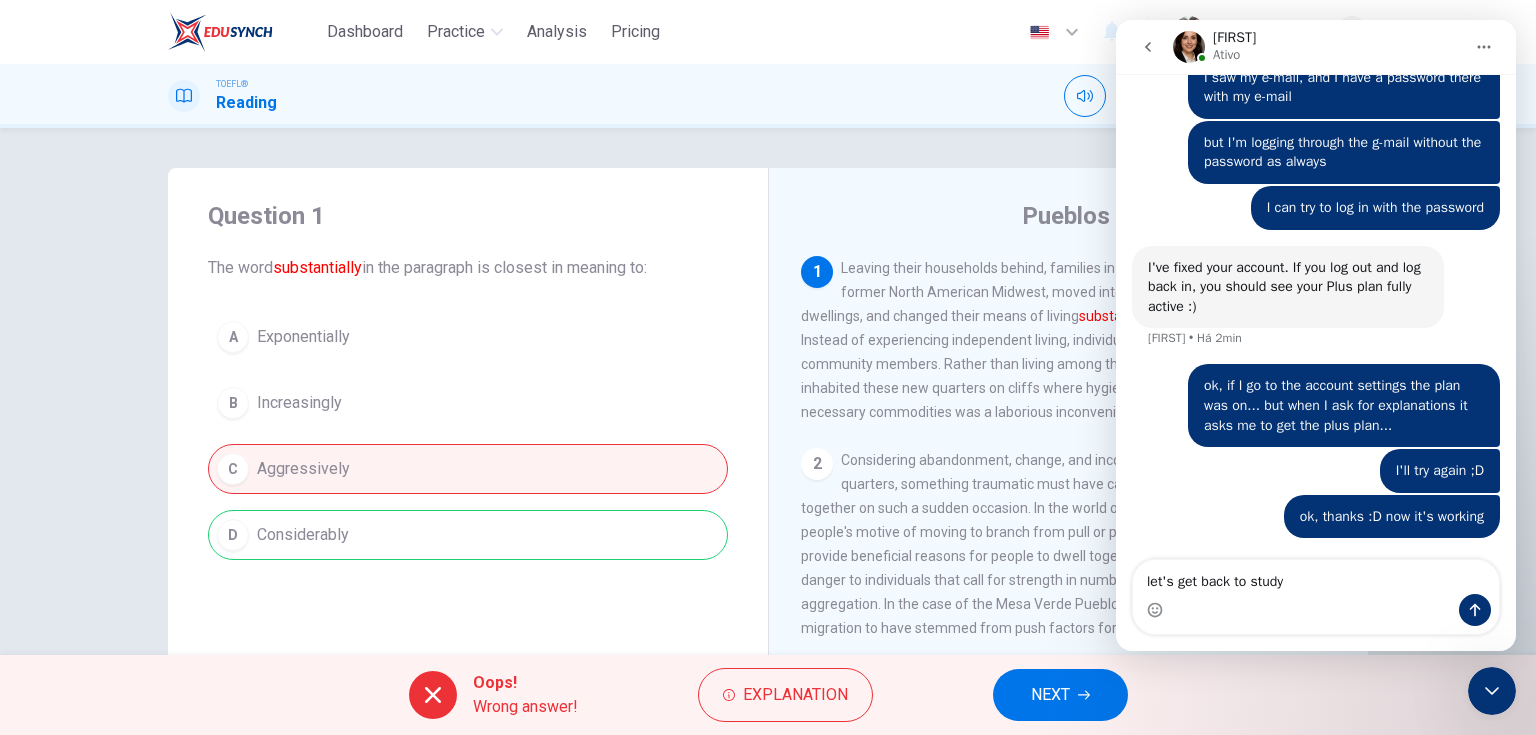 type 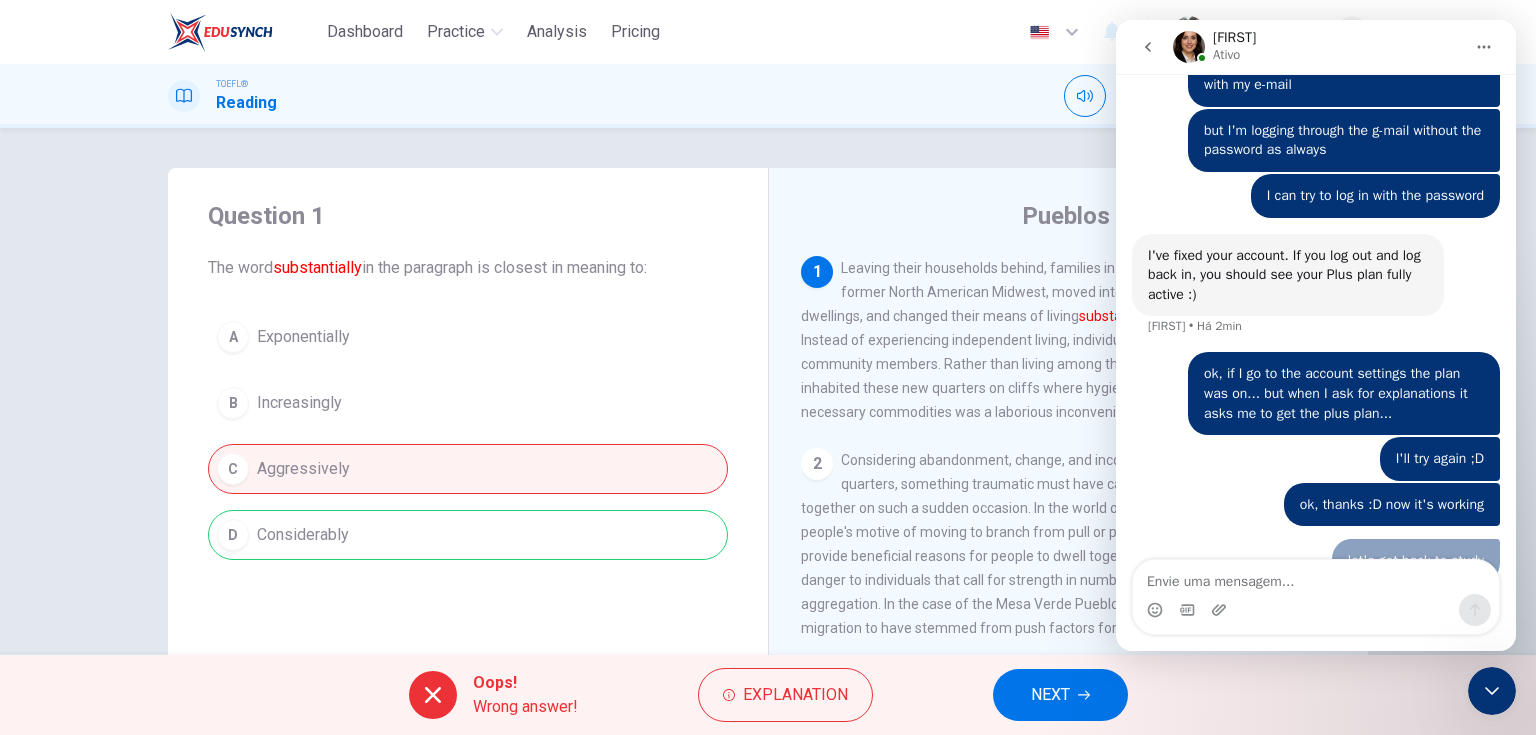 scroll, scrollTop: 1981, scrollLeft: 0, axis: vertical 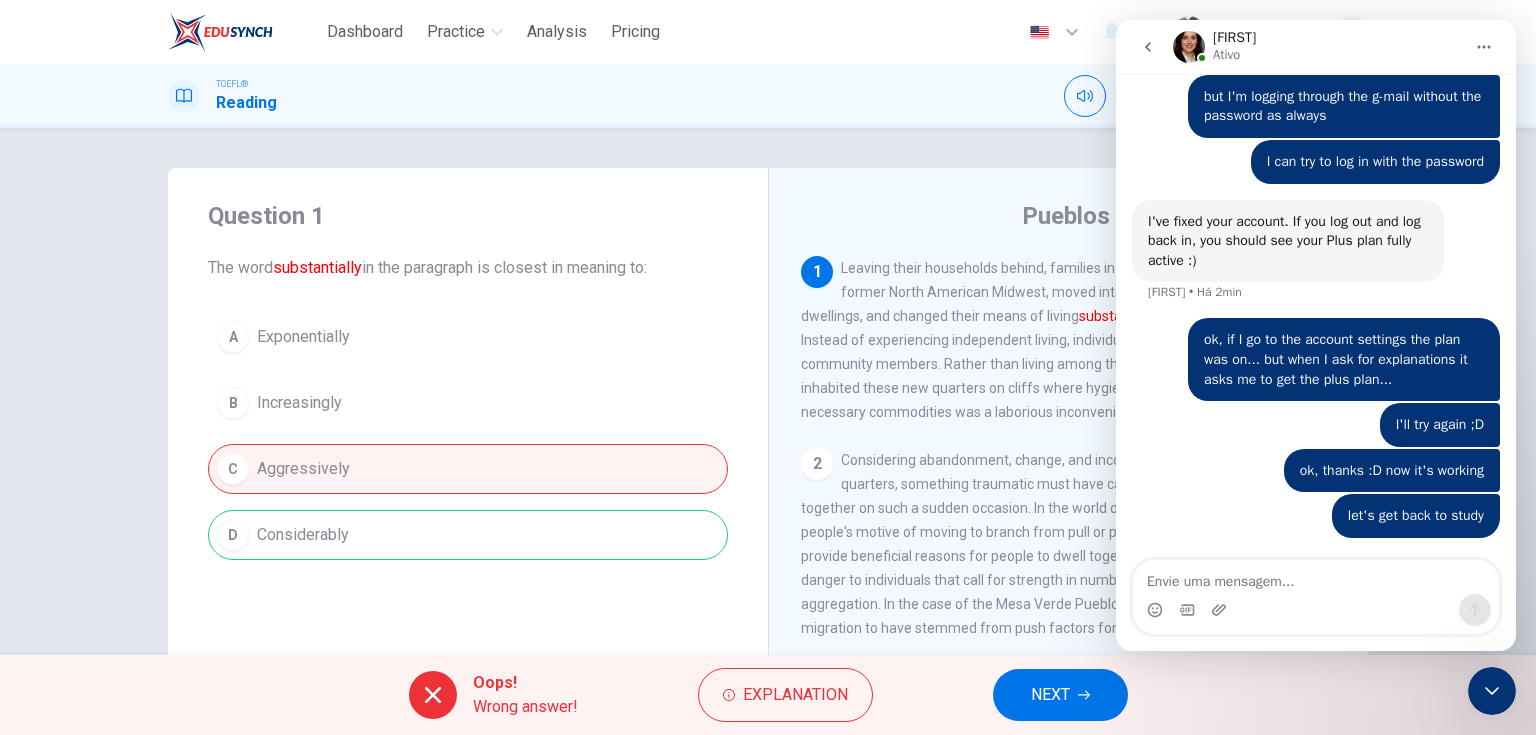 click at bounding box center [1492, 691] 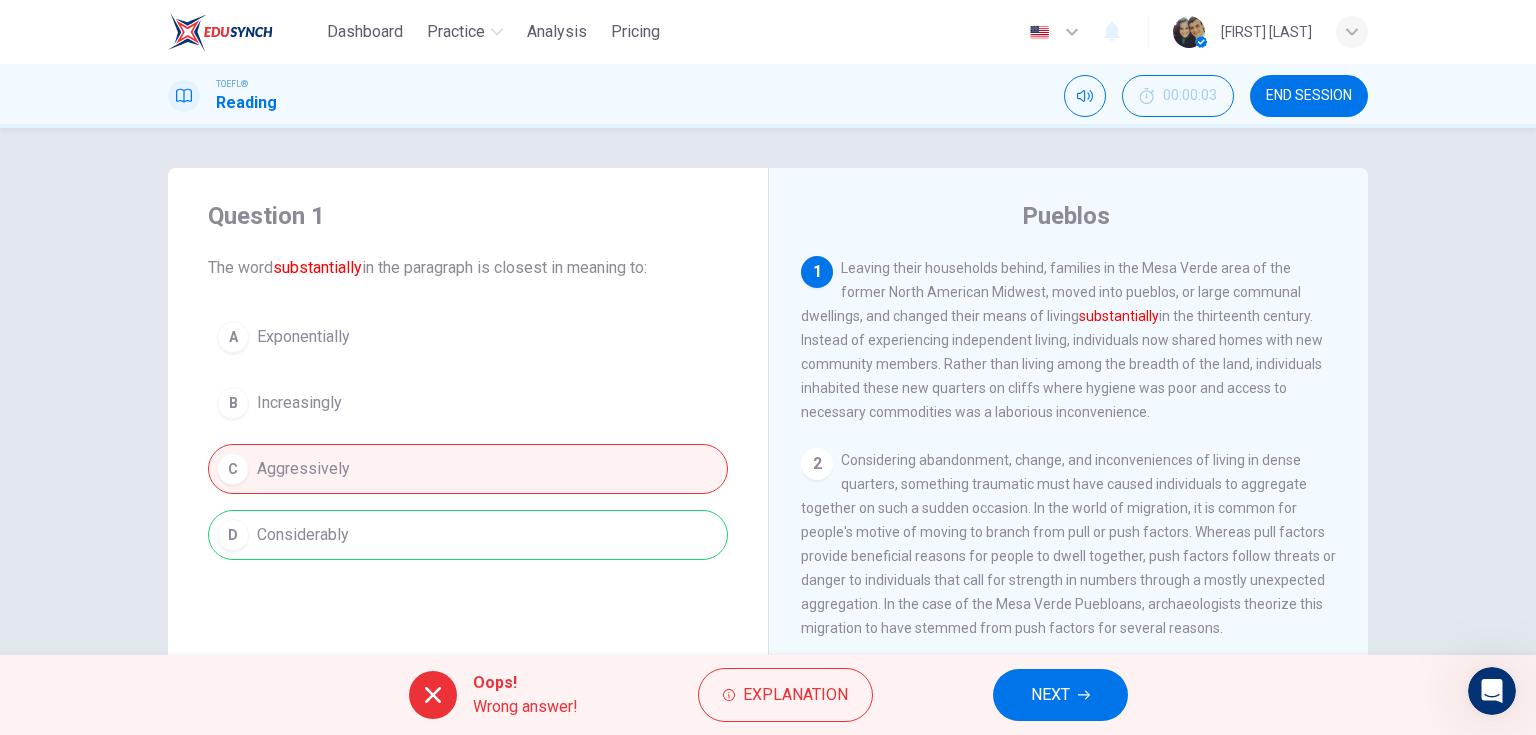 scroll, scrollTop: 0, scrollLeft: 0, axis: both 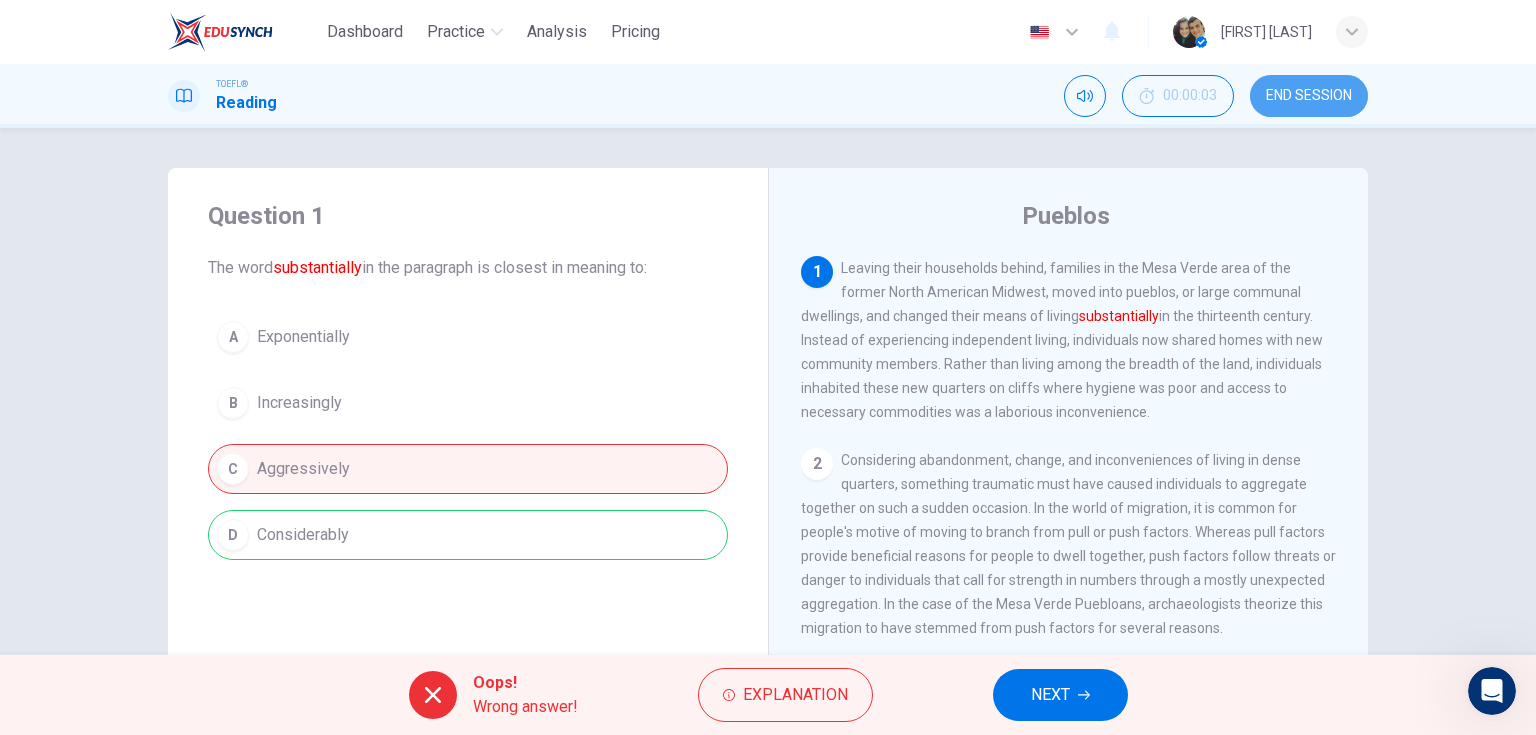 click on "END SESSION" at bounding box center (1309, 96) 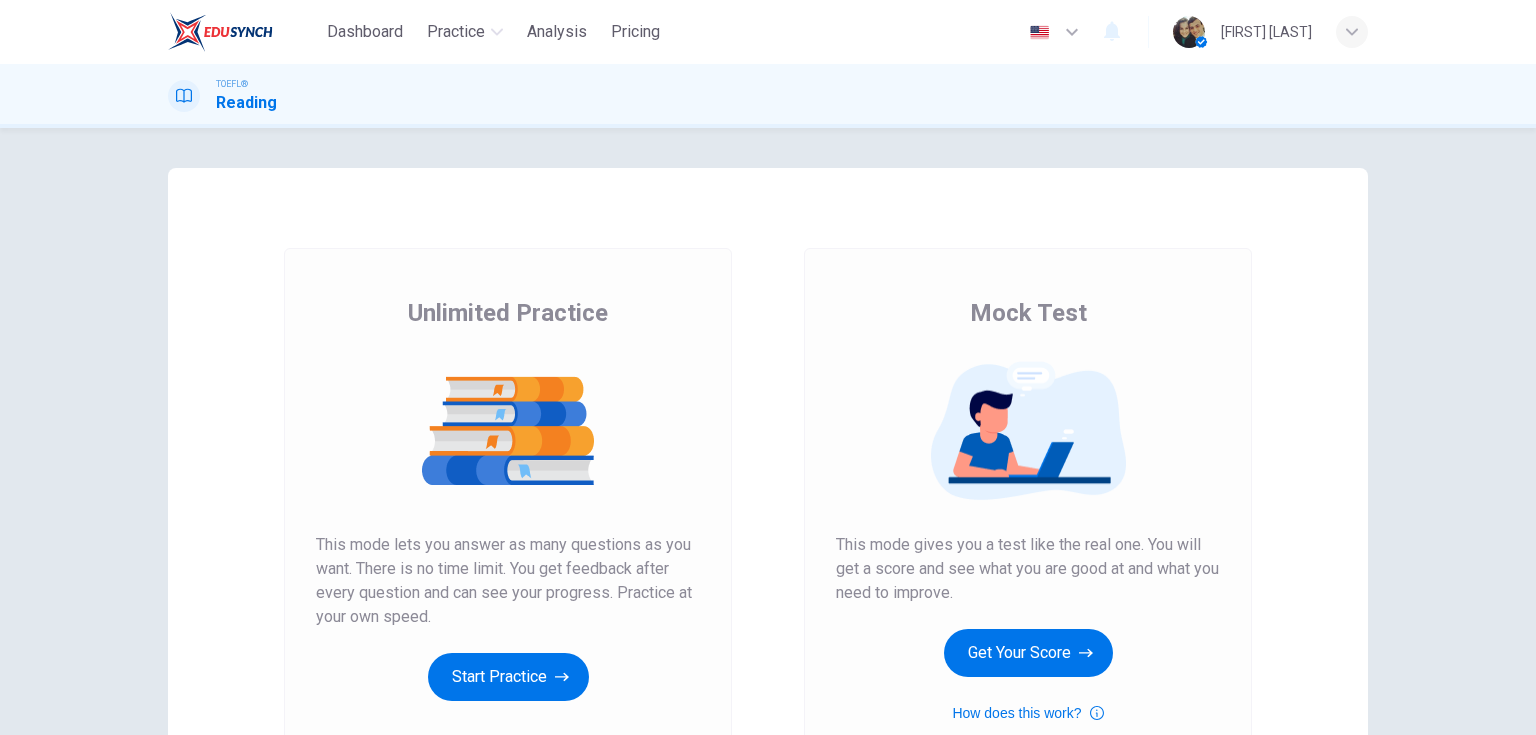 scroll, scrollTop: 0, scrollLeft: 0, axis: both 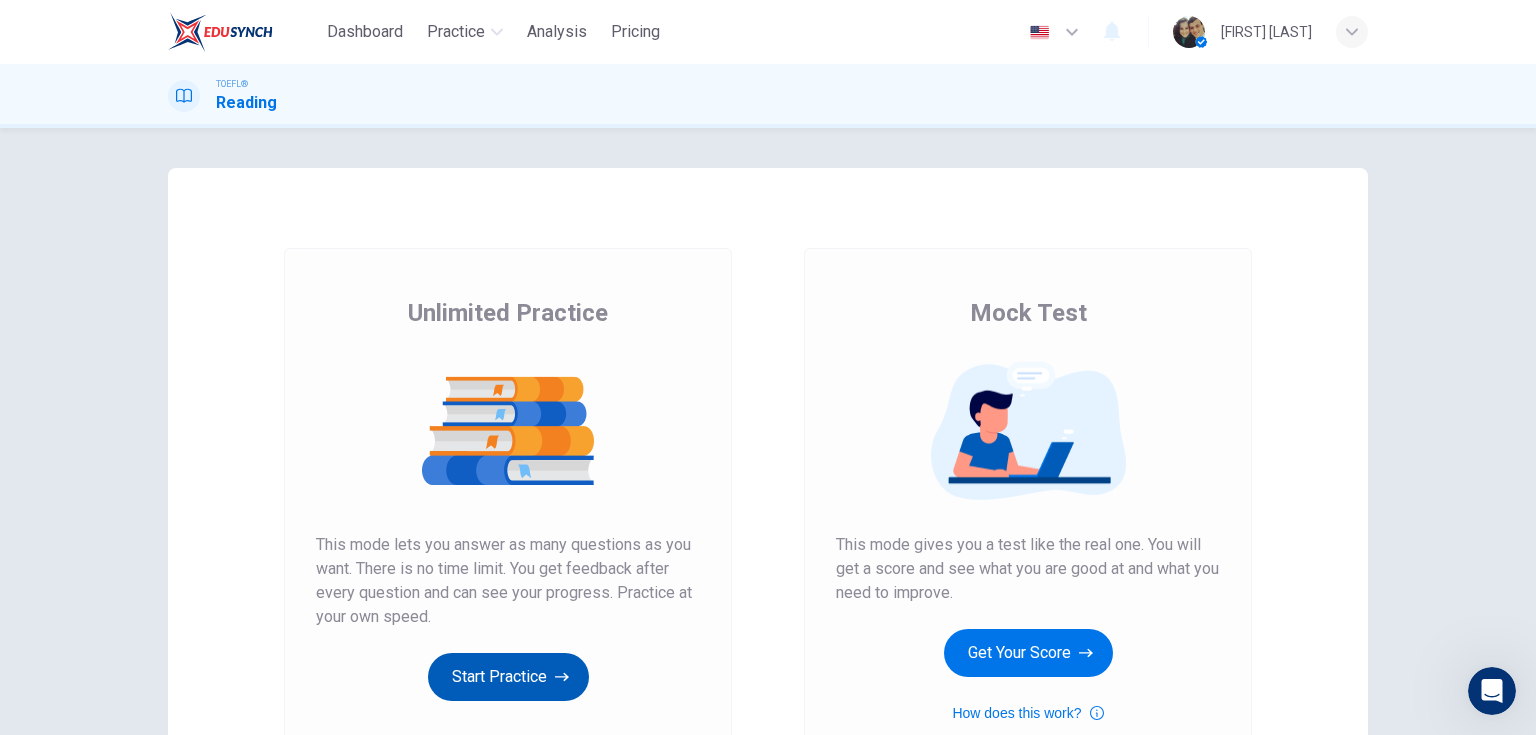 click on "Start Practice" at bounding box center [508, 677] 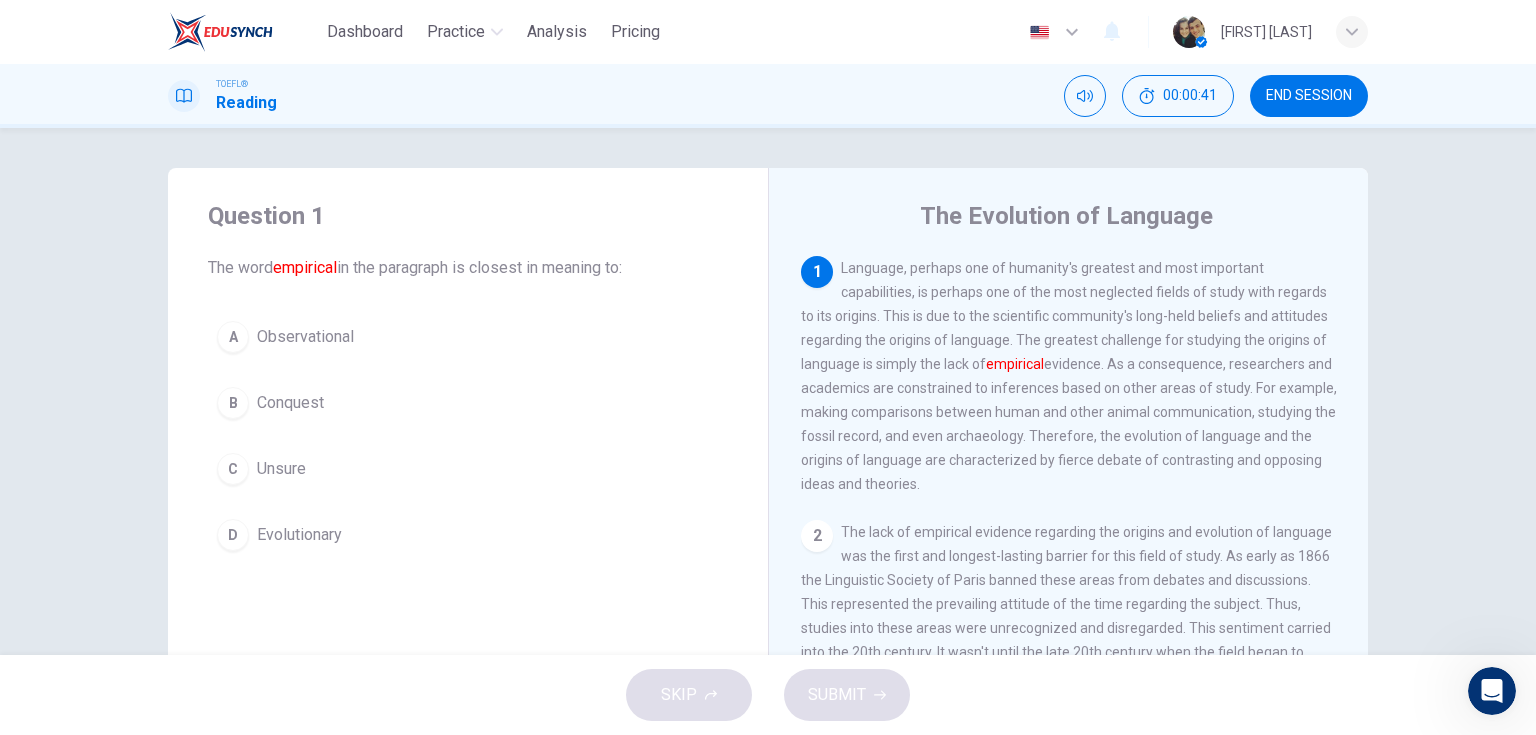 click on "A Observational" at bounding box center (468, 337) 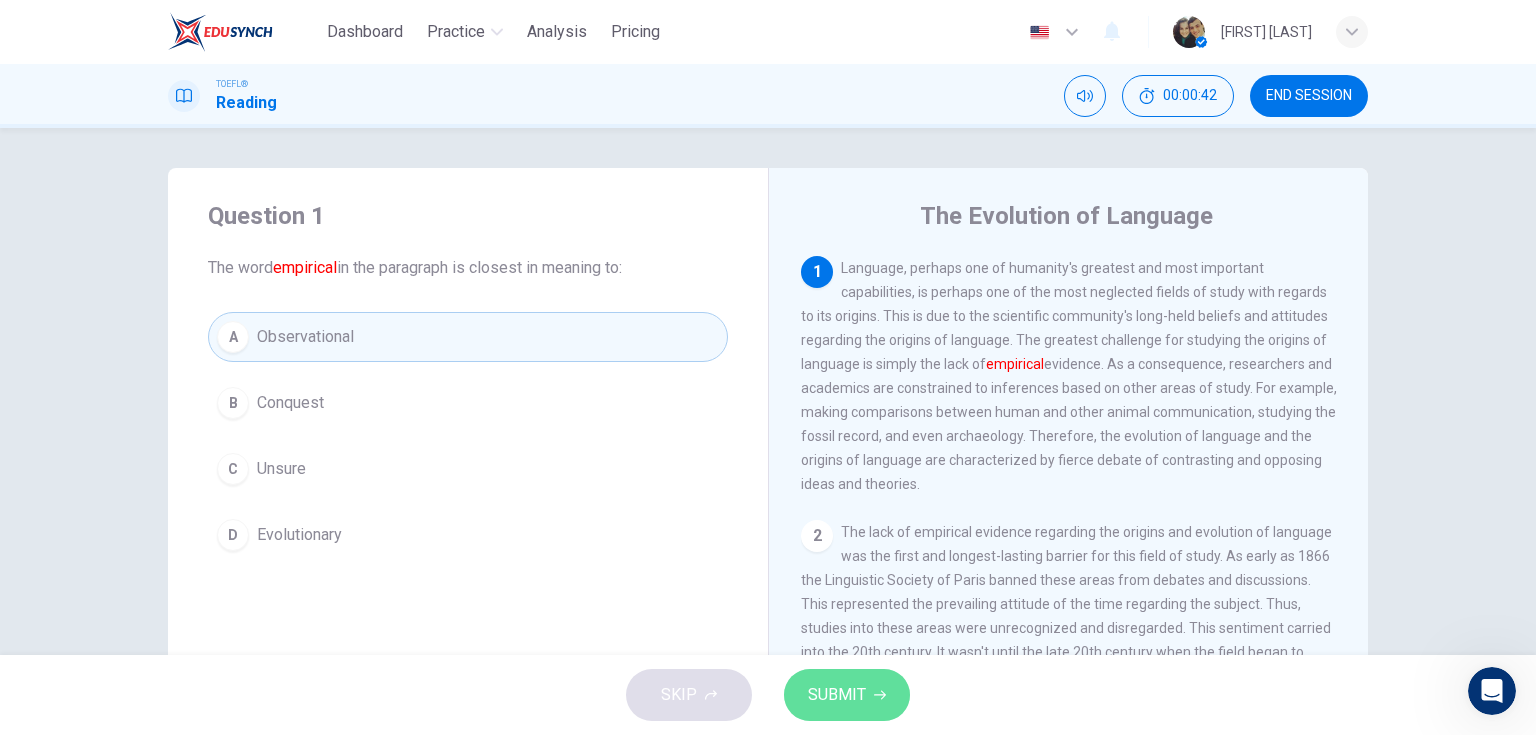 click on "SUBMIT" at bounding box center [837, 695] 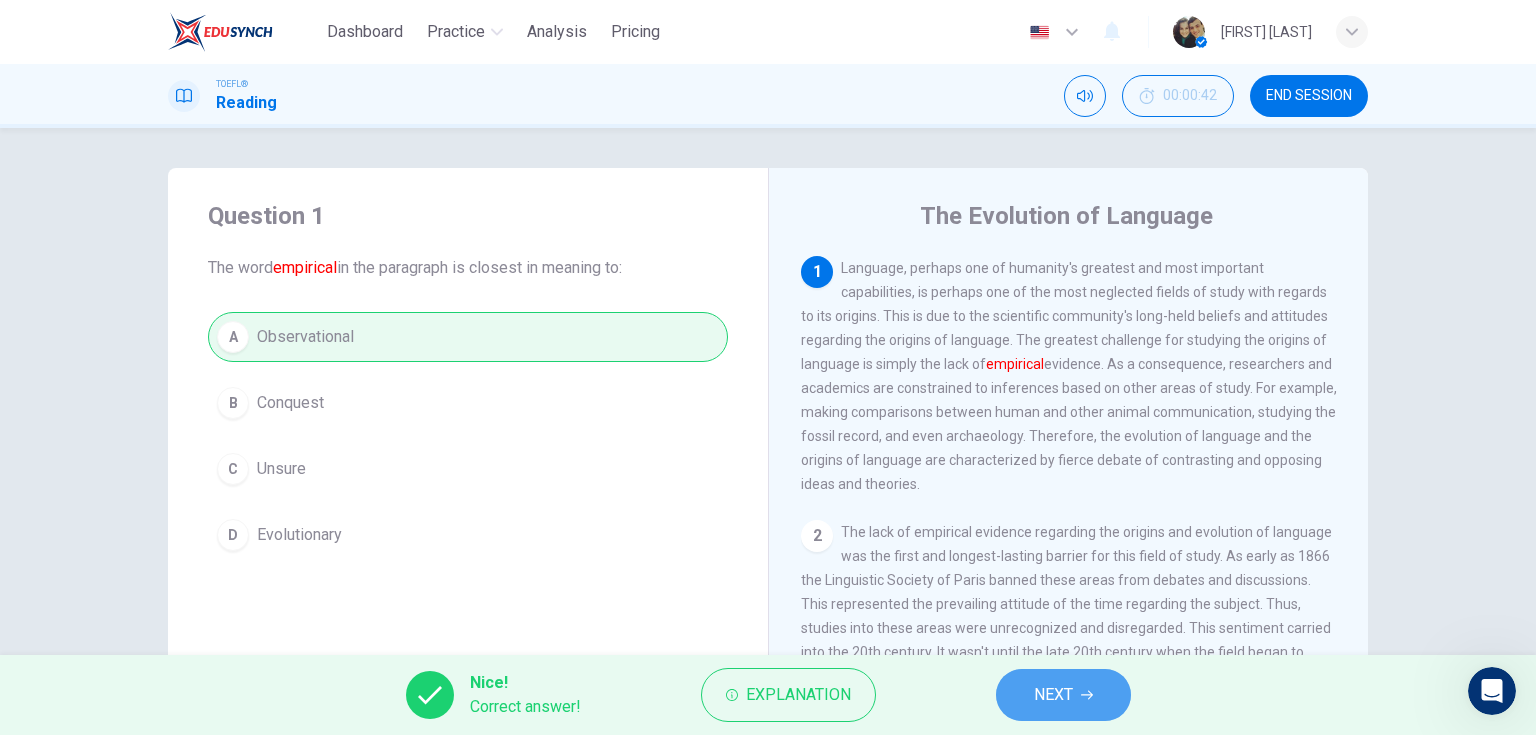 click 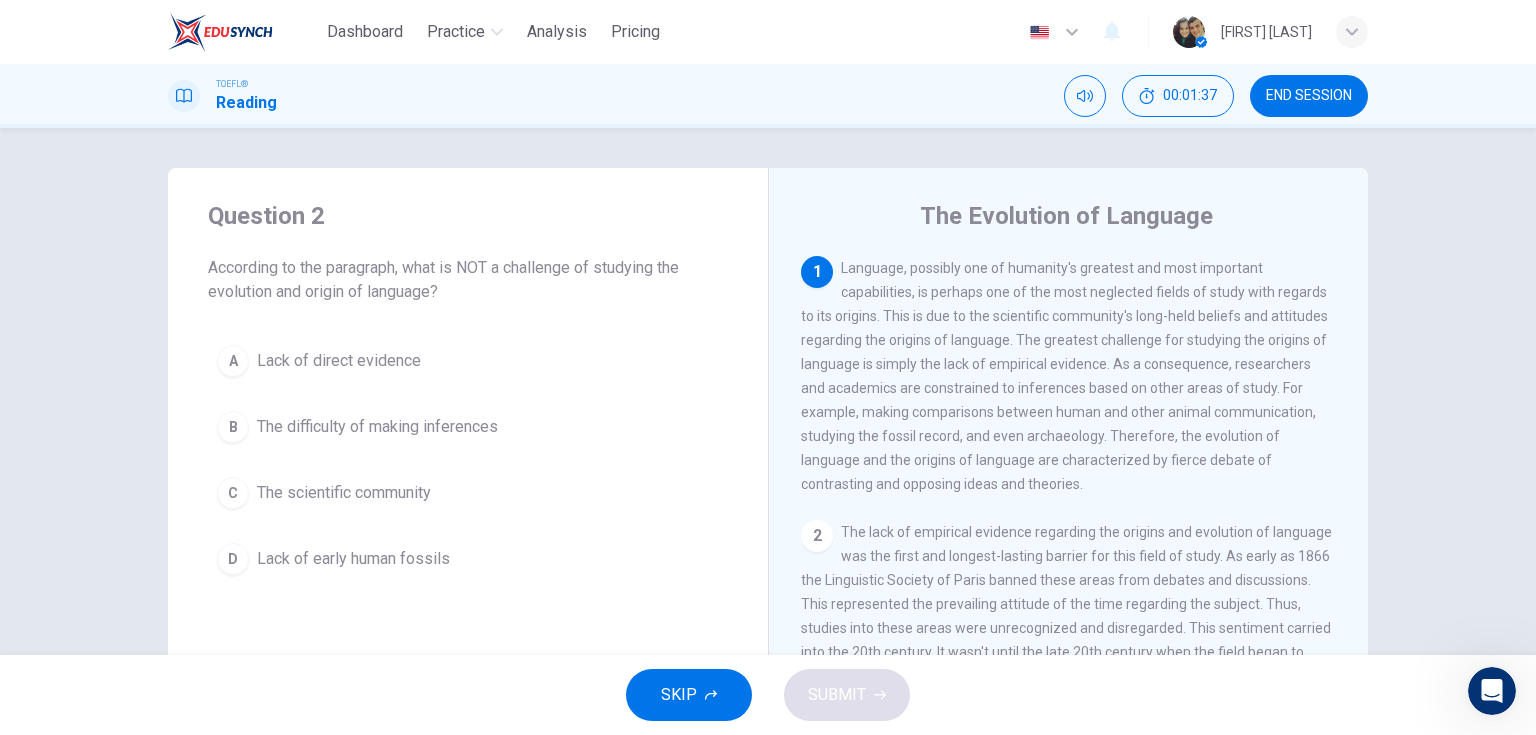 drag, startPoint x: 892, startPoint y: 347, endPoint x: 1012, endPoint y: 341, distance: 120.14991 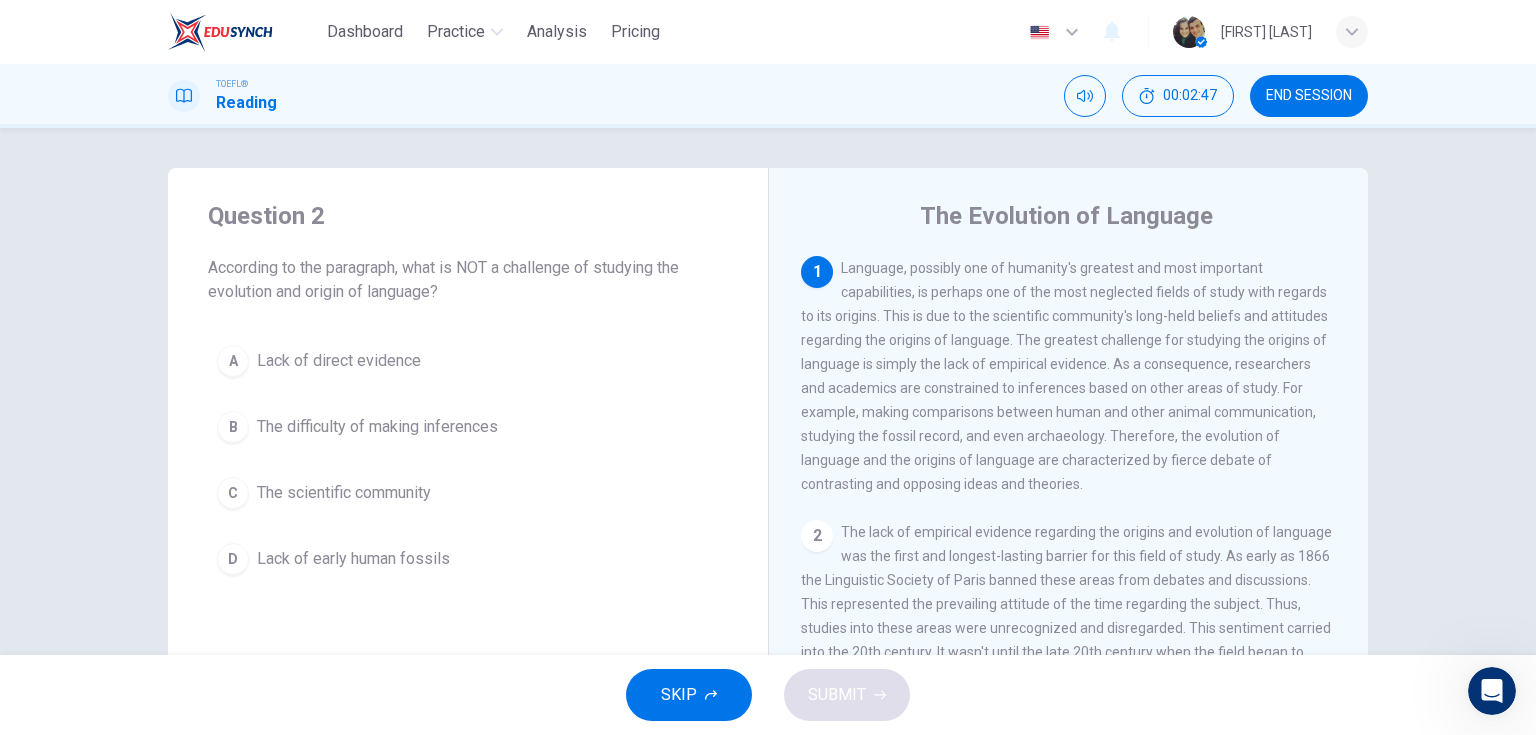 drag, startPoint x: 1157, startPoint y: 464, endPoint x: 1259, endPoint y: 458, distance: 102.176315 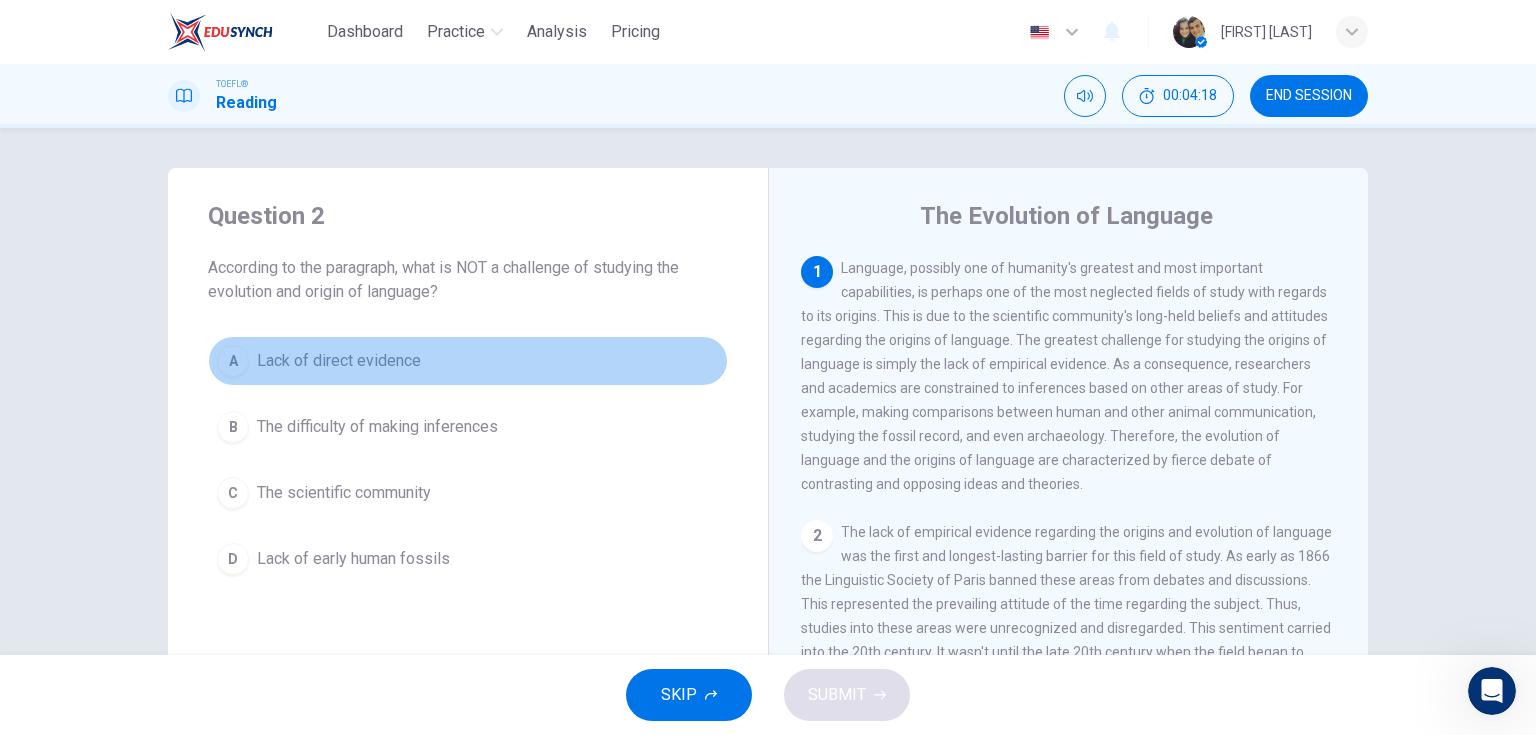 click on "Lack of direct evidence" at bounding box center (339, 361) 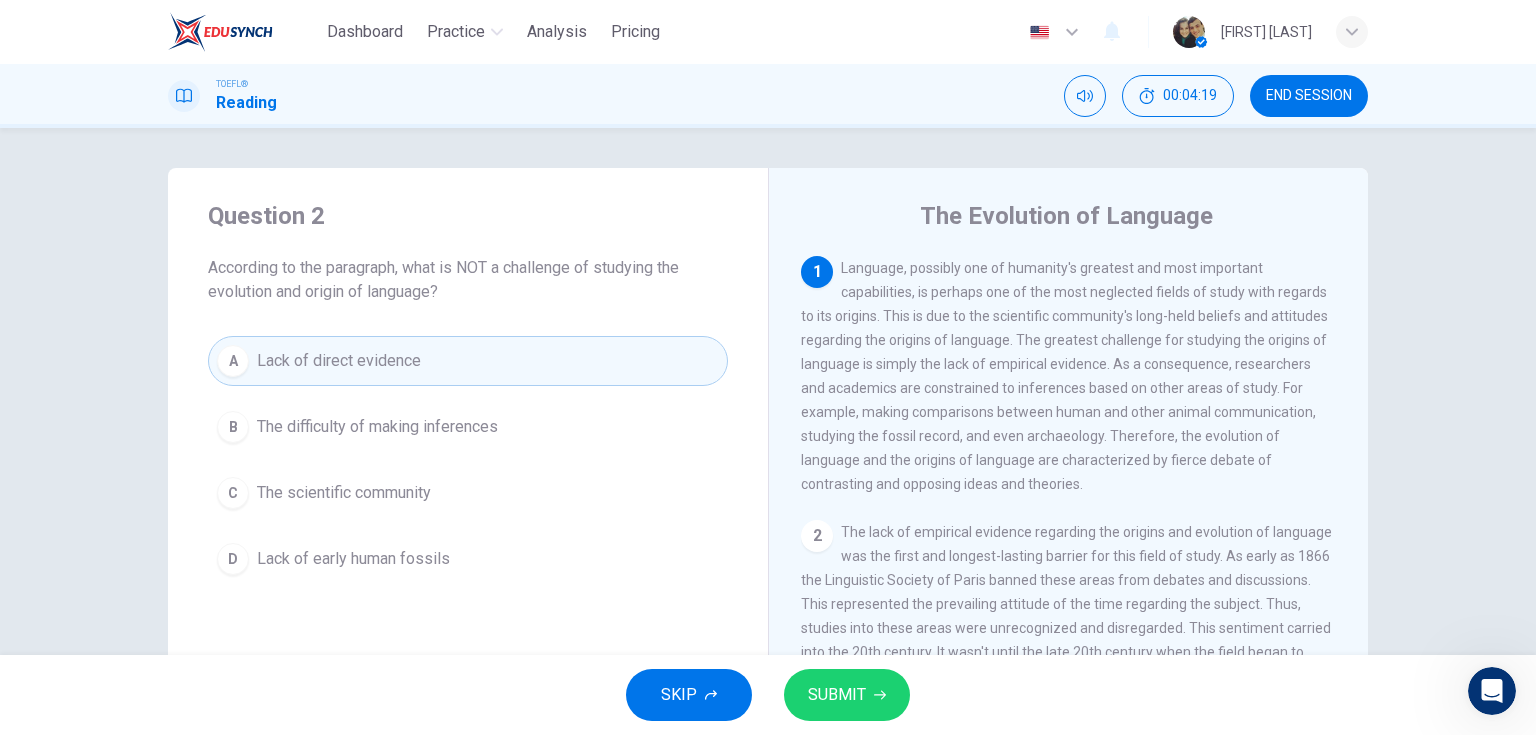 click on "SUBMIT" at bounding box center (837, 695) 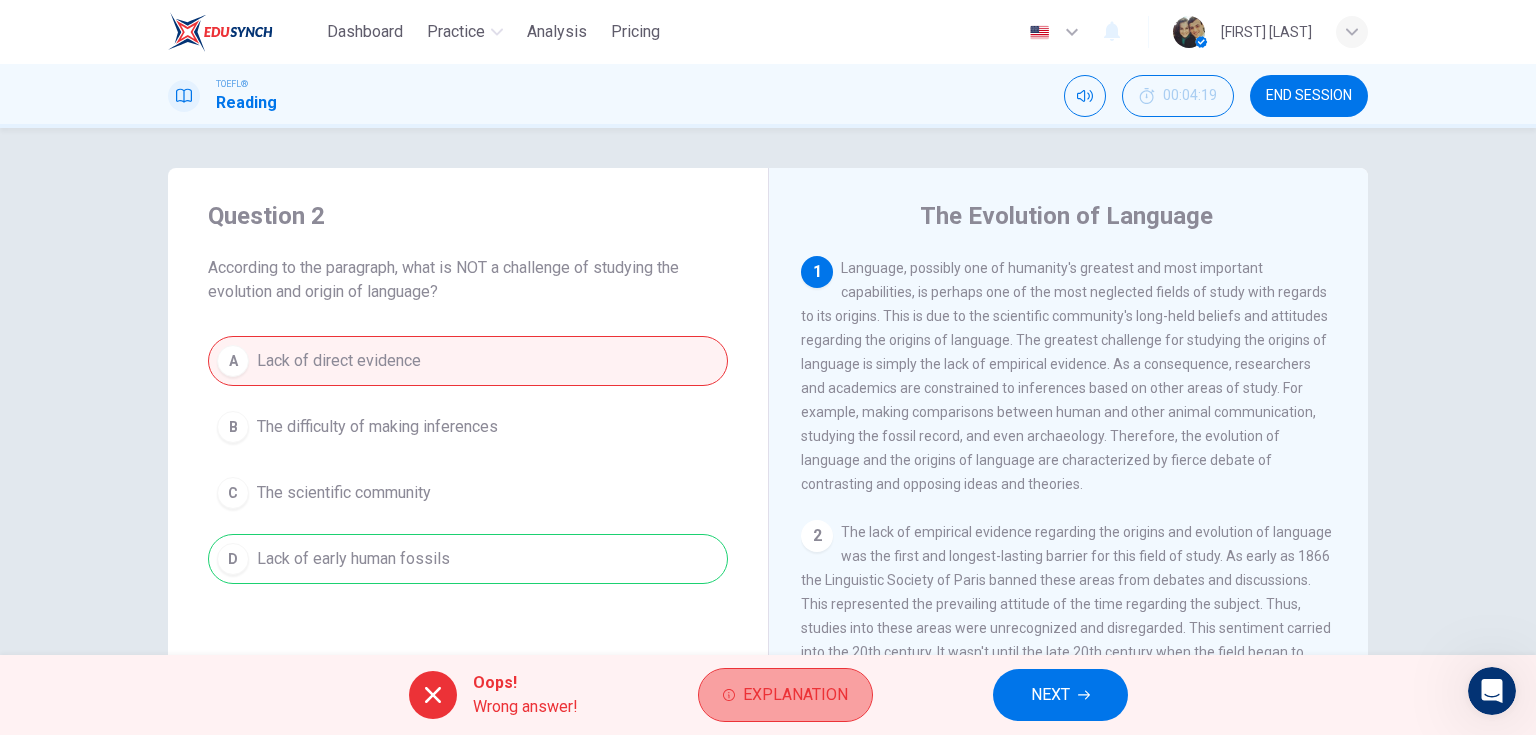 click on "Explanation" at bounding box center (795, 695) 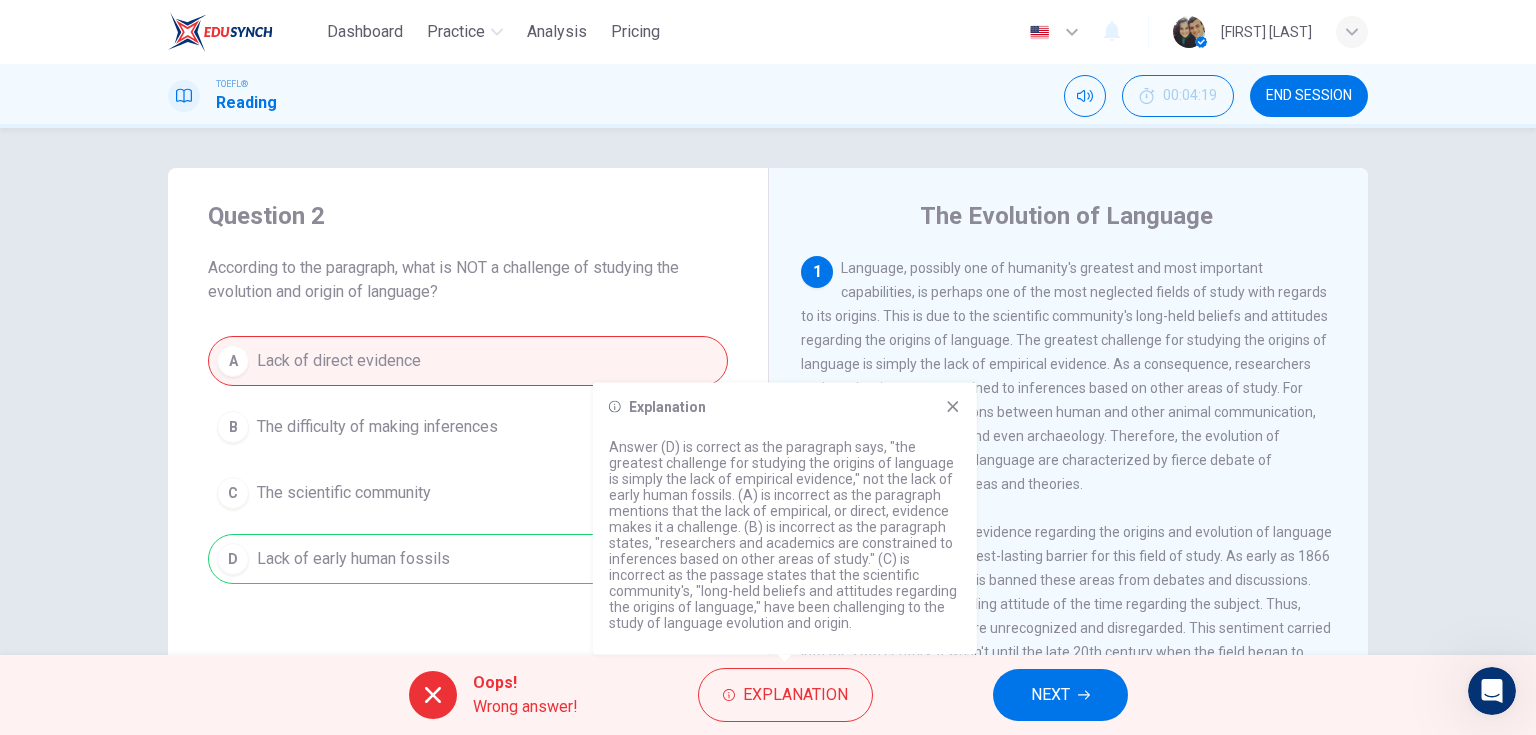 drag, startPoint x: 735, startPoint y: 492, endPoint x: 661, endPoint y: 504, distance: 74.96666 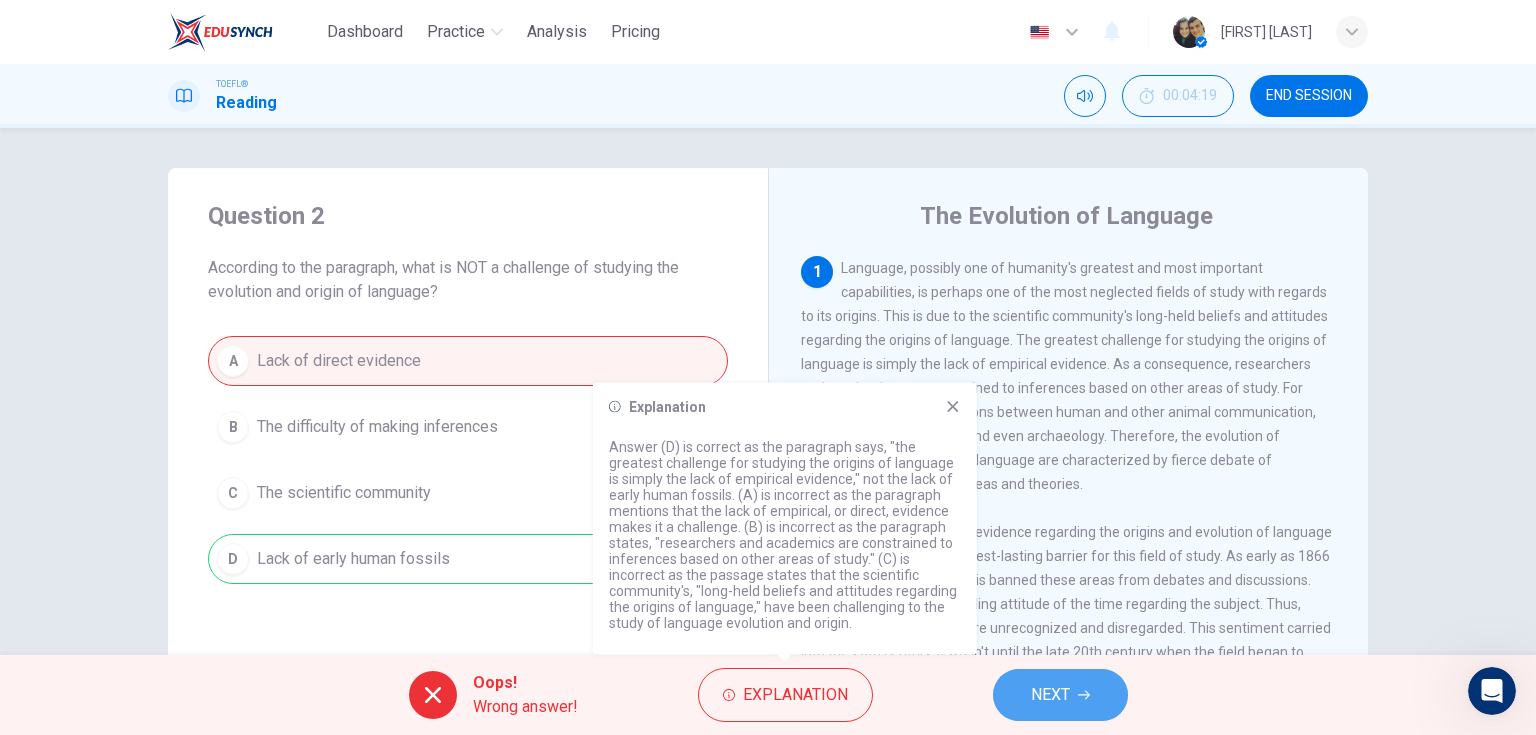 click on "NEXT" at bounding box center (1060, 695) 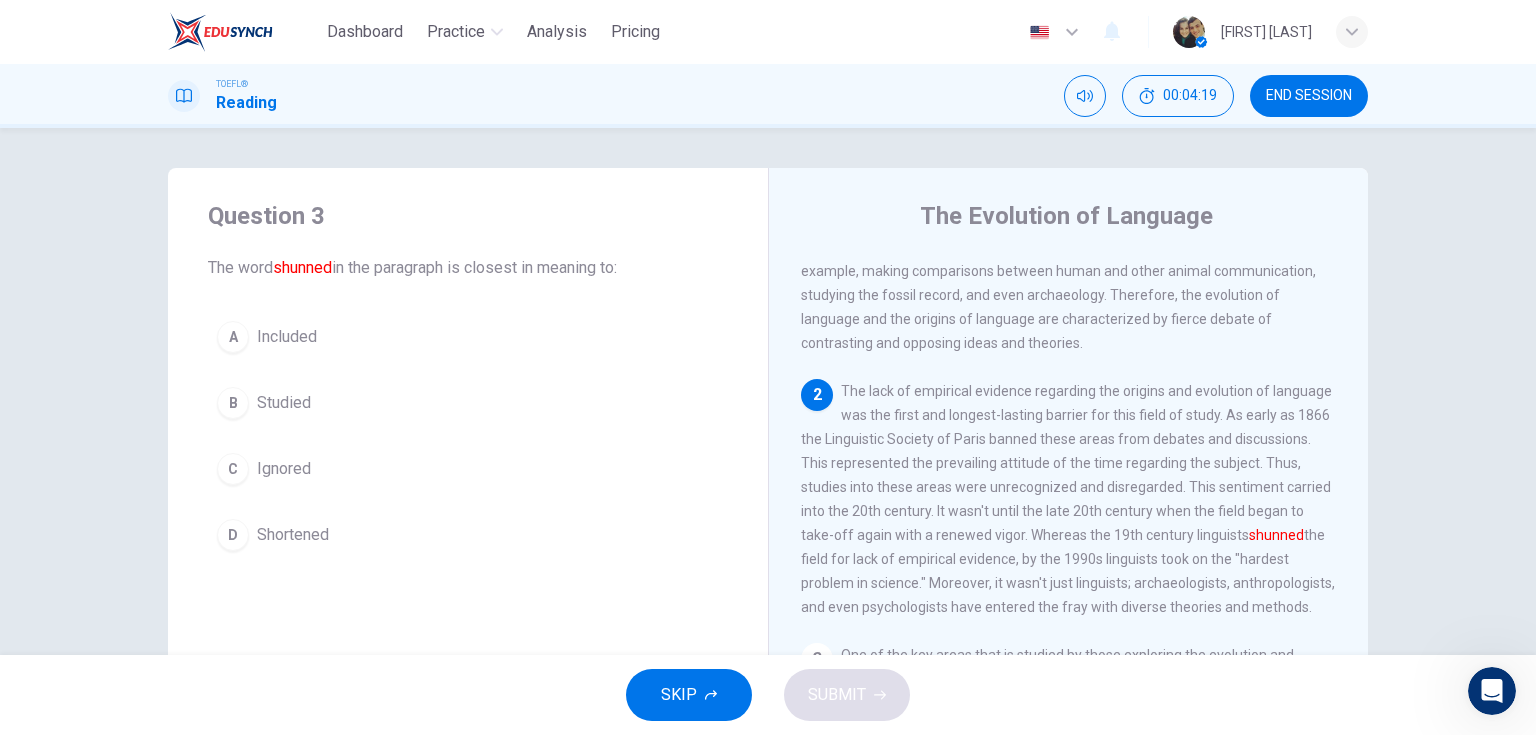 scroll, scrollTop: 169, scrollLeft: 0, axis: vertical 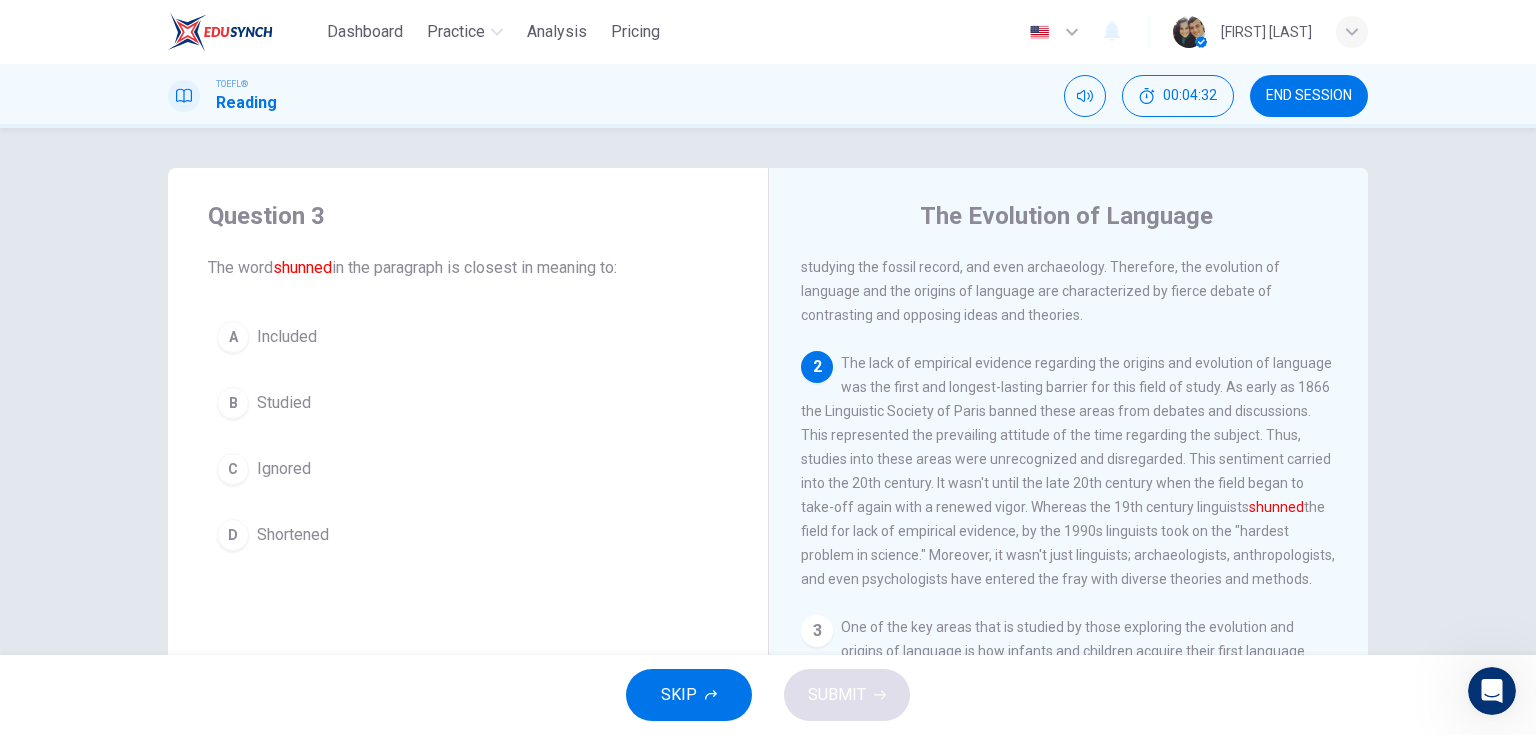 drag, startPoint x: 1125, startPoint y: 523, endPoint x: 1284, endPoint y: 525, distance: 159.01257 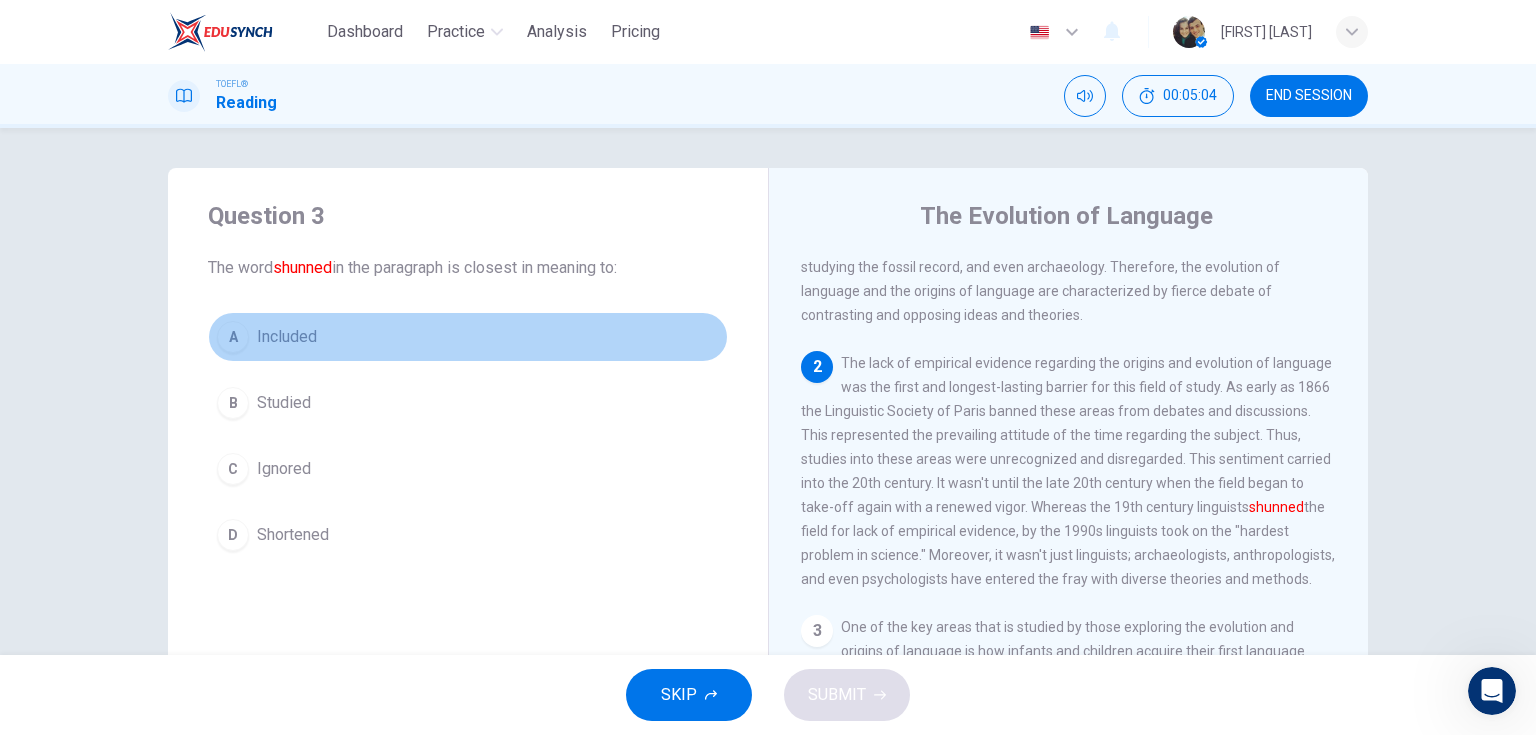 click on "Included" at bounding box center [287, 337] 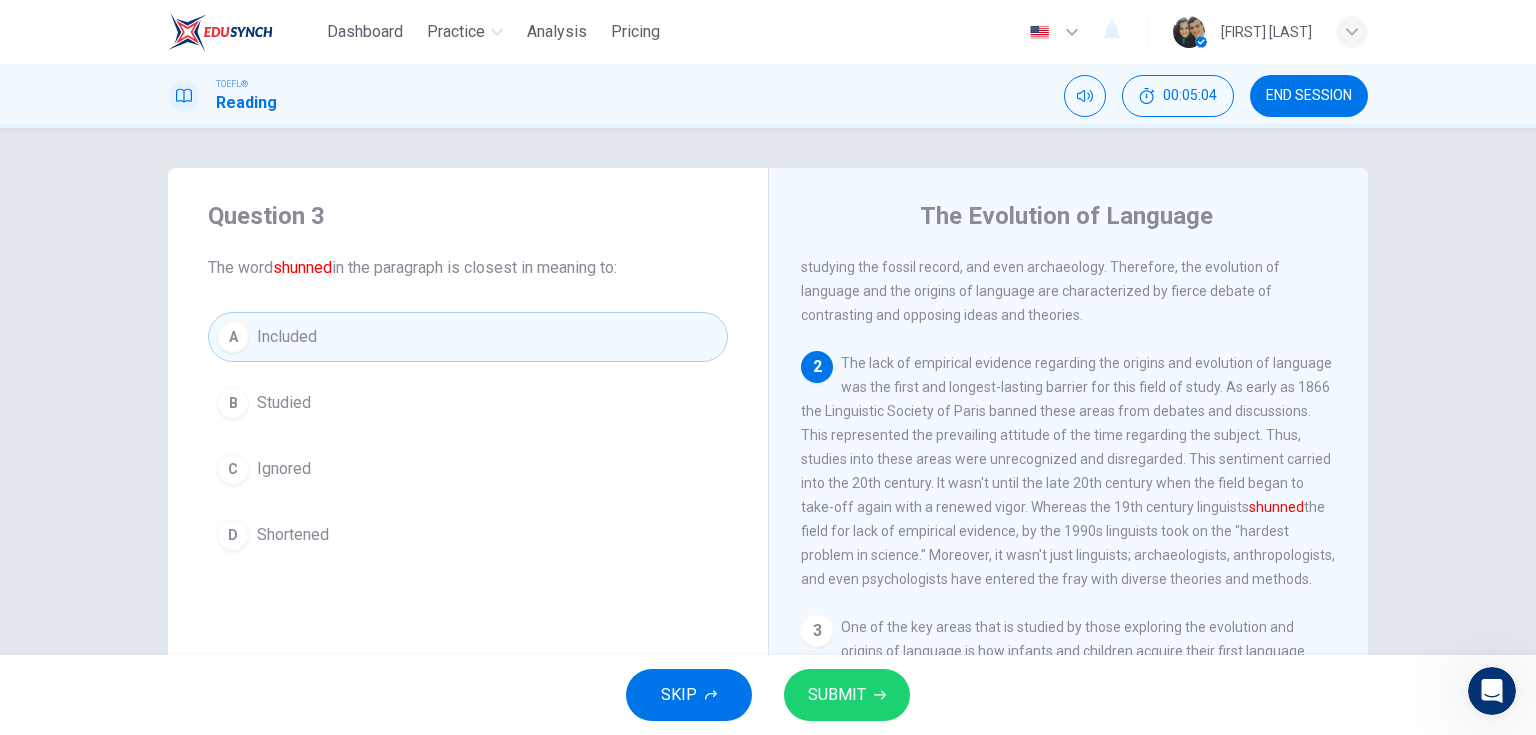 click on "Ignored" at bounding box center (284, 469) 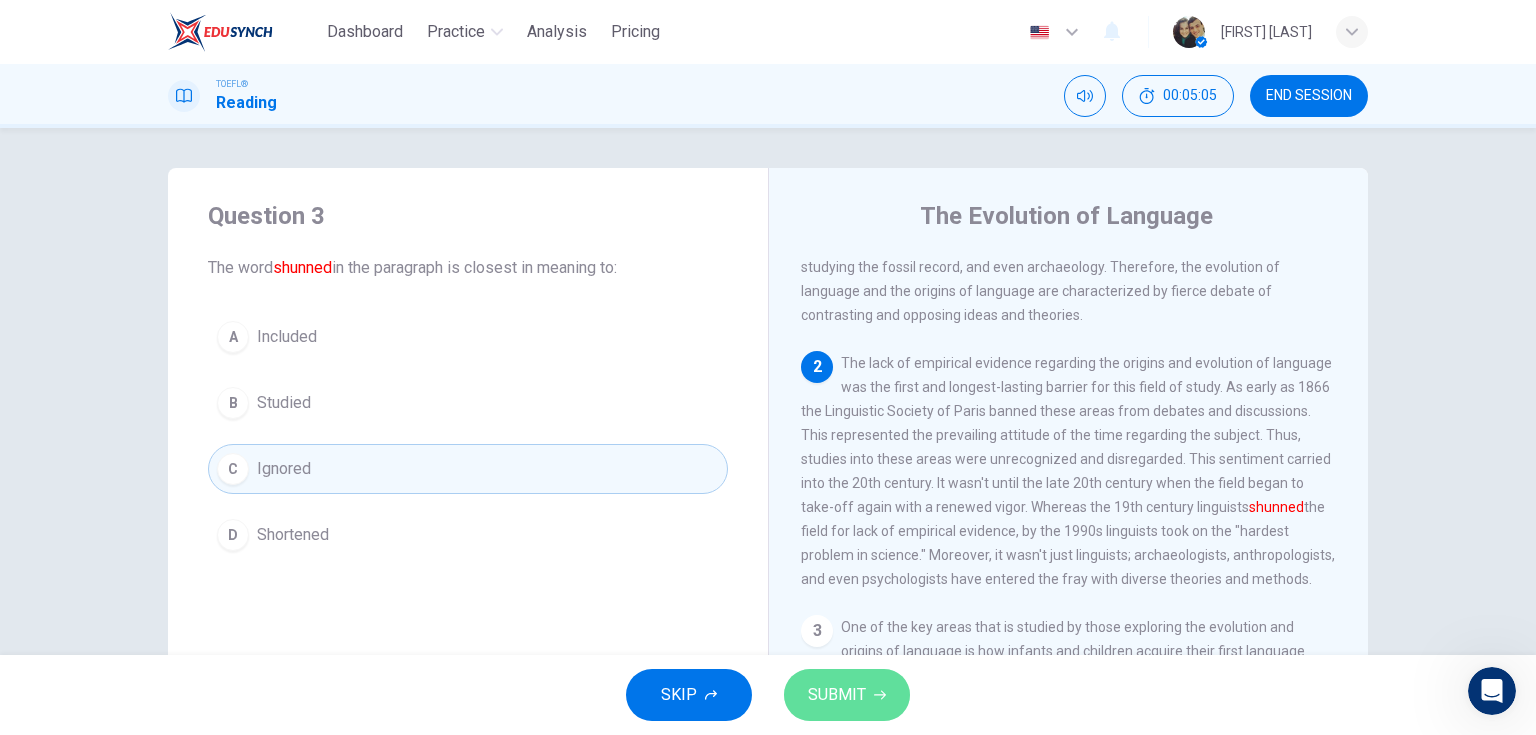 click on "SUBMIT" at bounding box center (837, 695) 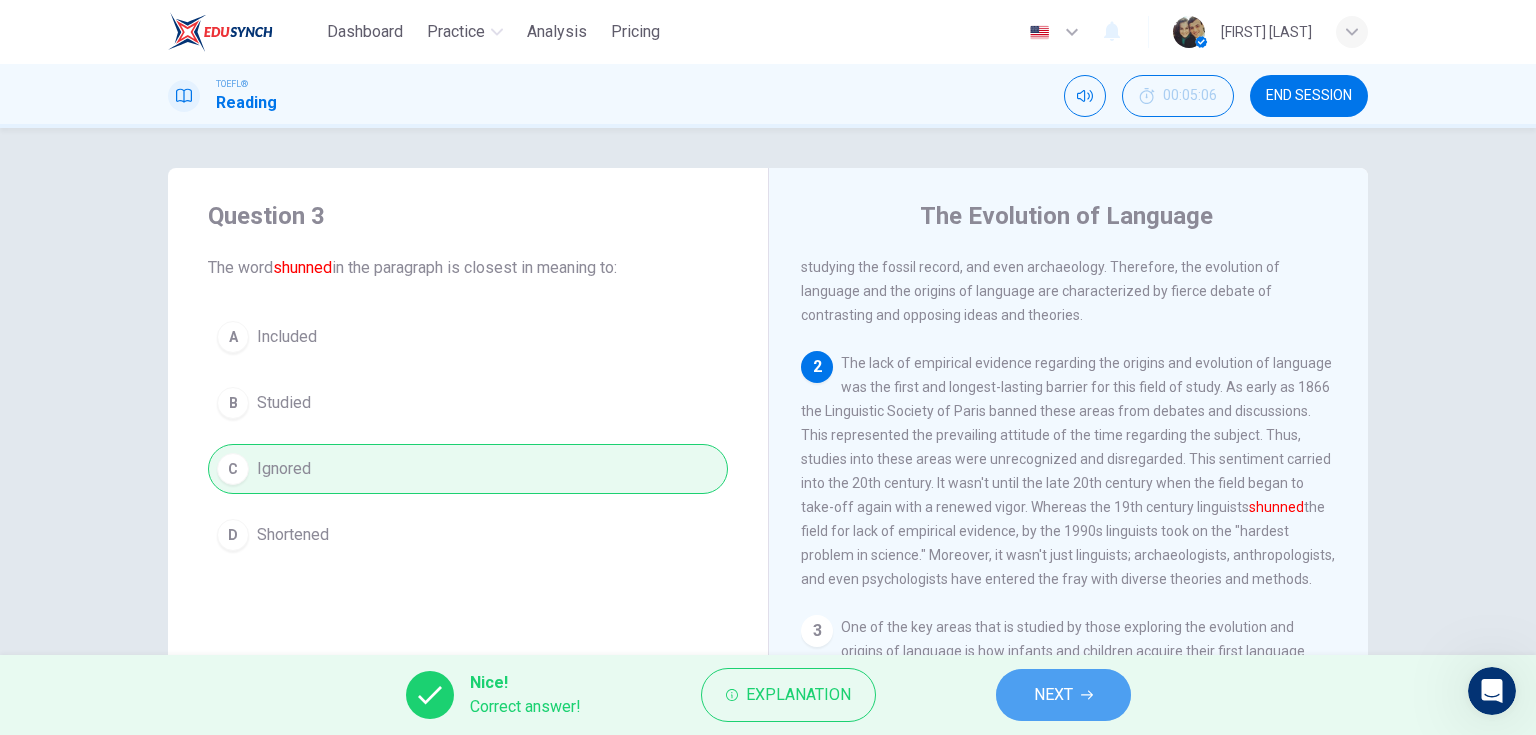 click on "NEXT" at bounding box center (1063, 695) 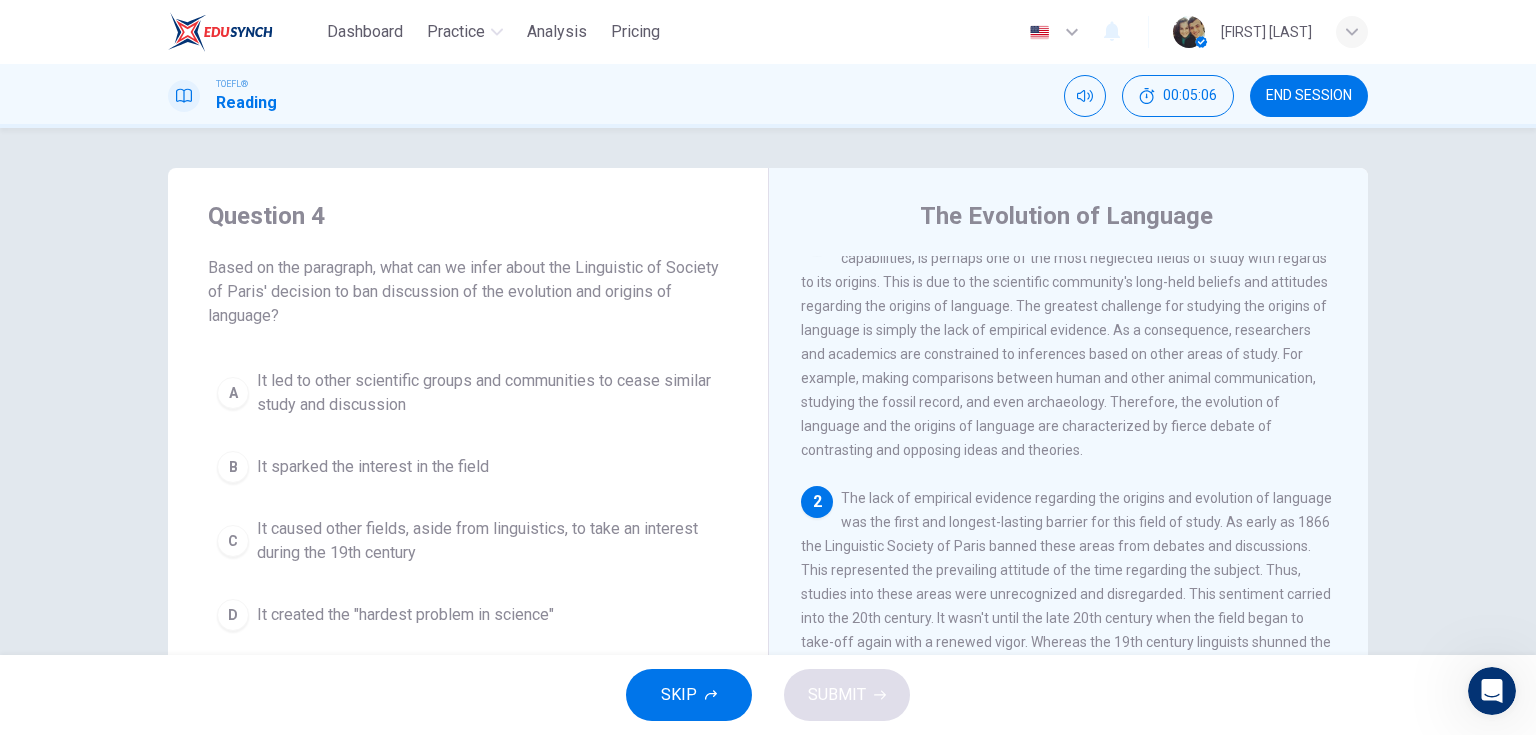 scroll, scrollTop: 0, scrollLeft: 0, axis: both 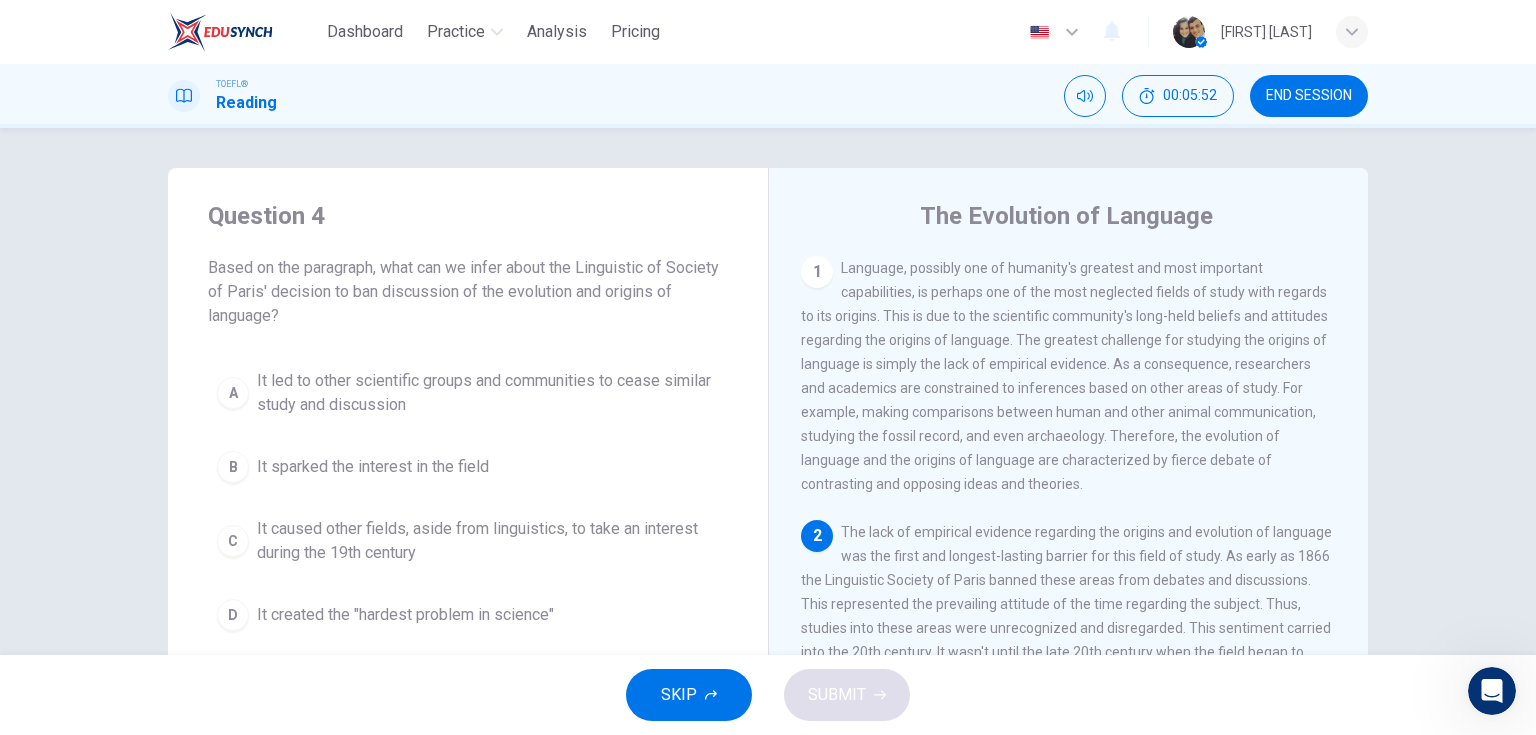 drag, startPoint x: 604, startPoint y: 263, endPoint x: 648, endPoint y: 258, distance: 44.28318 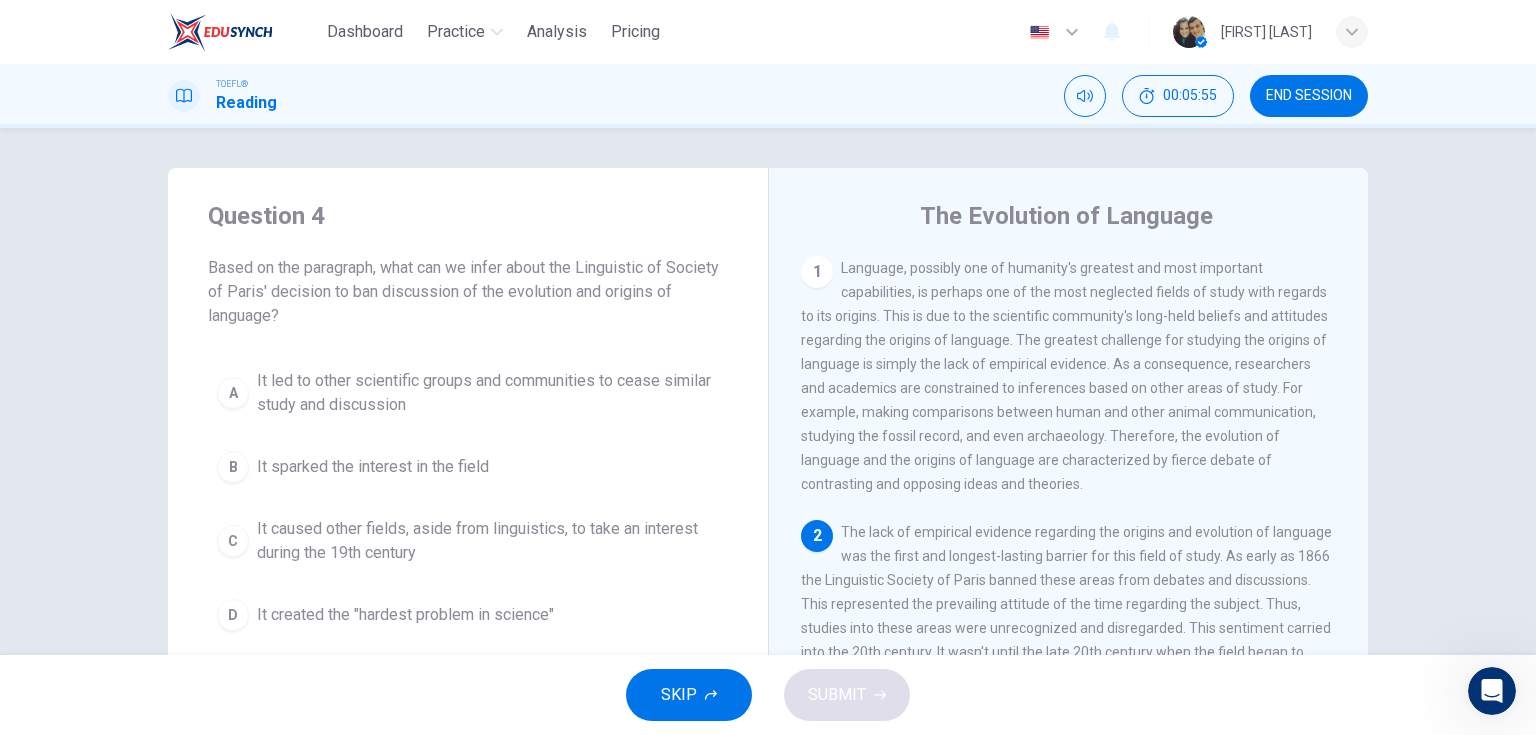 drag, startPoint x: 356, startPoint y: 292, endPoint x: 392, endPoint y: 293, distance: 36.013885 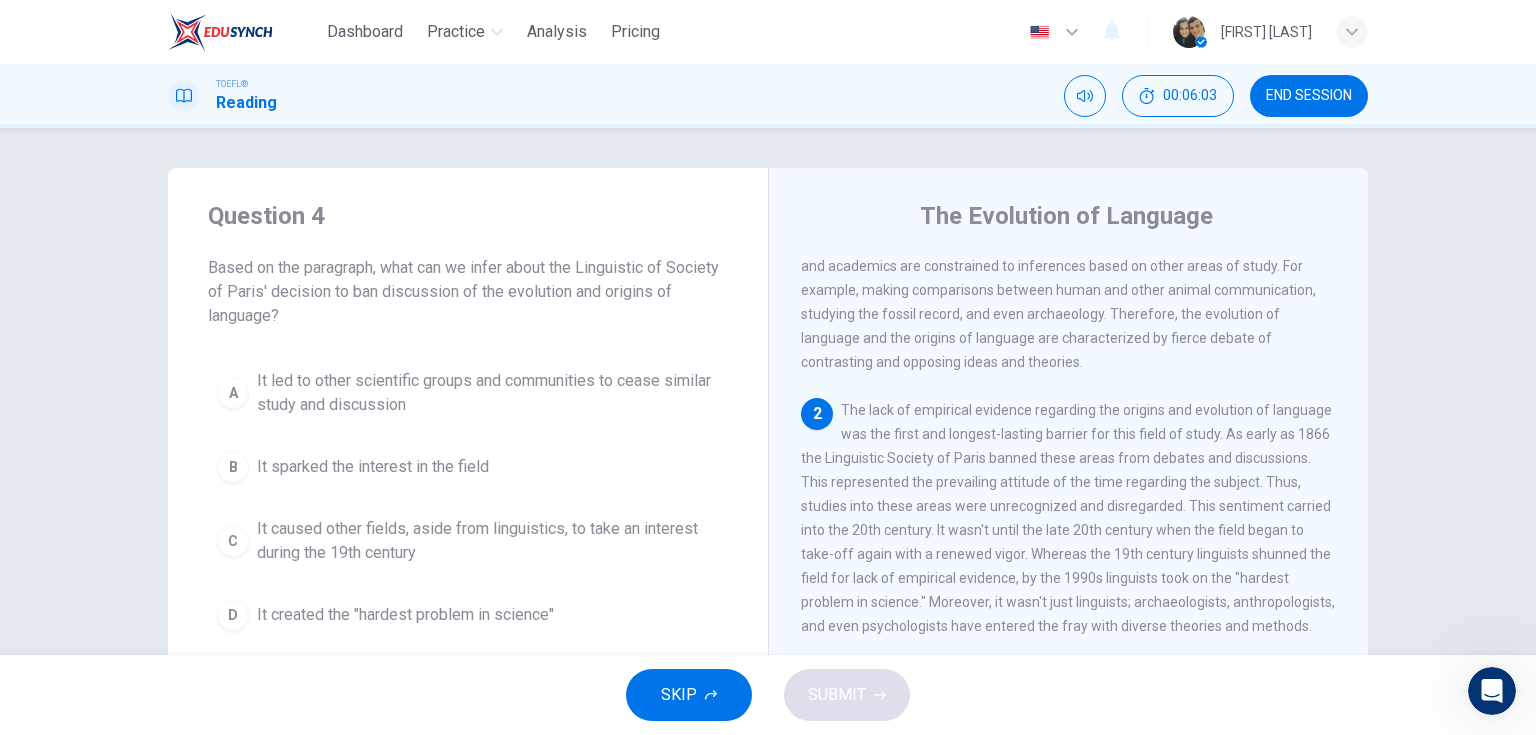 scroll, scrollTop: 160, scrollLeft: 0, axis: vertical 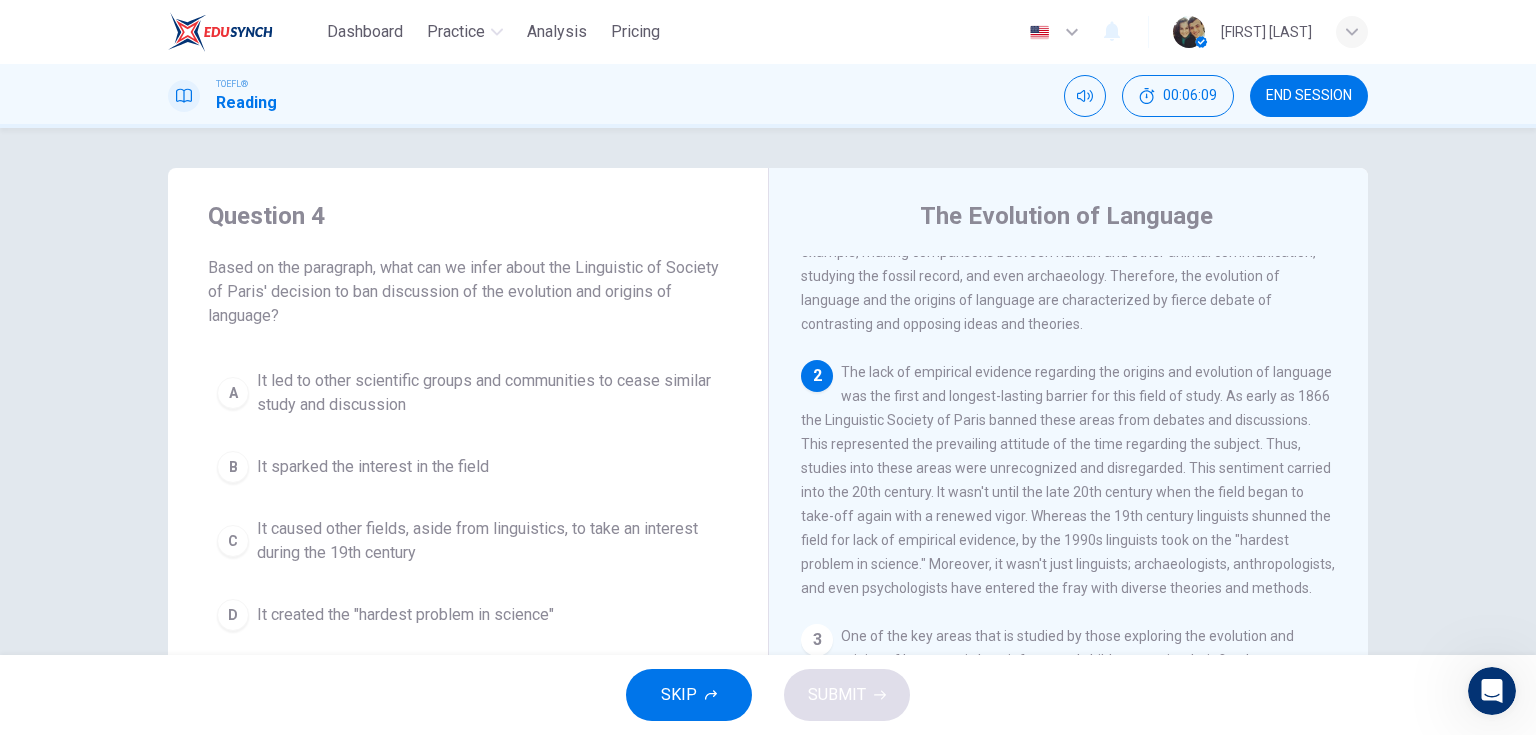 drag, startPoint x: 812, startPoint y: 429, endPoint x: 1039, endPoint y: 431, distance: 227.0088 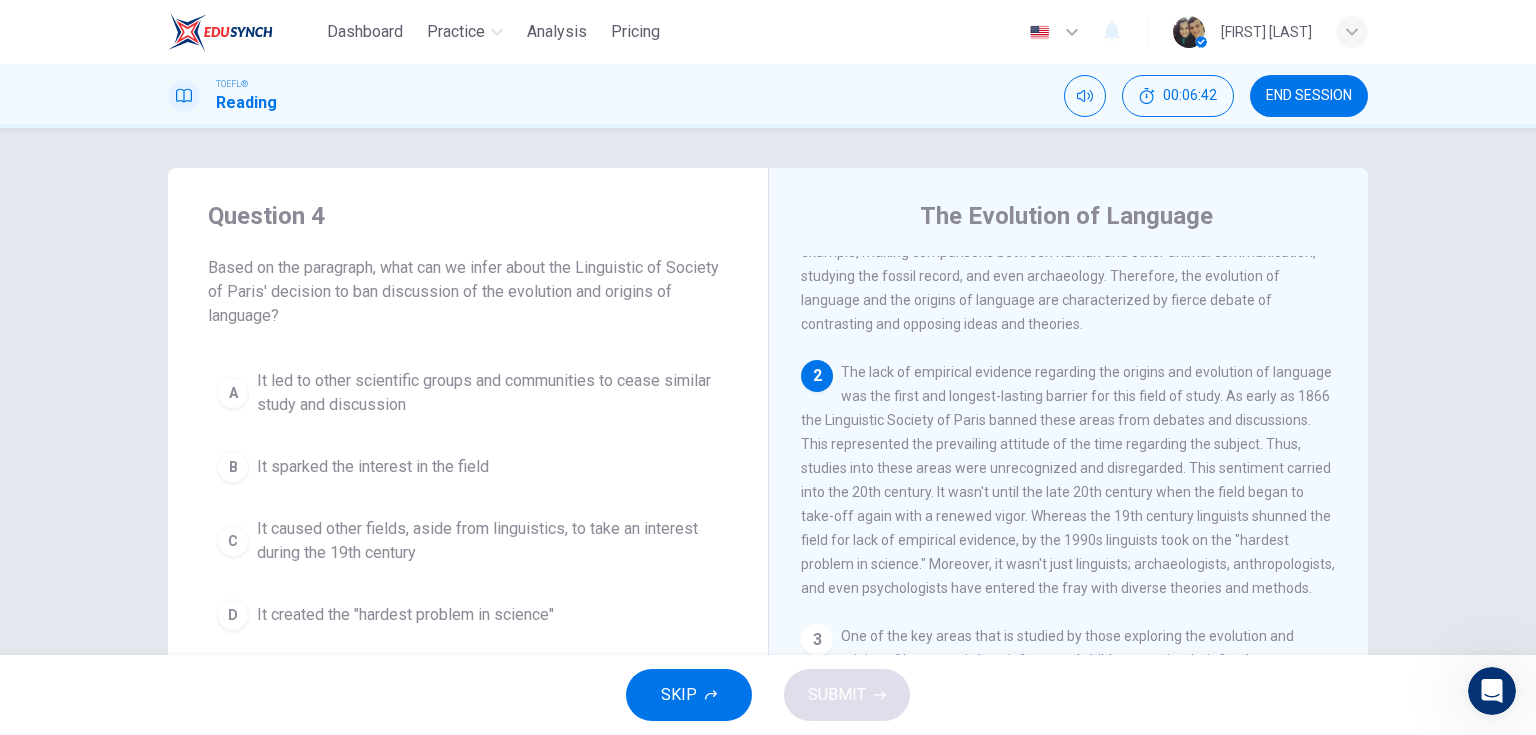 drag, startPoint x: 990, startPoint y: 475, endPoint x: 1053, endPoint y: 480, distance: 63.1981 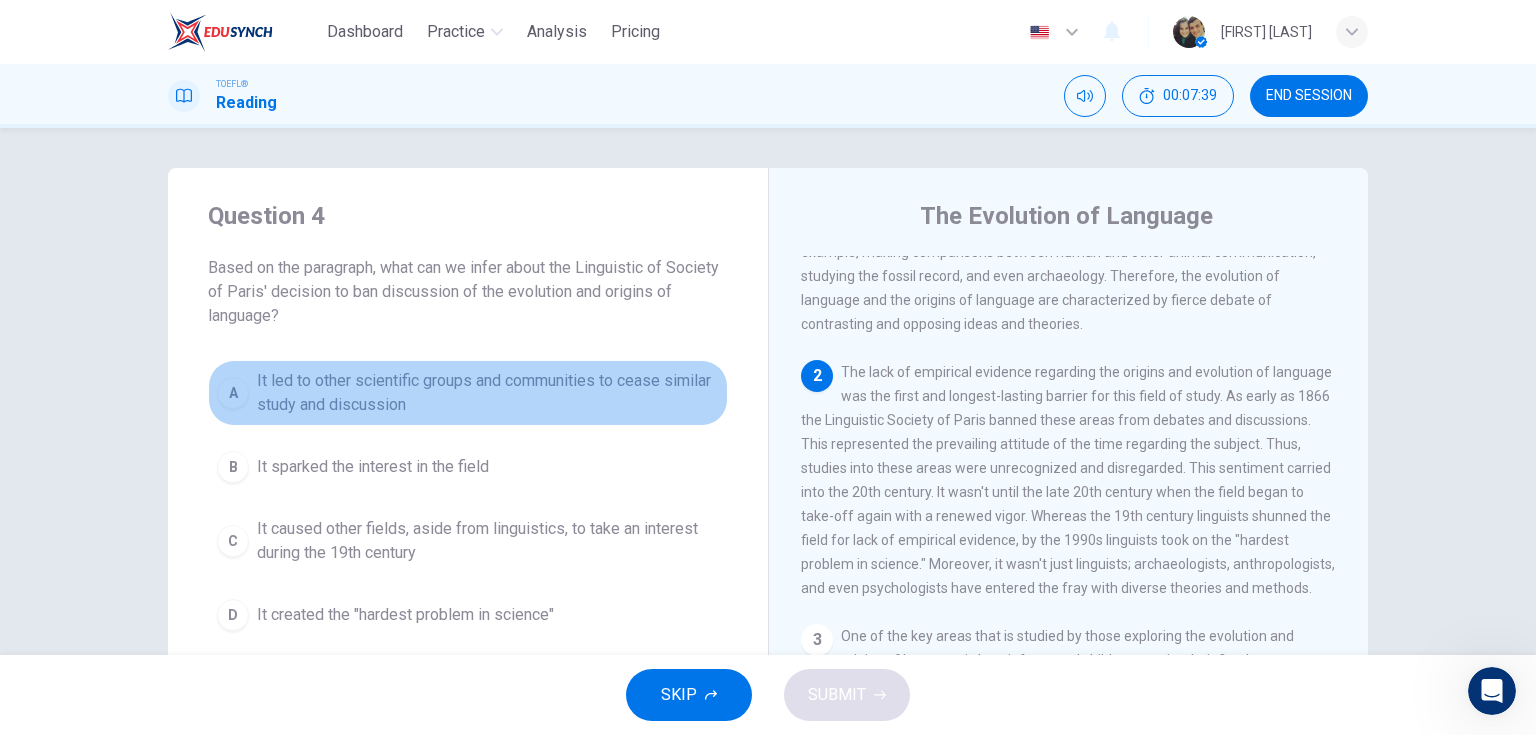 click on "It led to other scientific groups and communities to cease similar study and discussion" at bounding box center [488, 393] 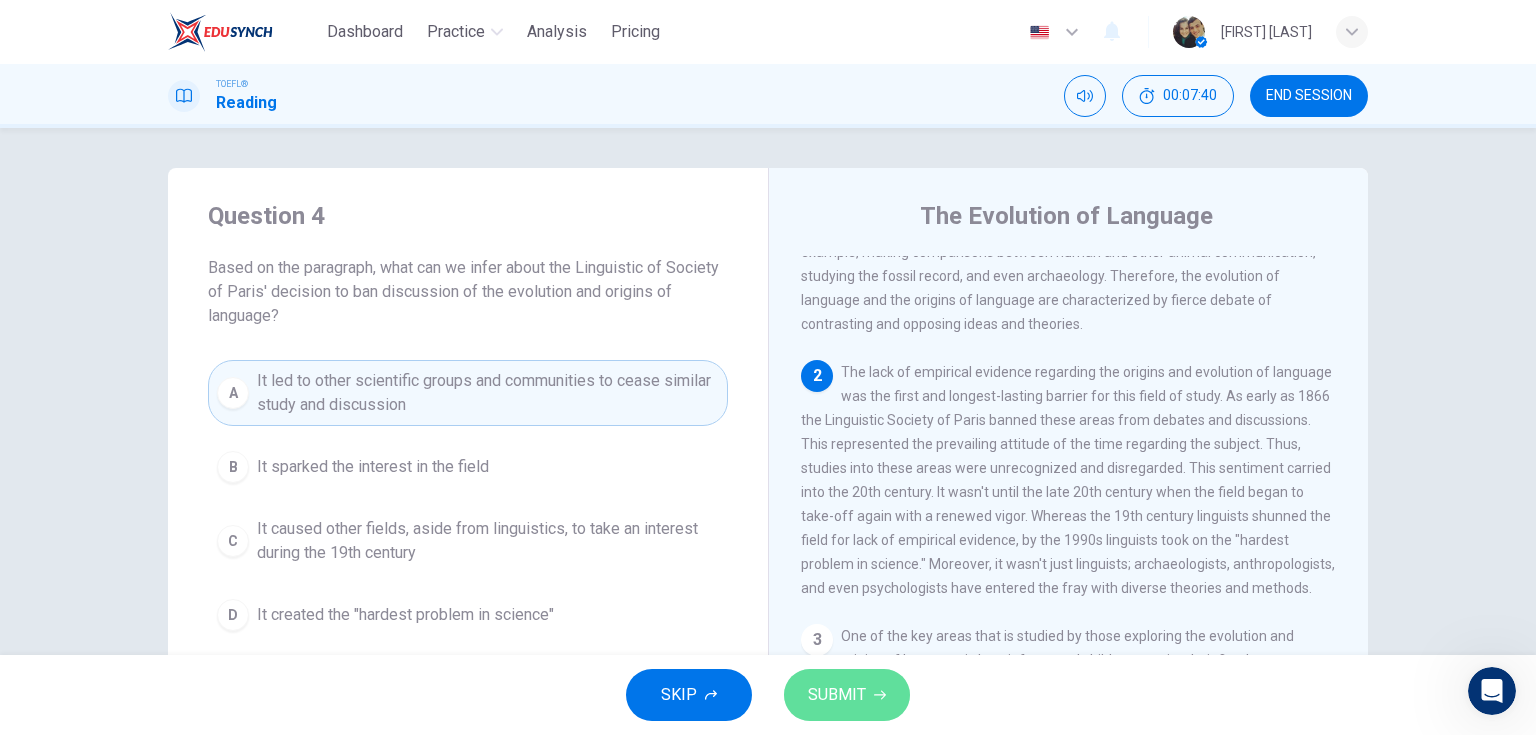 click on "SUBMIT" at bounding box center [837, 695] 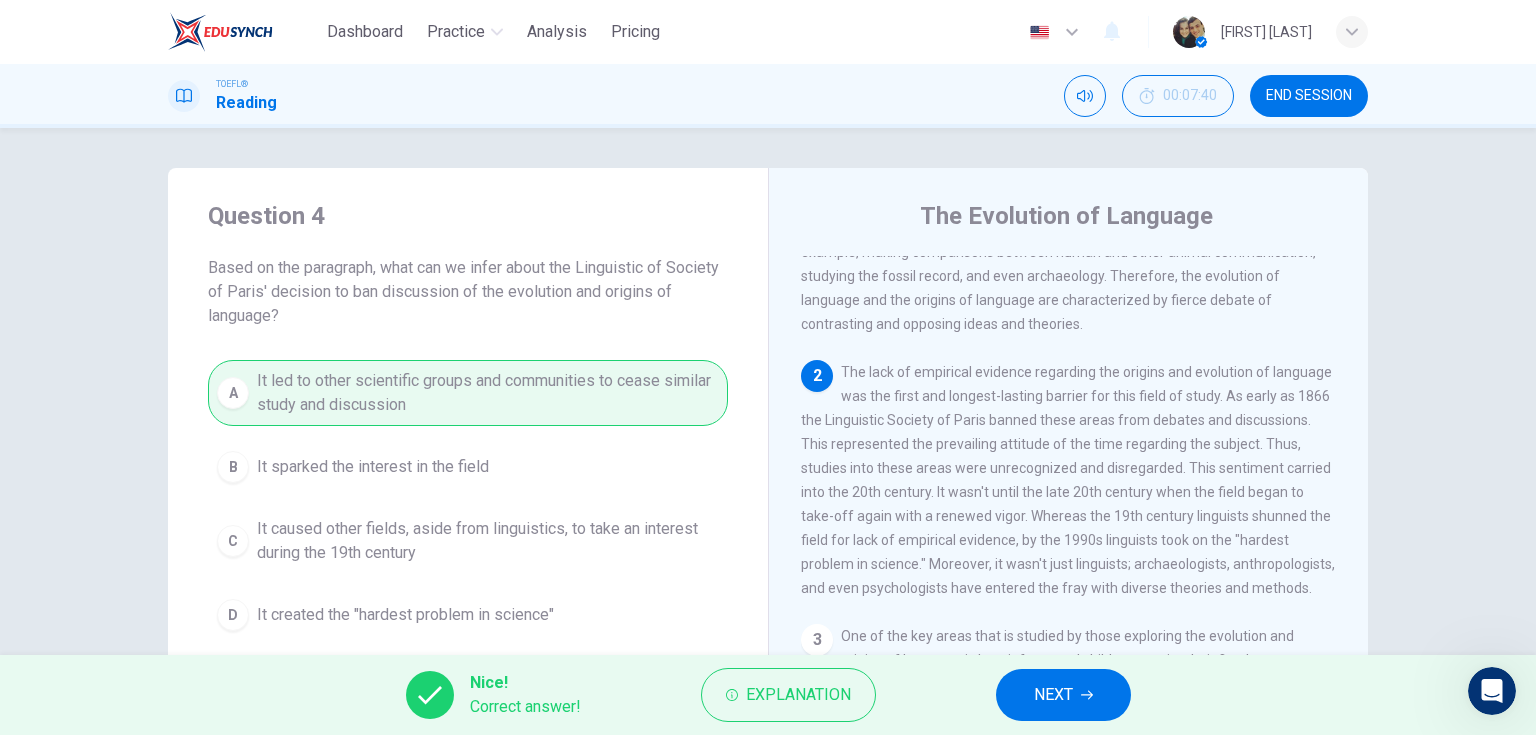 click on "NEXT" at bounding box center [1063, 695] 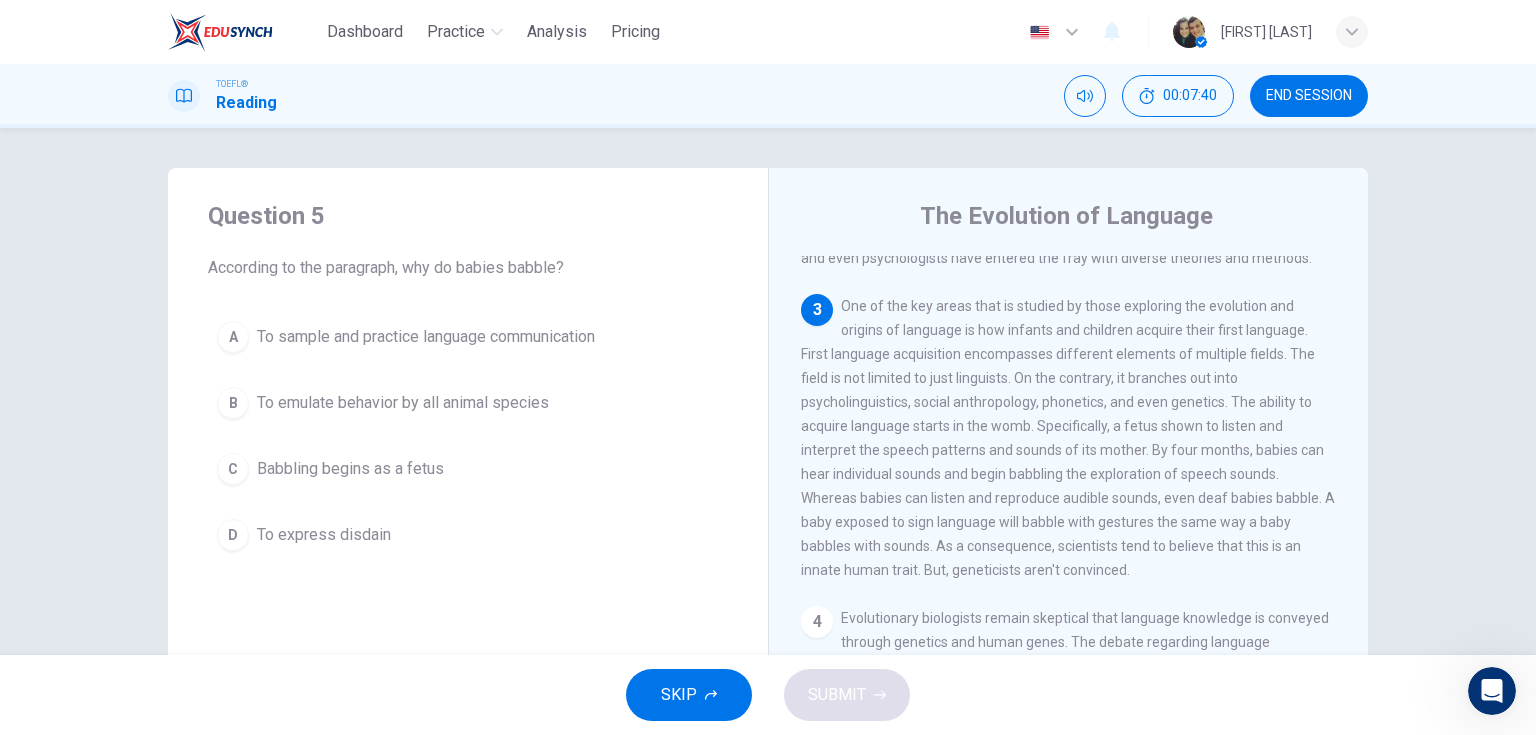 scroll, scrollTop: 491, scrollLeft: 0, axis: vertical 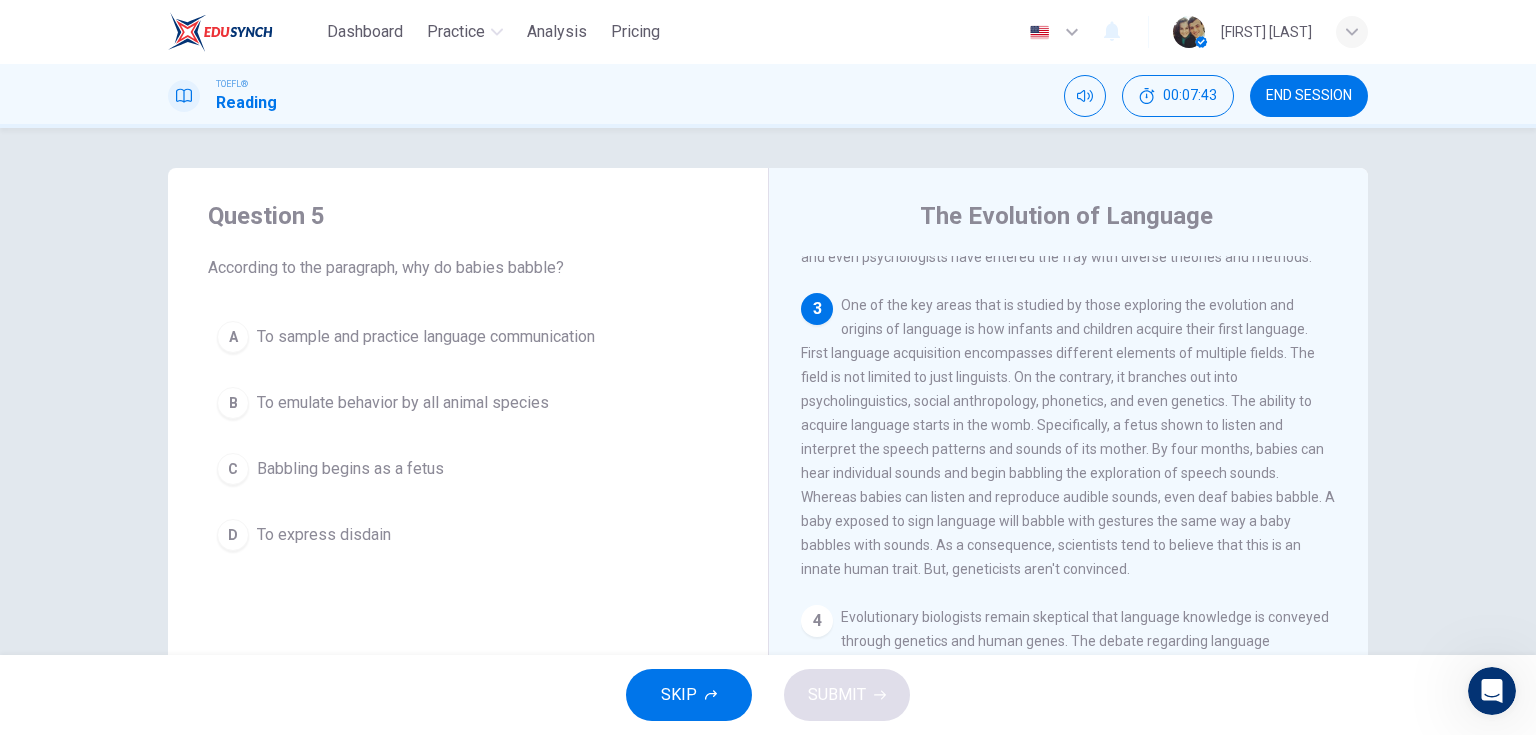 drag, startPoint x: 311, startPoint y: 275, endPoint x: 506, endPoint y: 280, distance: 195.06409 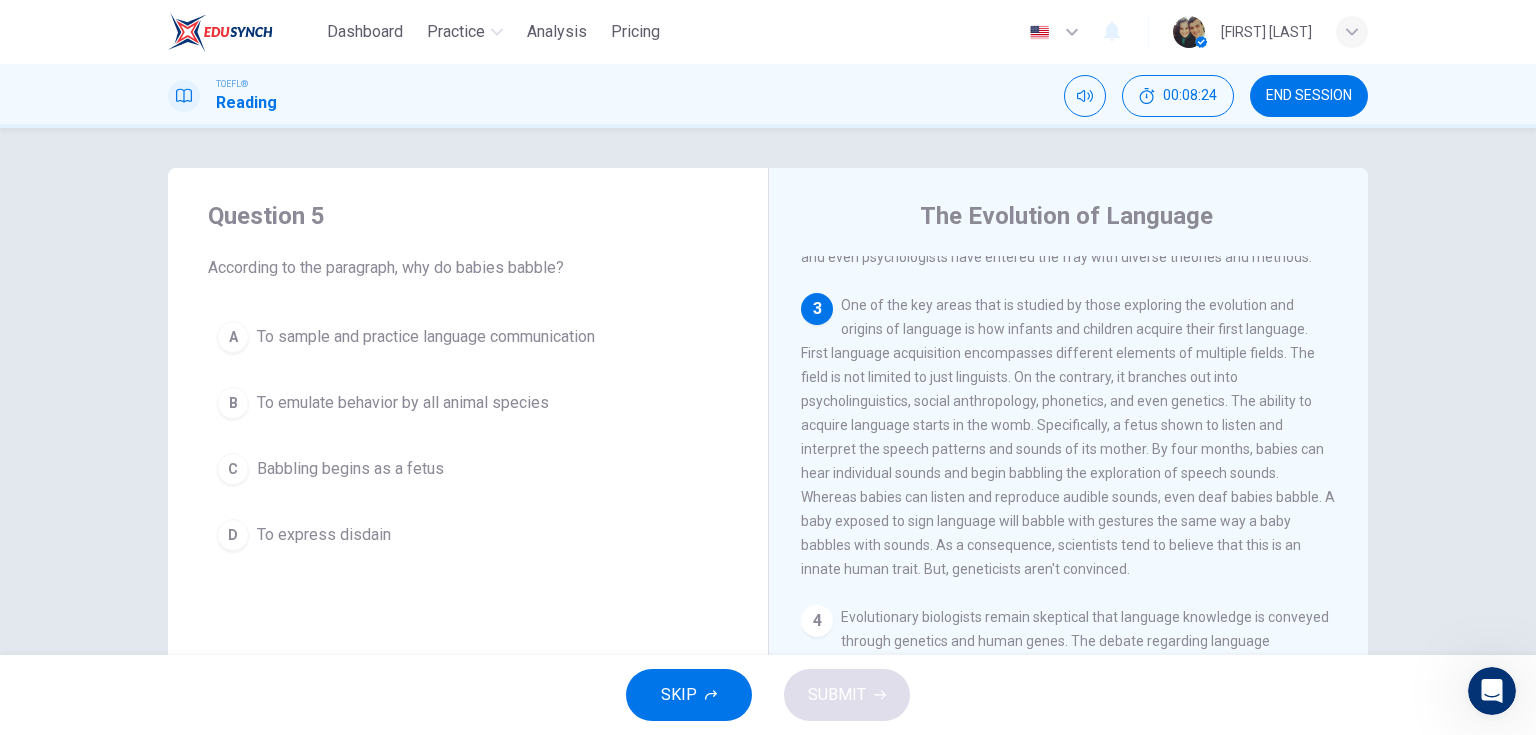 drag, startPoint x: 1147, startPoint y: 351, endPoint x: 1191, endPoint y: 376, distance: 50.606323 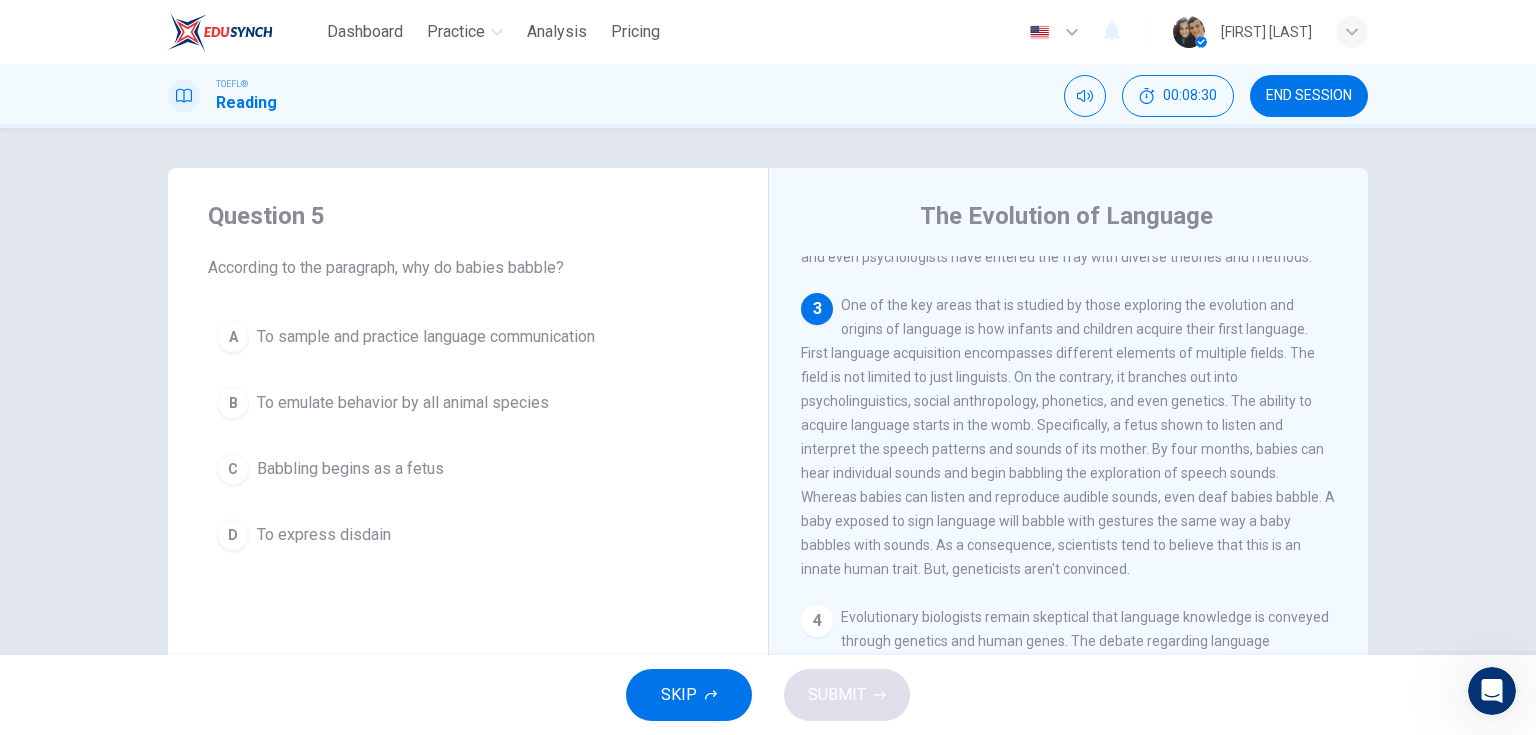 drag, startPoint x: 862, startPoint y: 393, endPoint x: 1200, endPoint y: 399, distance: 338.05325 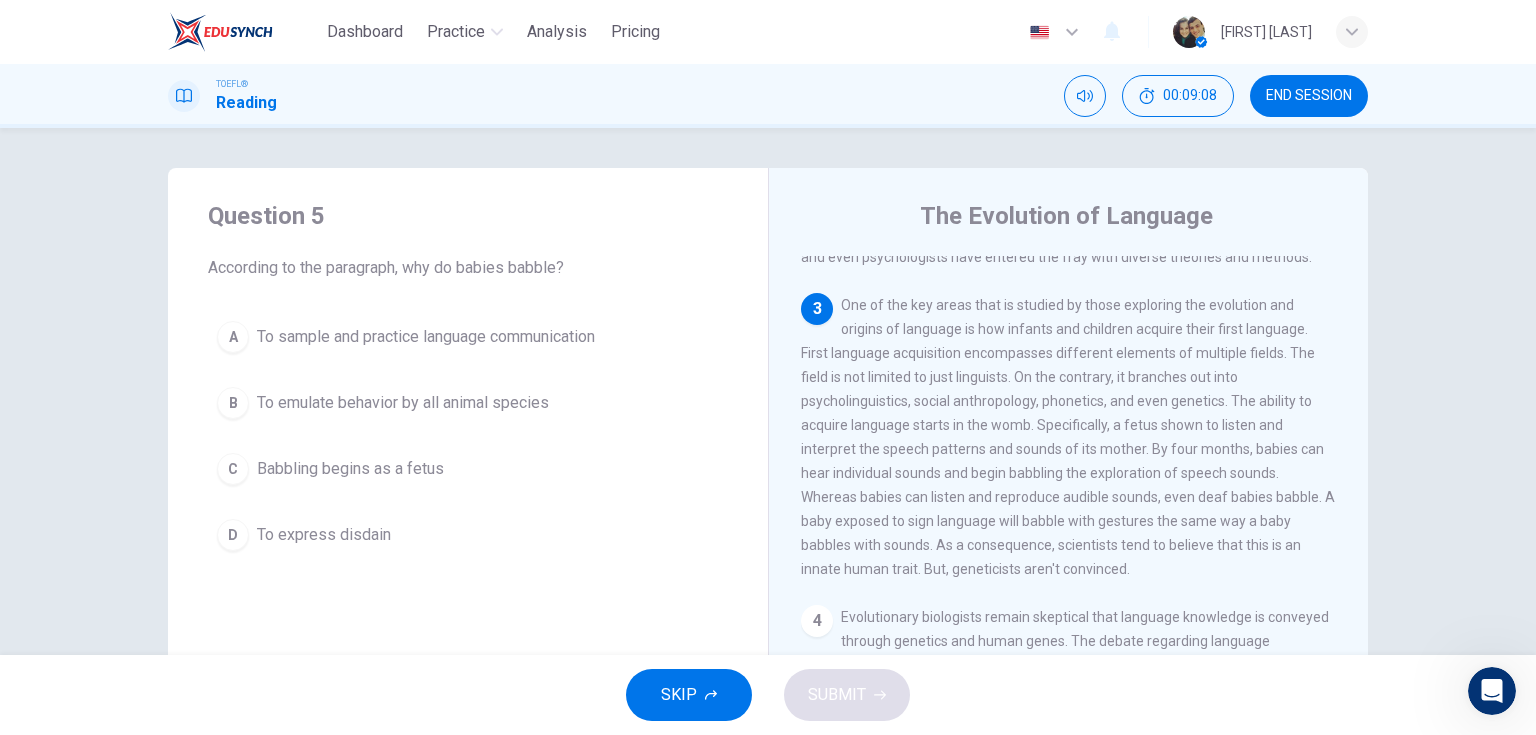 click on "To sample and practice language communication" at bounding box center (426, 337) 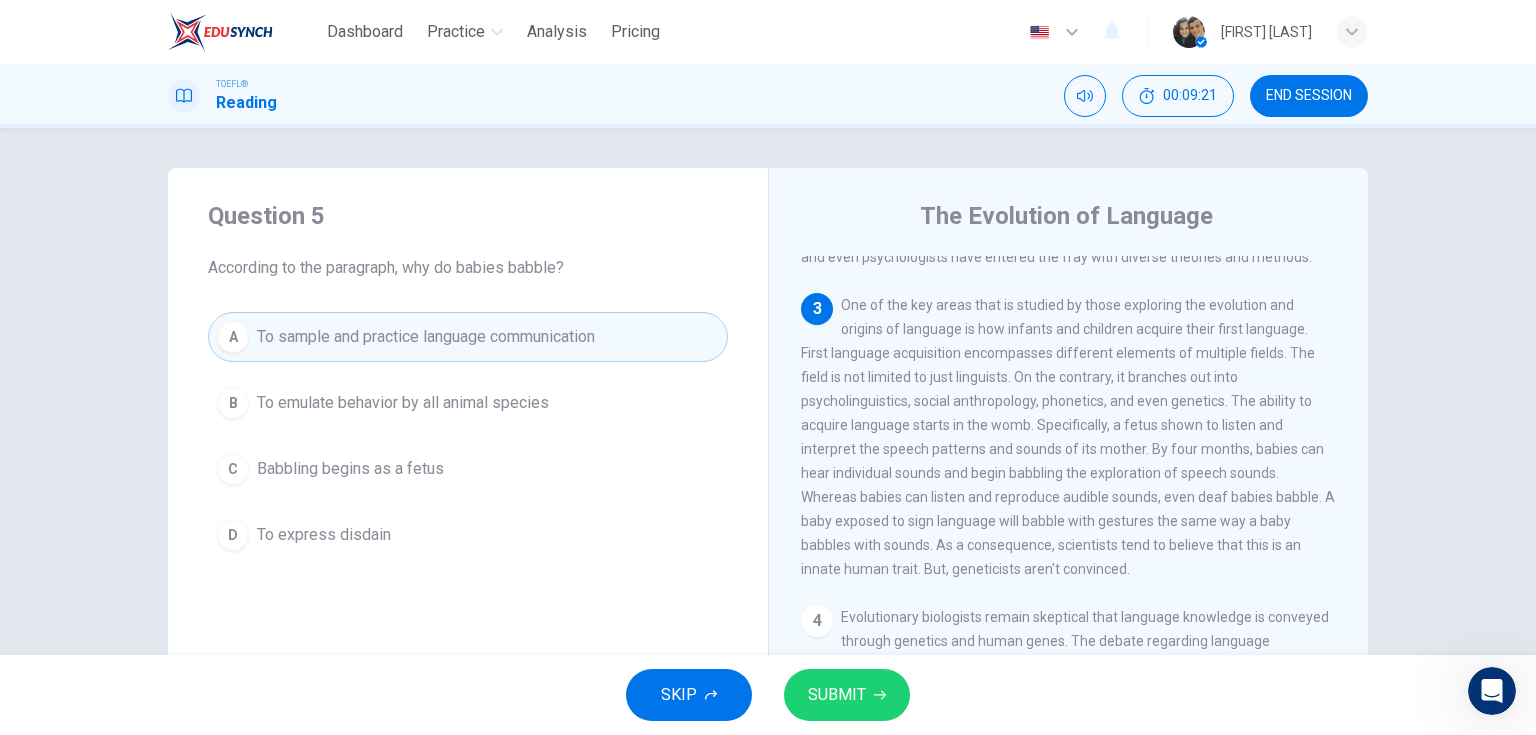 click on "SUBMIT" at bounding box center [837, 695] 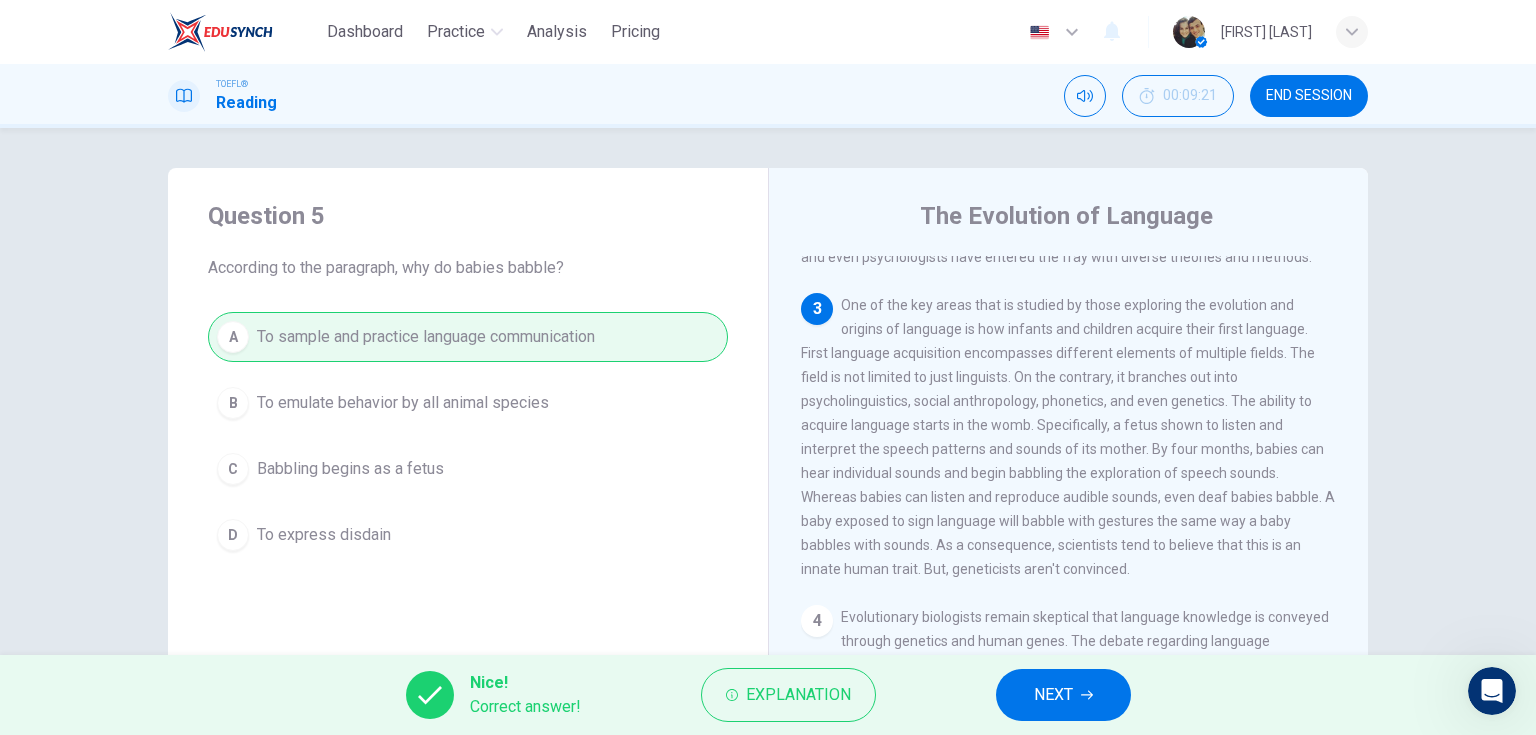 click on "NEXT" at bounding box center [1053, 695] 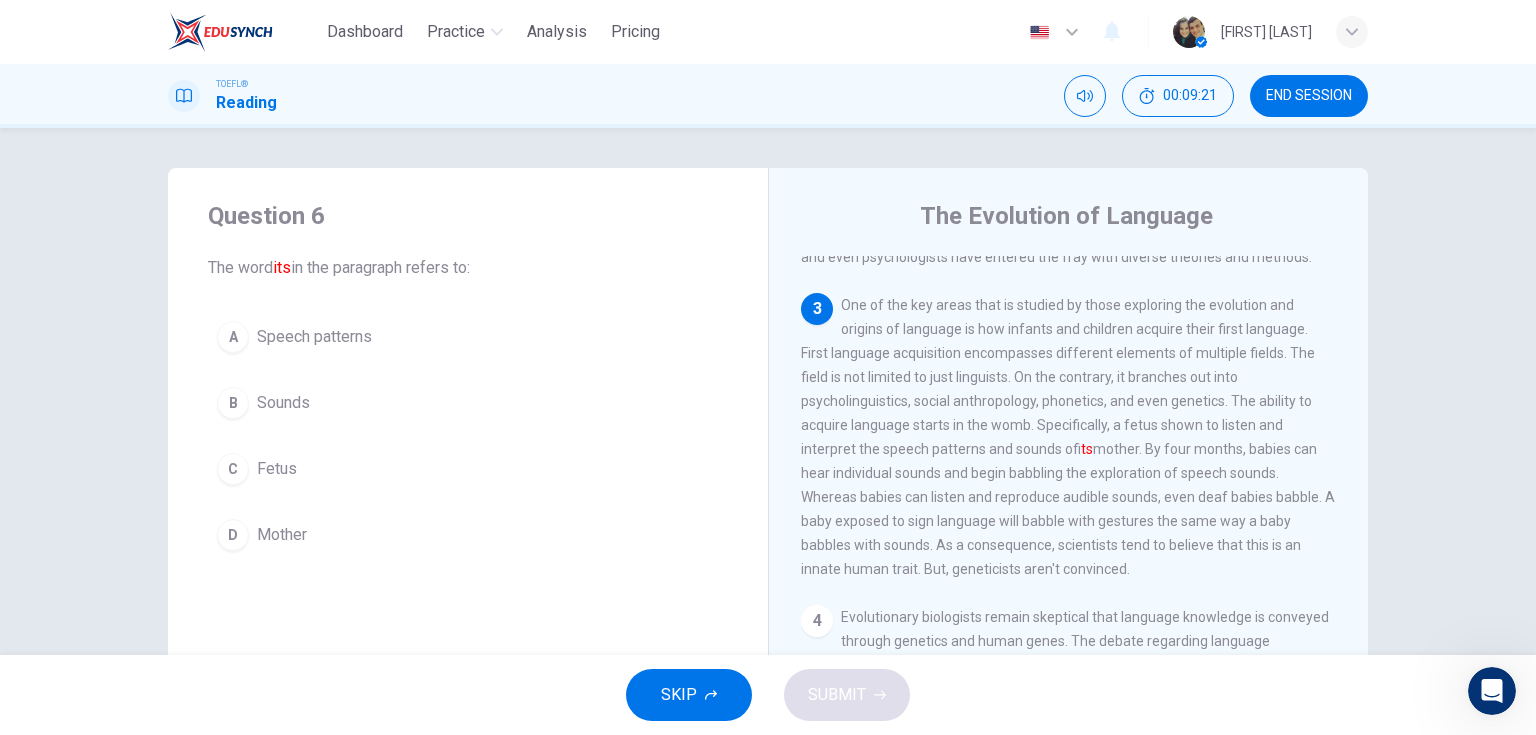 scroll, scrollTop: 568, scrollLeft: 0, axis: vertical 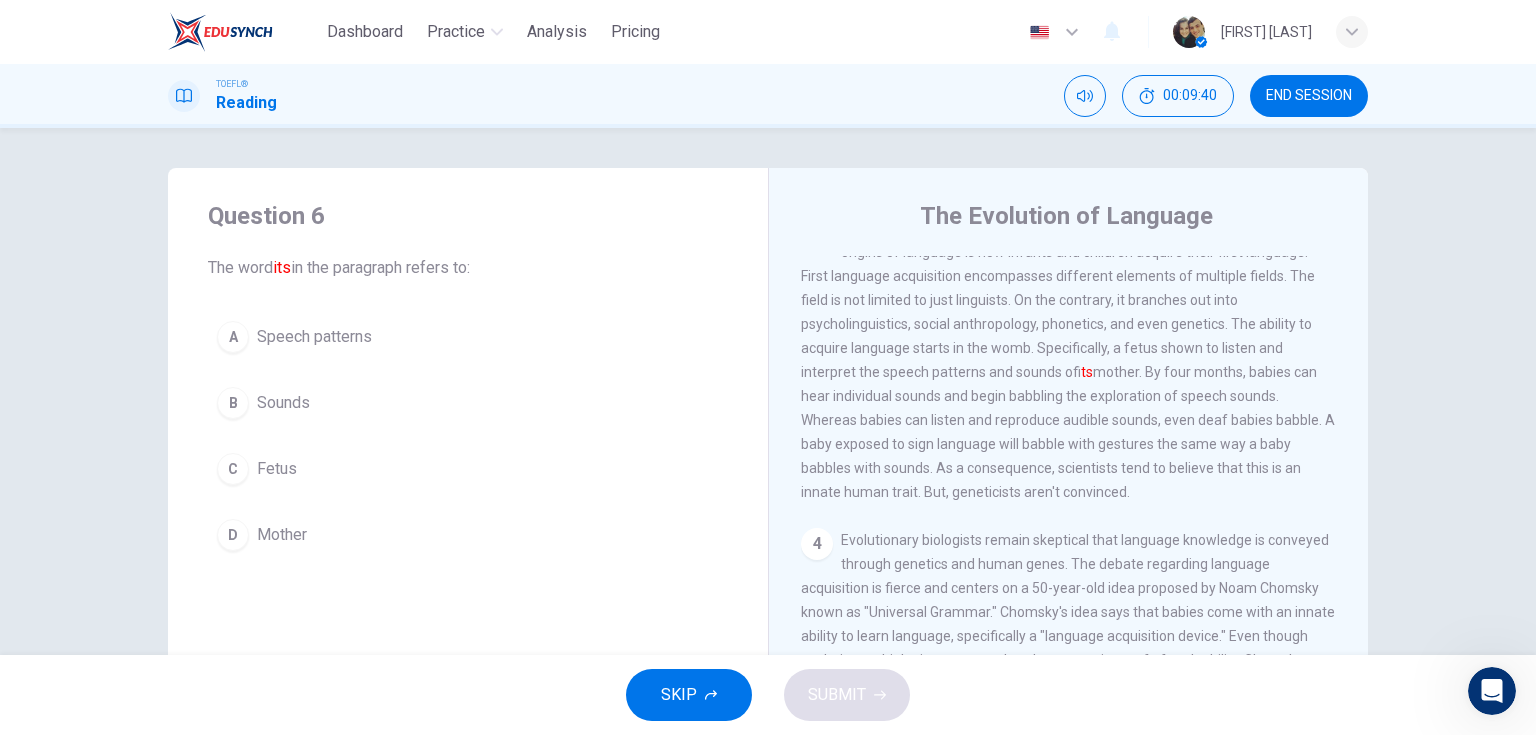 click on "Mother" at bounding box center (282, 535) 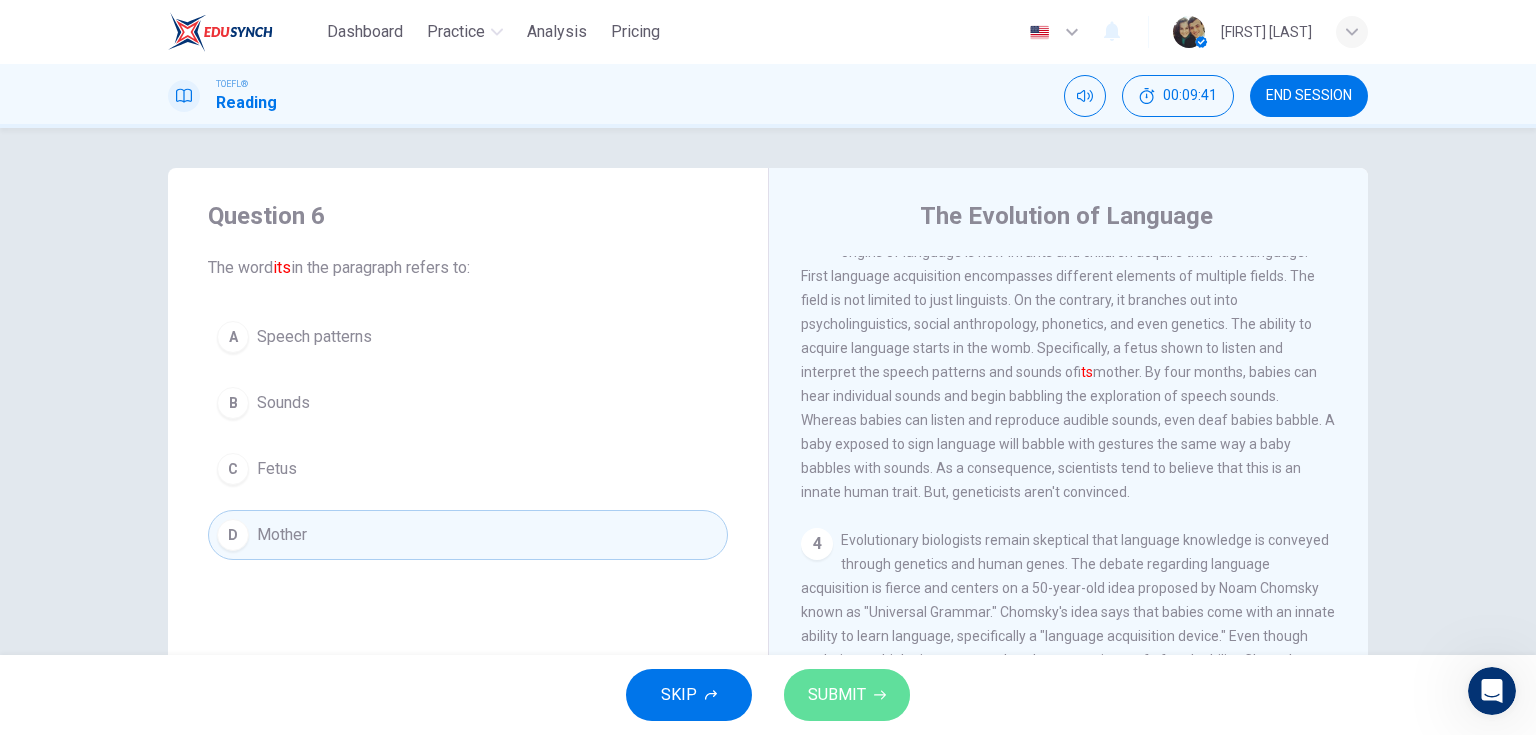 click on "SUBMIT" at bounding box center [847, 695] 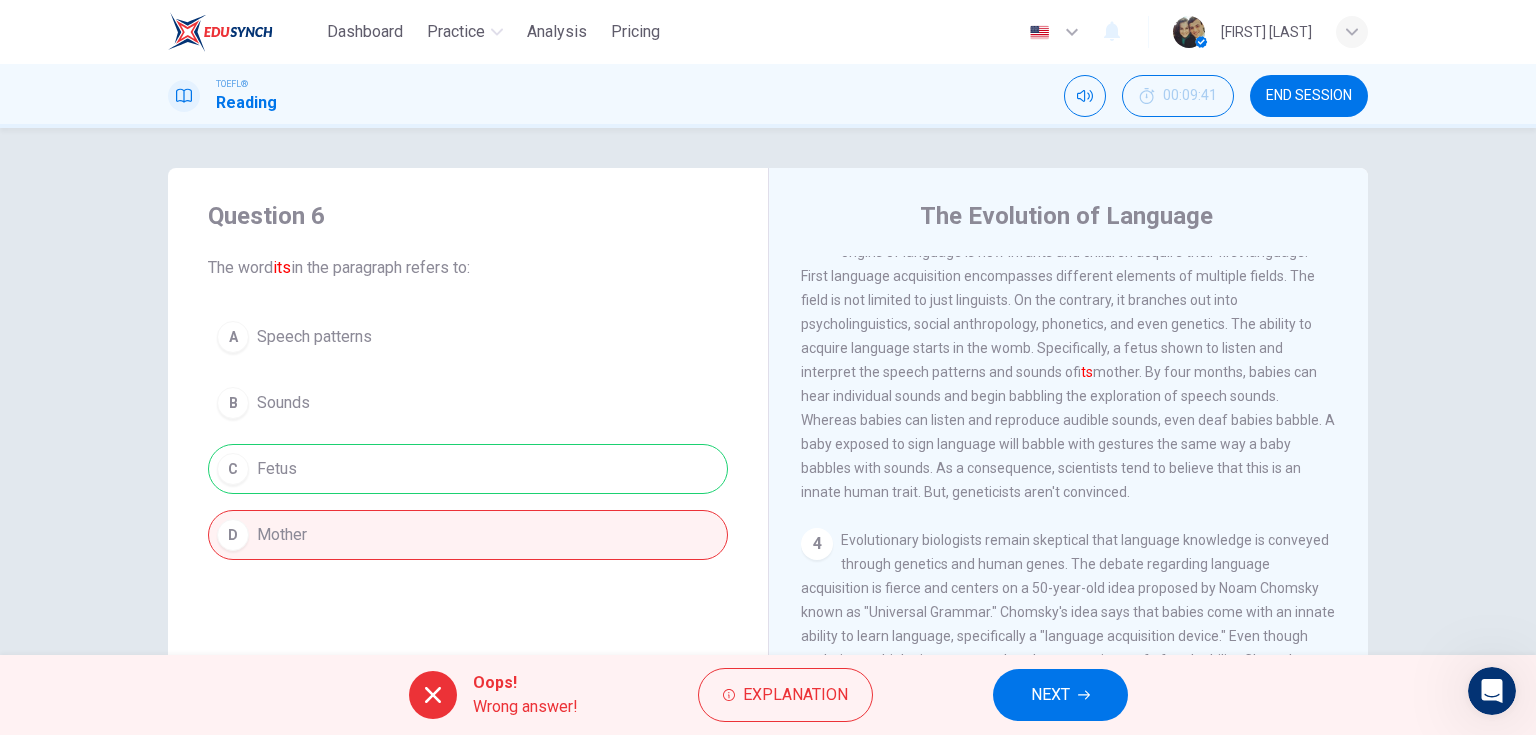 click on "A Speech patterns B Sounds C Fetus D Mother" at bounding box center (468, 436) 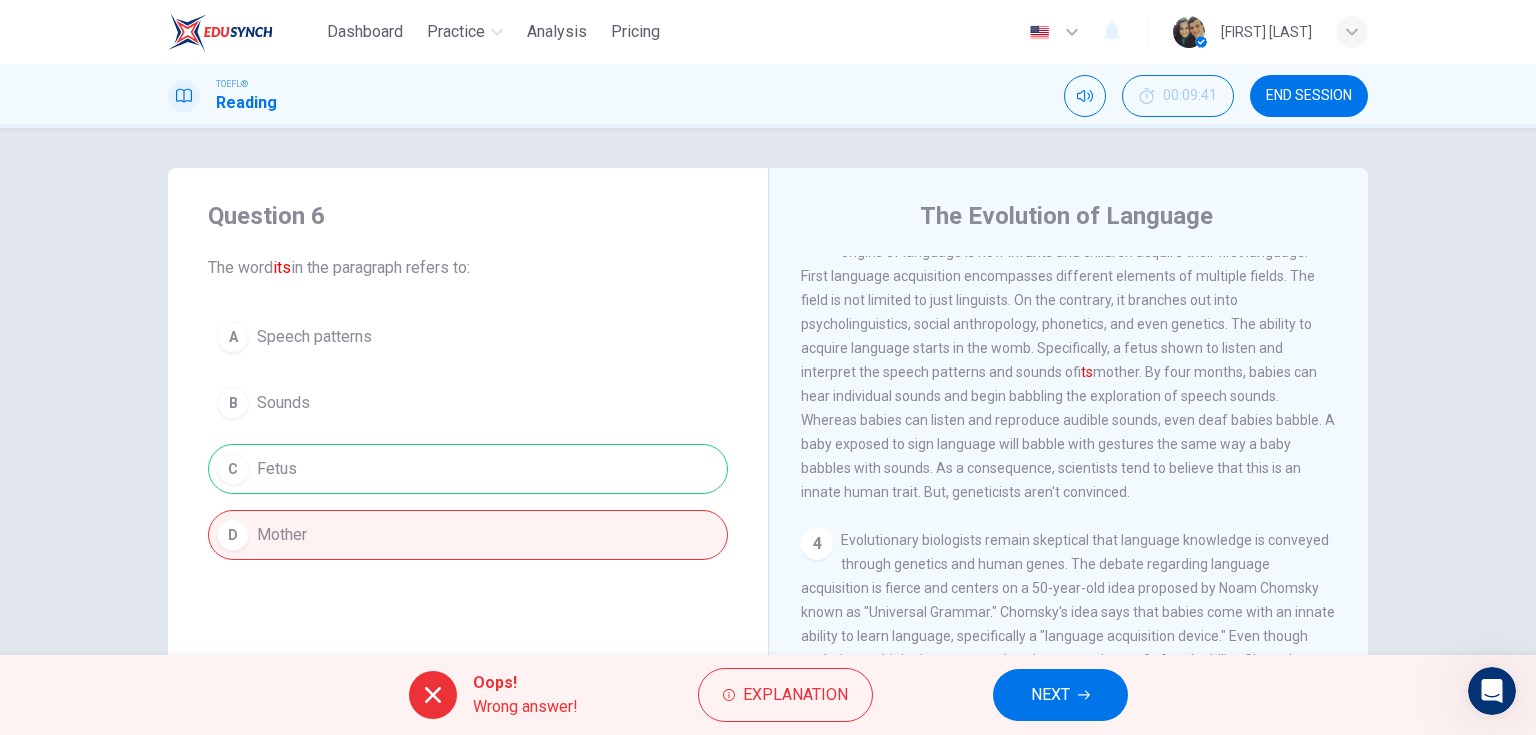 click on "NEXT" at bounding box center (1050, 695) 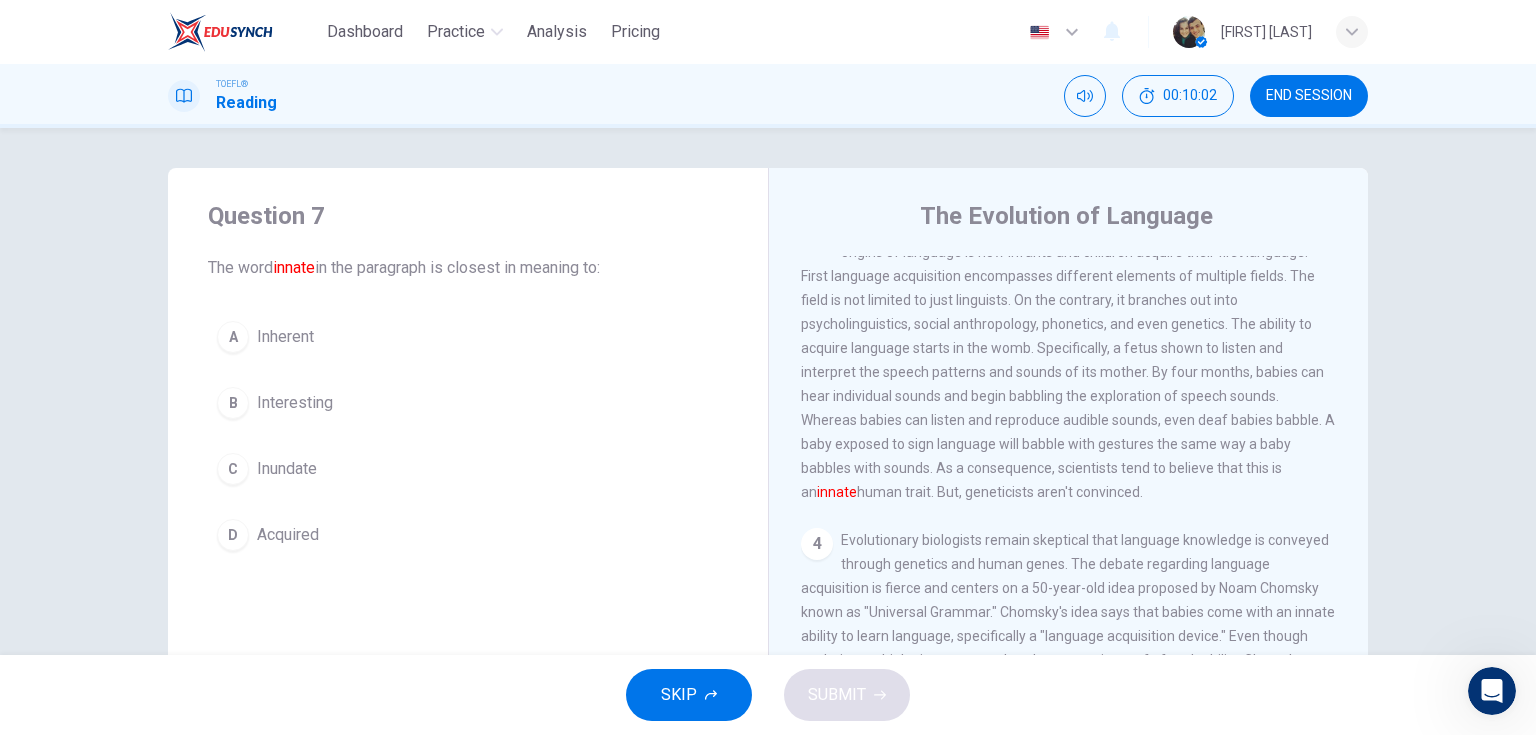 click on "Inherent" at bounding box center [285, 337] 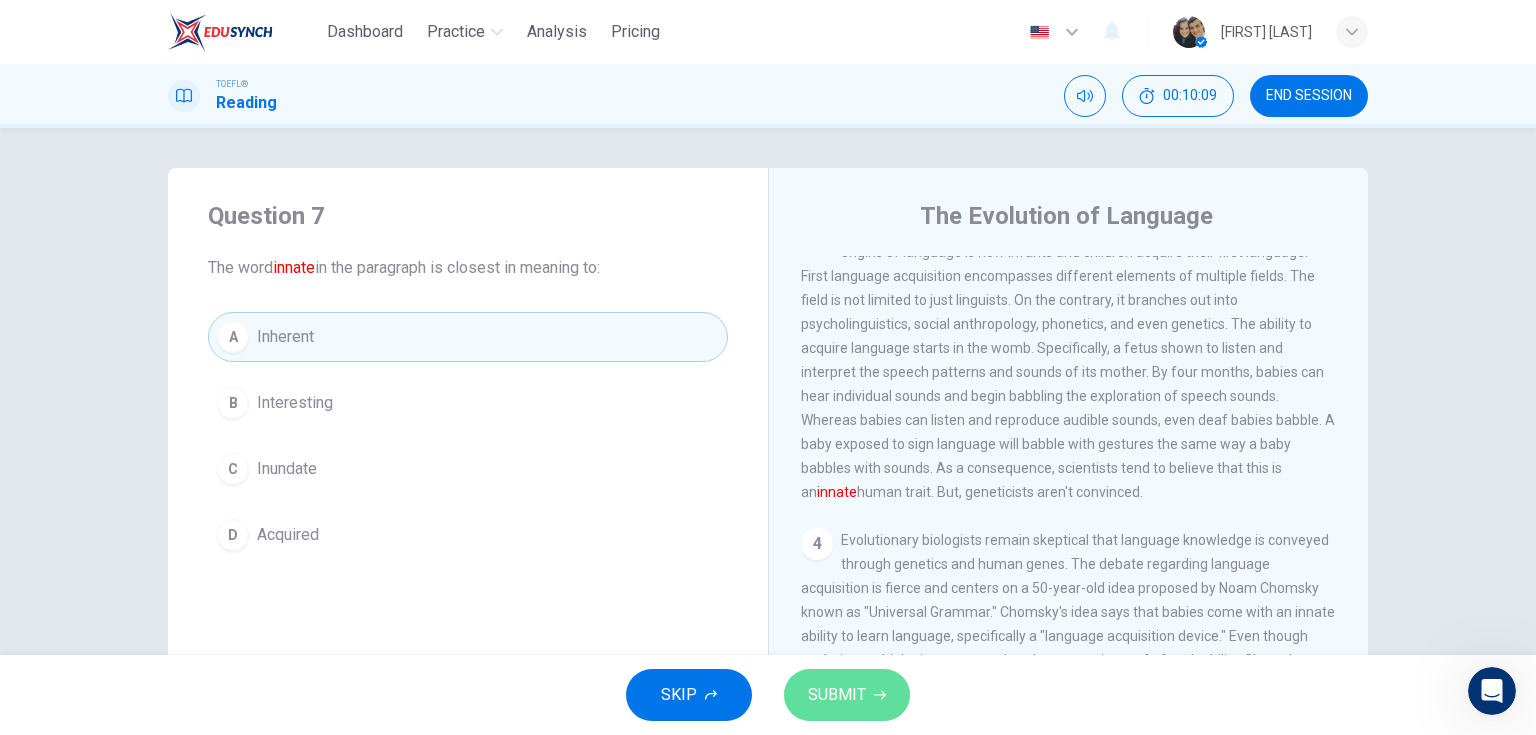 click on "SUBMIT" at bounding box center [837, 695] 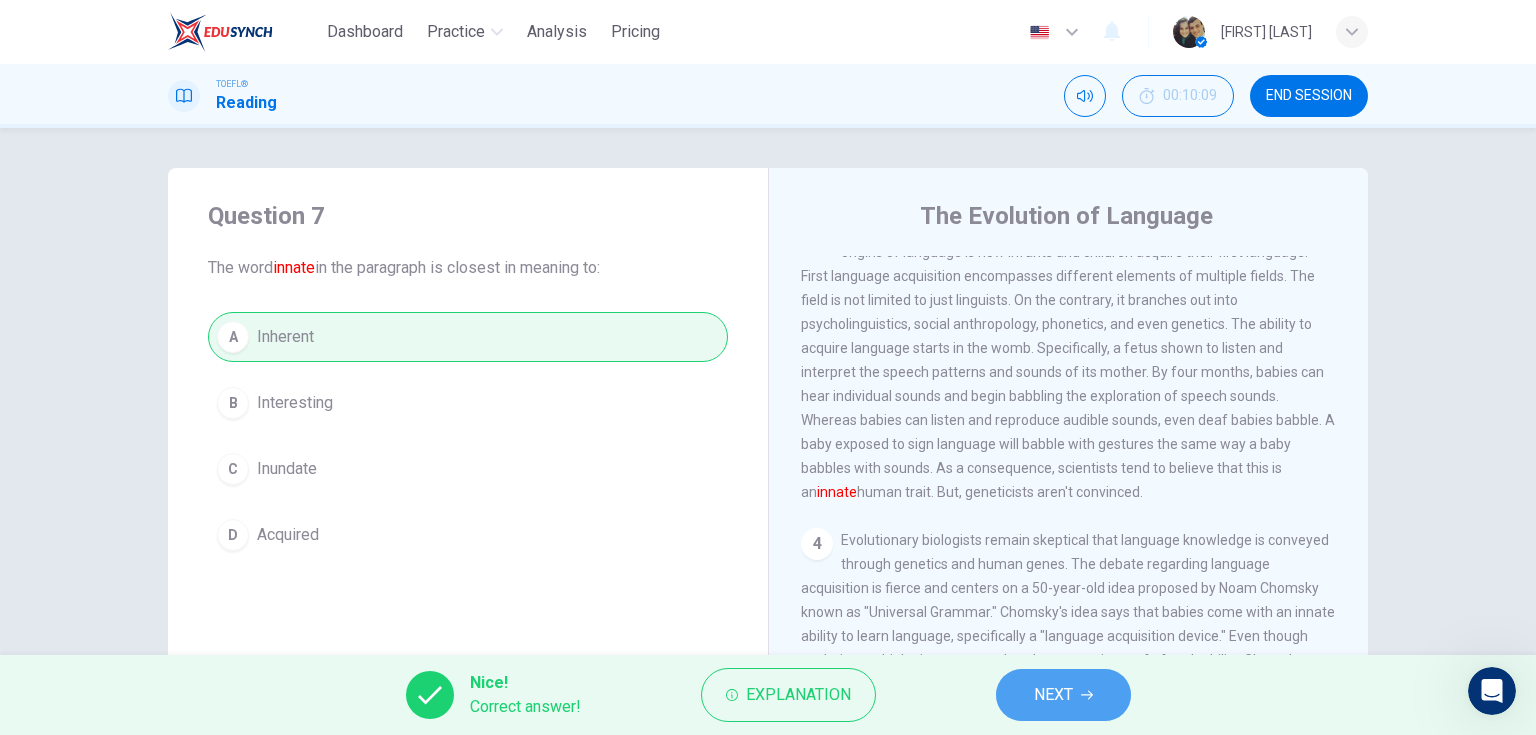 click on "NEXT" at bounding box center [1063, 695] 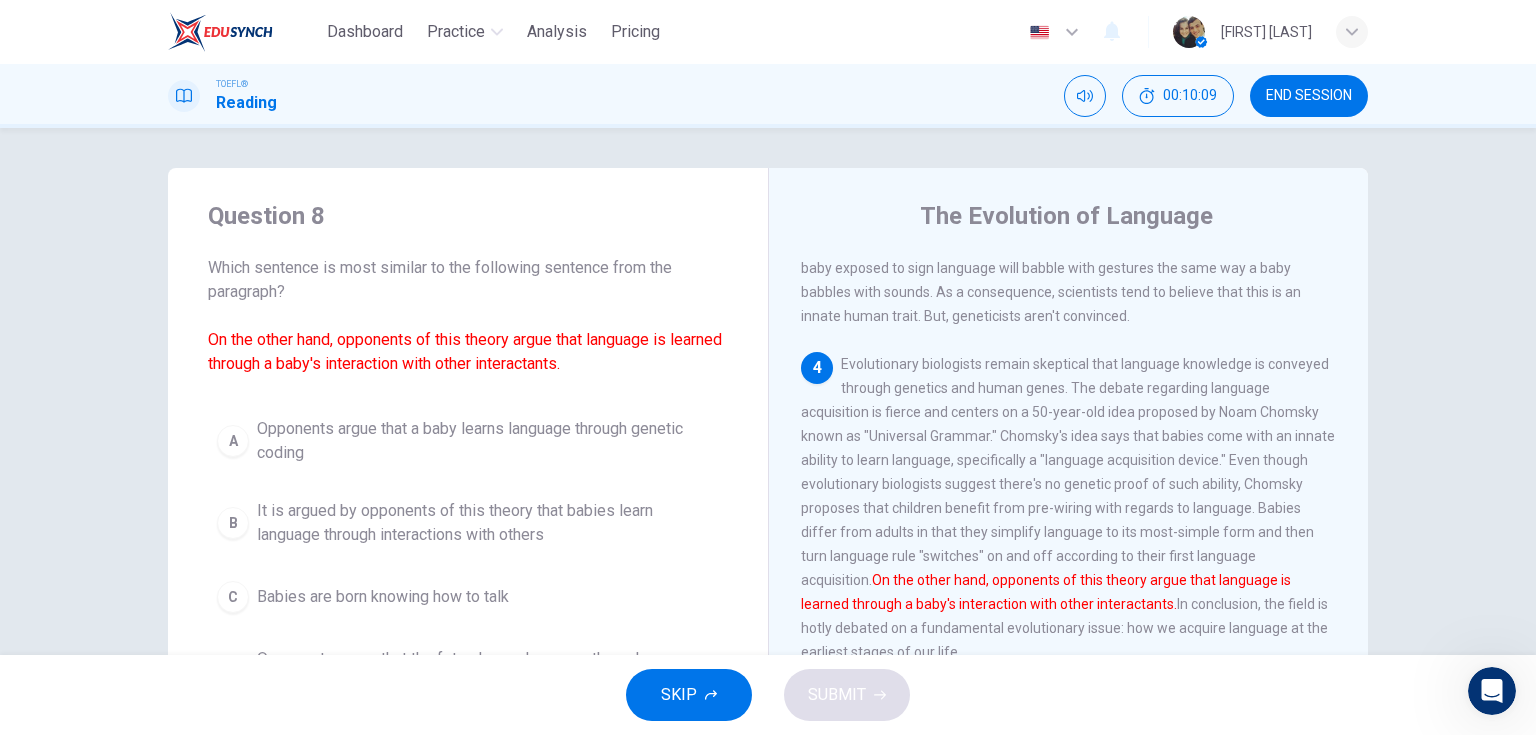 scroll, scrollTop: 837, scrollLeft: 0, axis: vertical 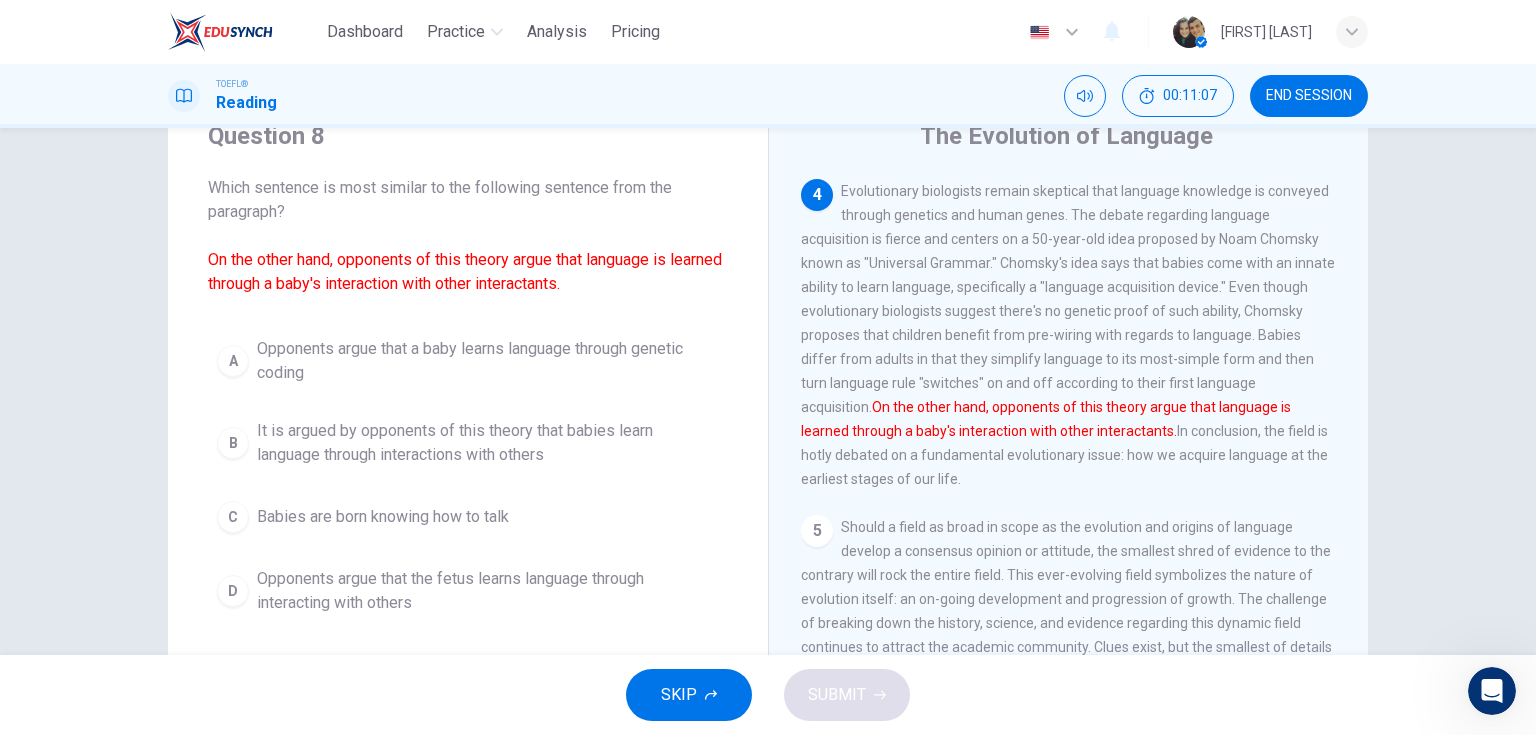click on "It is argued by opponents of this theory that babies learn language through interactions with others" at bounding box center [488, 443] 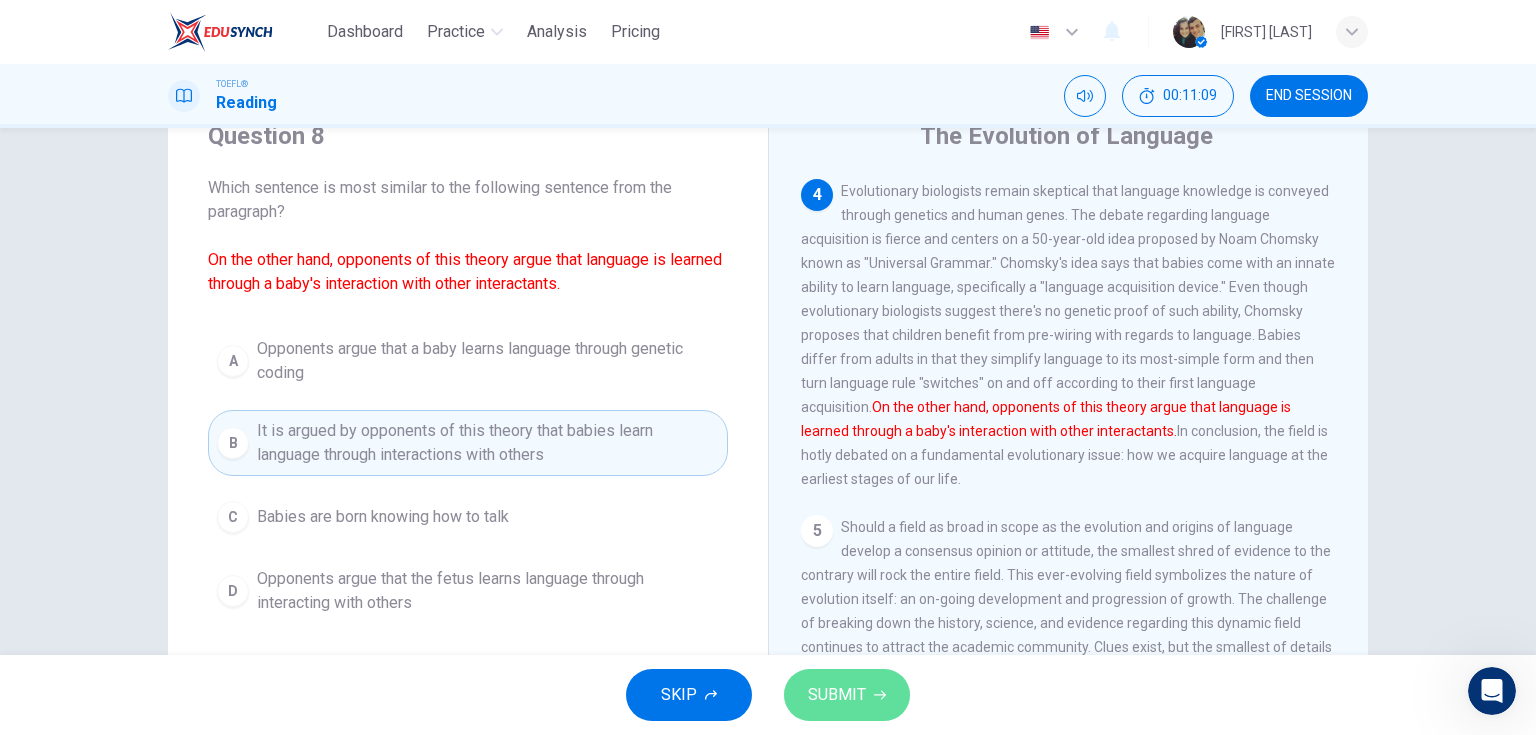 click on "SUBMIT" at bounding box center [837, 695] 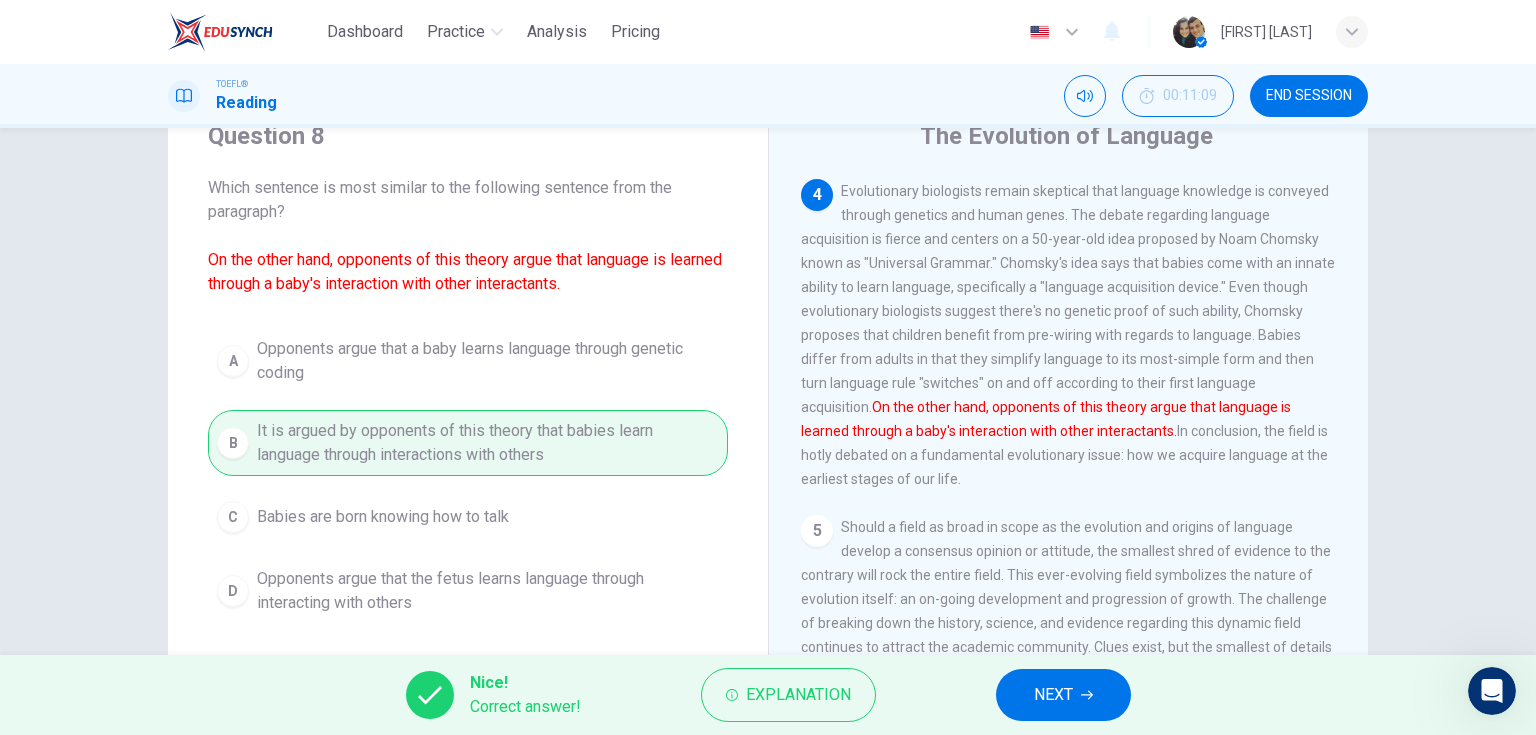 click on "NEXT" at bounding box center [1053, 695] 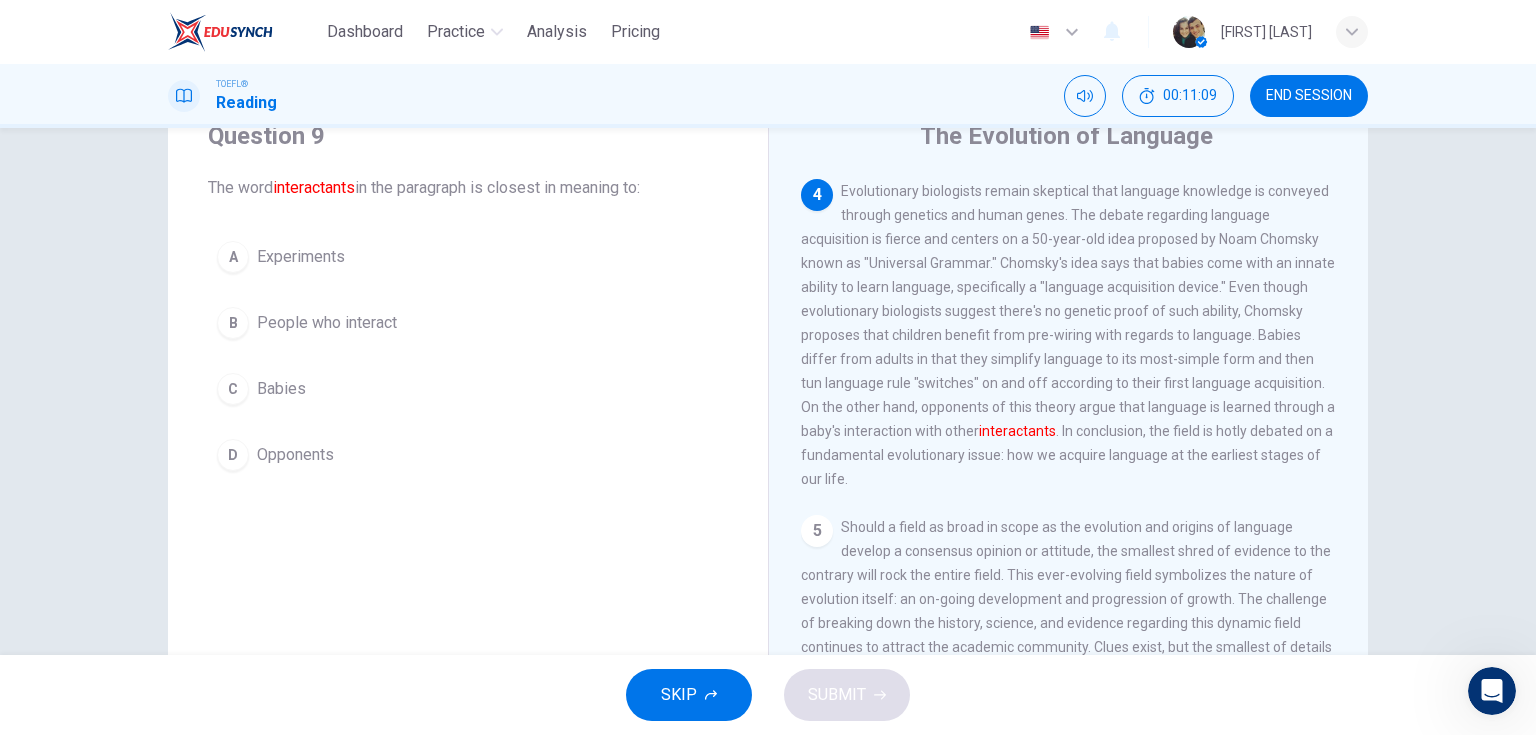 click on "SKIP SUBMIT" at bounding box center [768, 695] 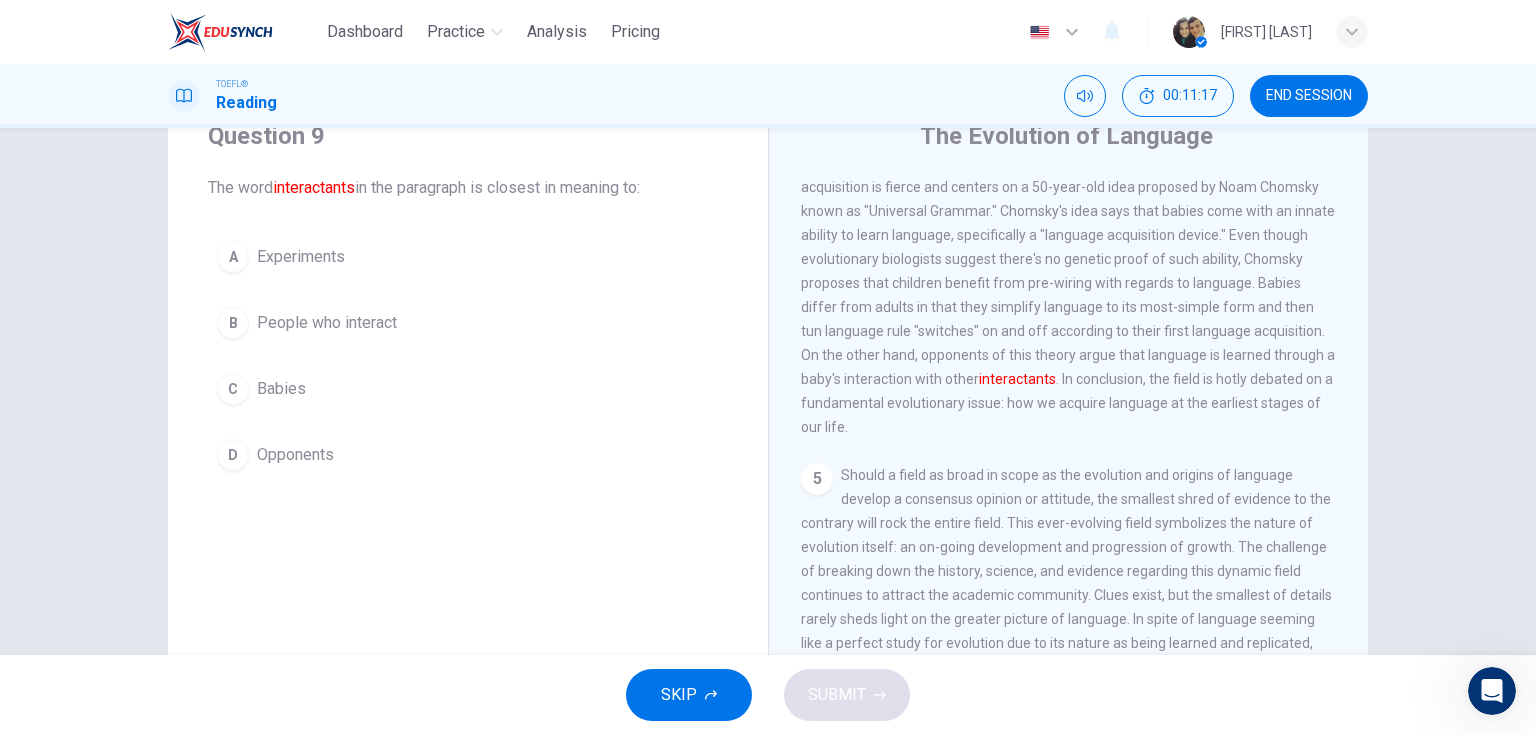 click on "People who interact" at bounding box center (327, 323) 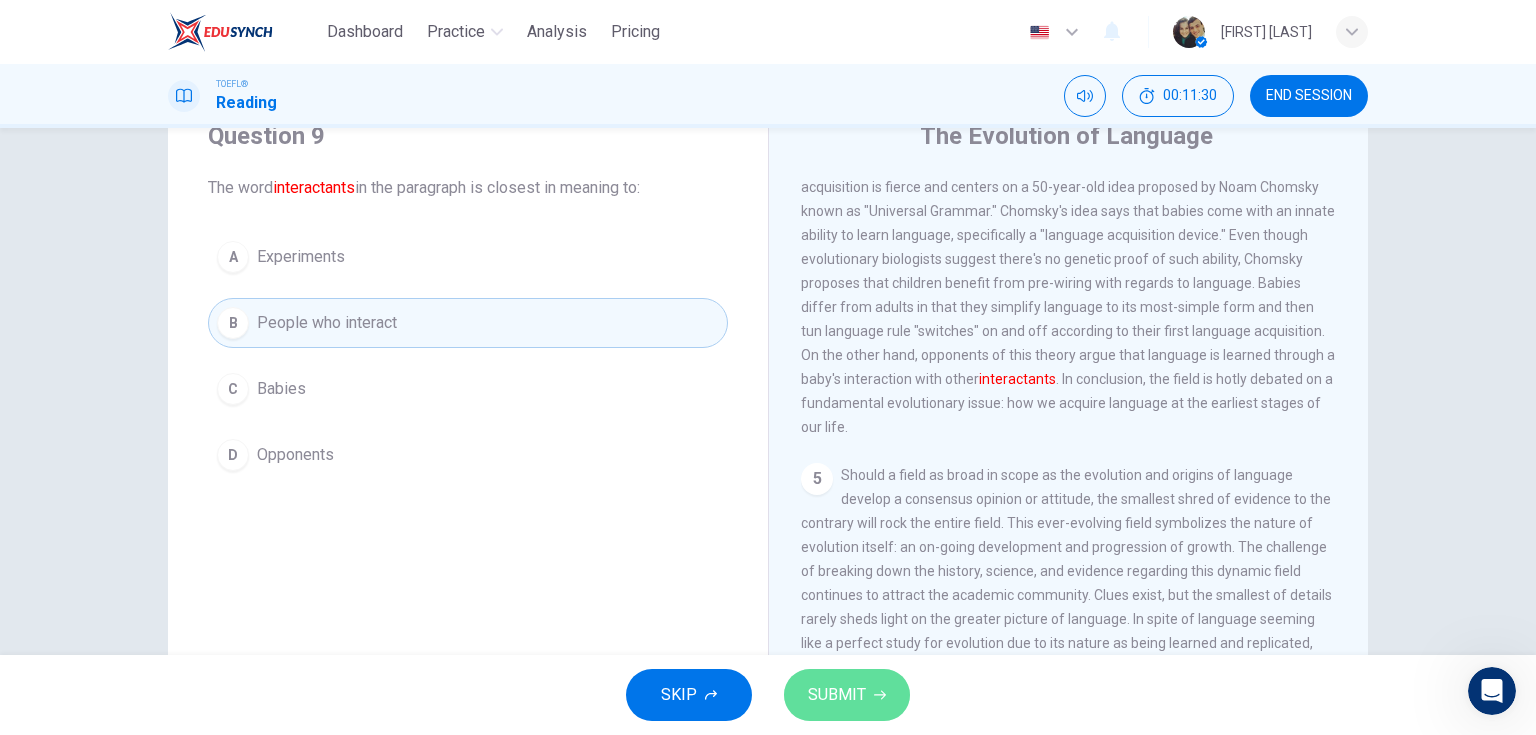 click on "SUBMIT" at bounding box center (847, 695) 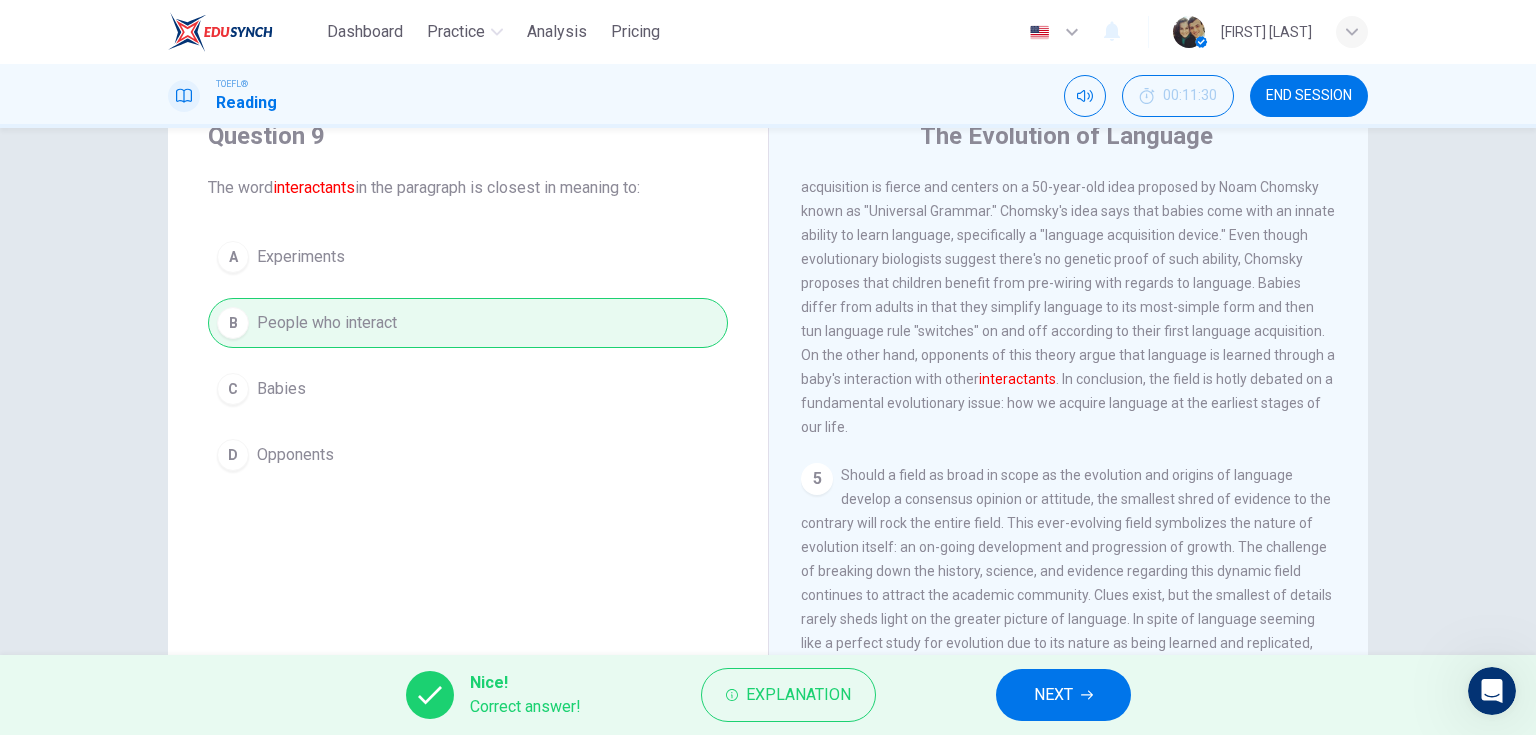 click on "NEXT" at bounding box center (1063, 695) 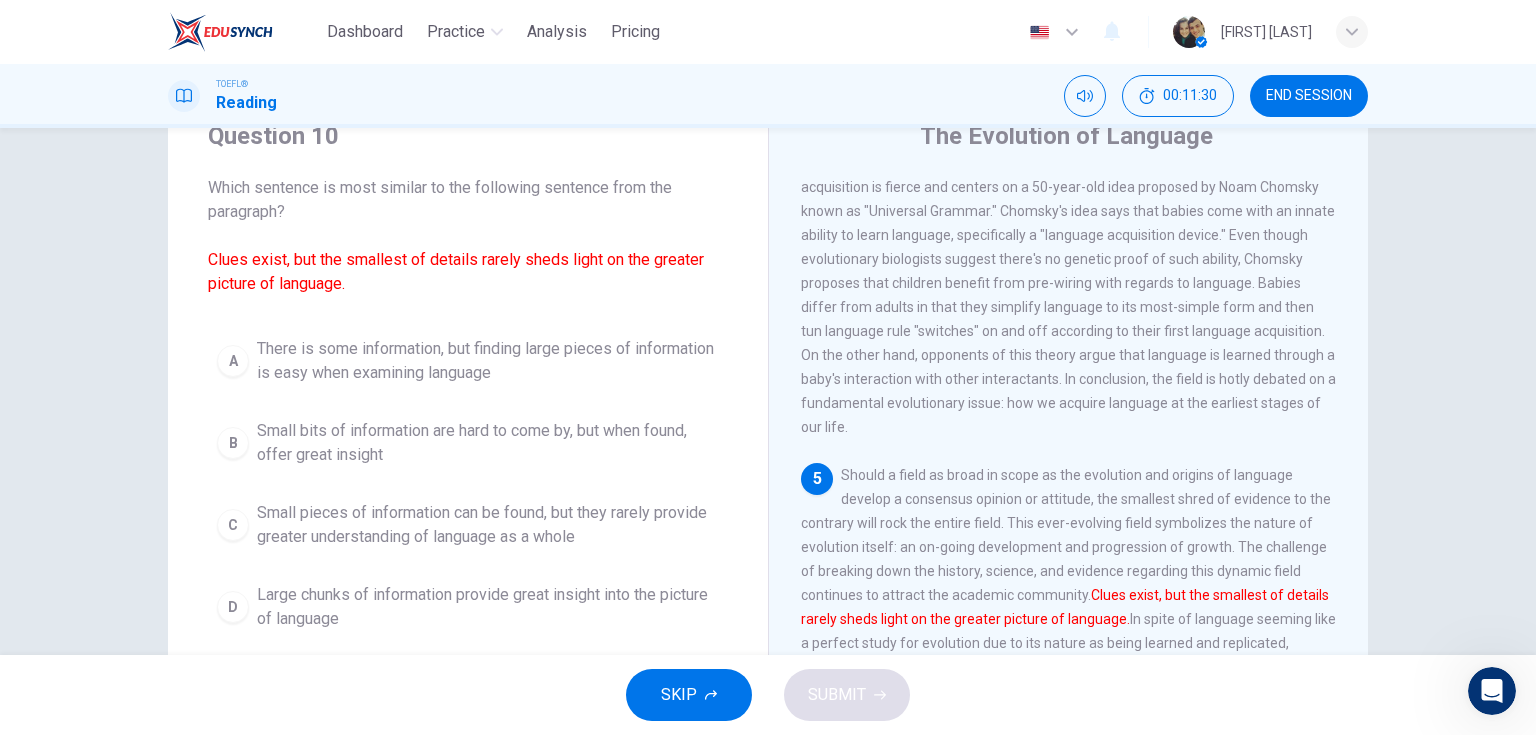 scroll, scrollTop: 958, scrollLeft: 0, axis: vertical 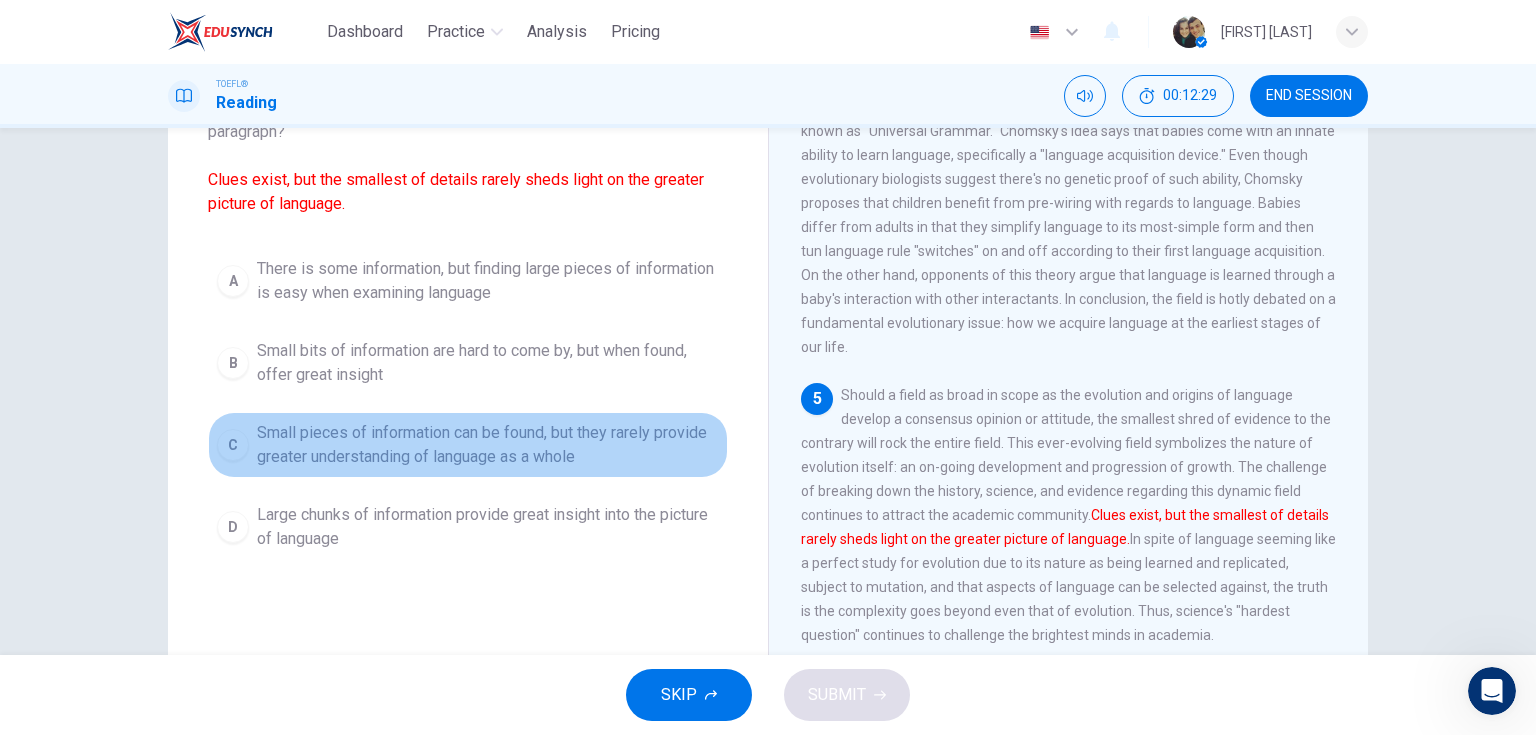 click on "Small pieces of information can be found, but they rarely provide greater understanding of language as a whole" at bounding box center [488, 445] 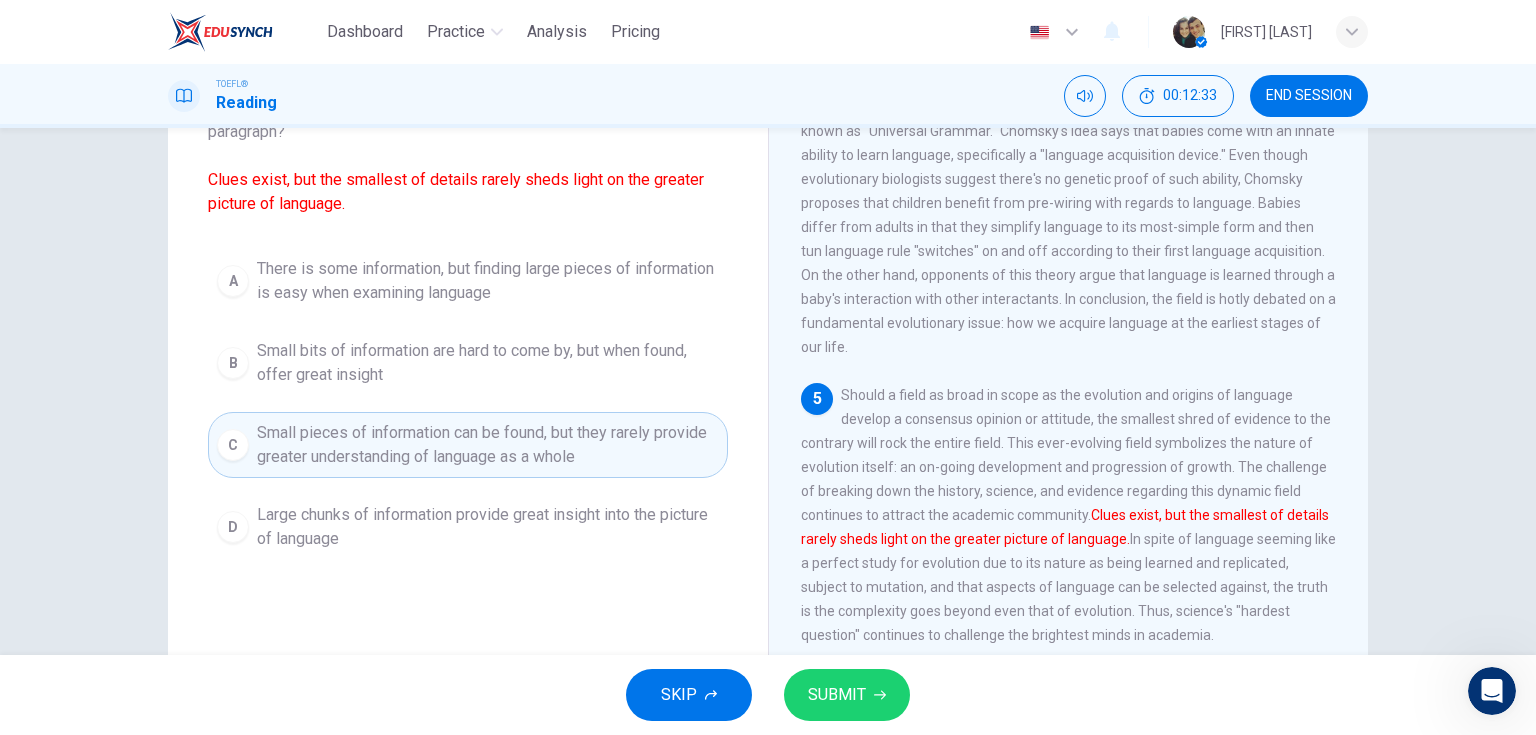 click on "SUBMIT" at bounding box center [847, 695] 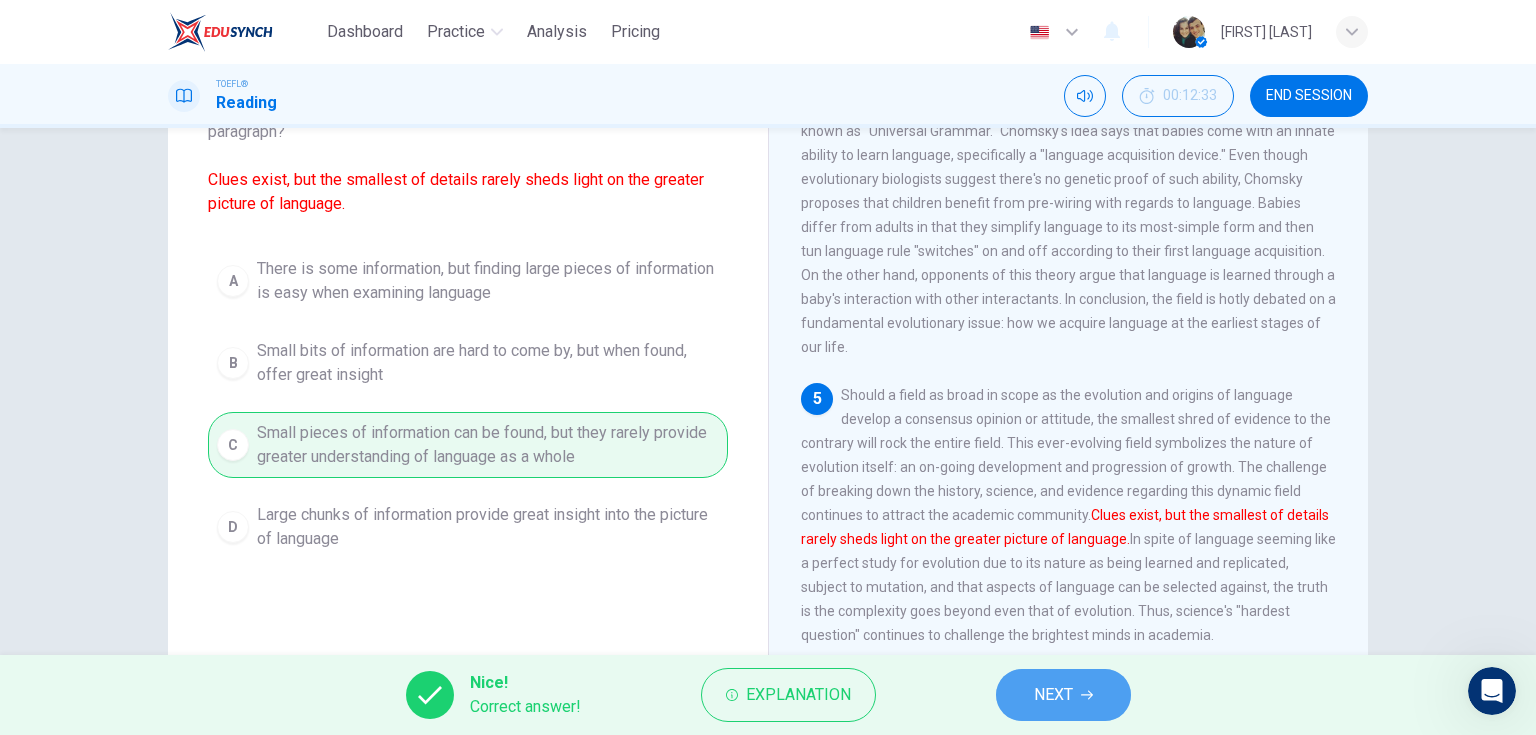 click on "NEXT" at bounding box center [1053, 695] 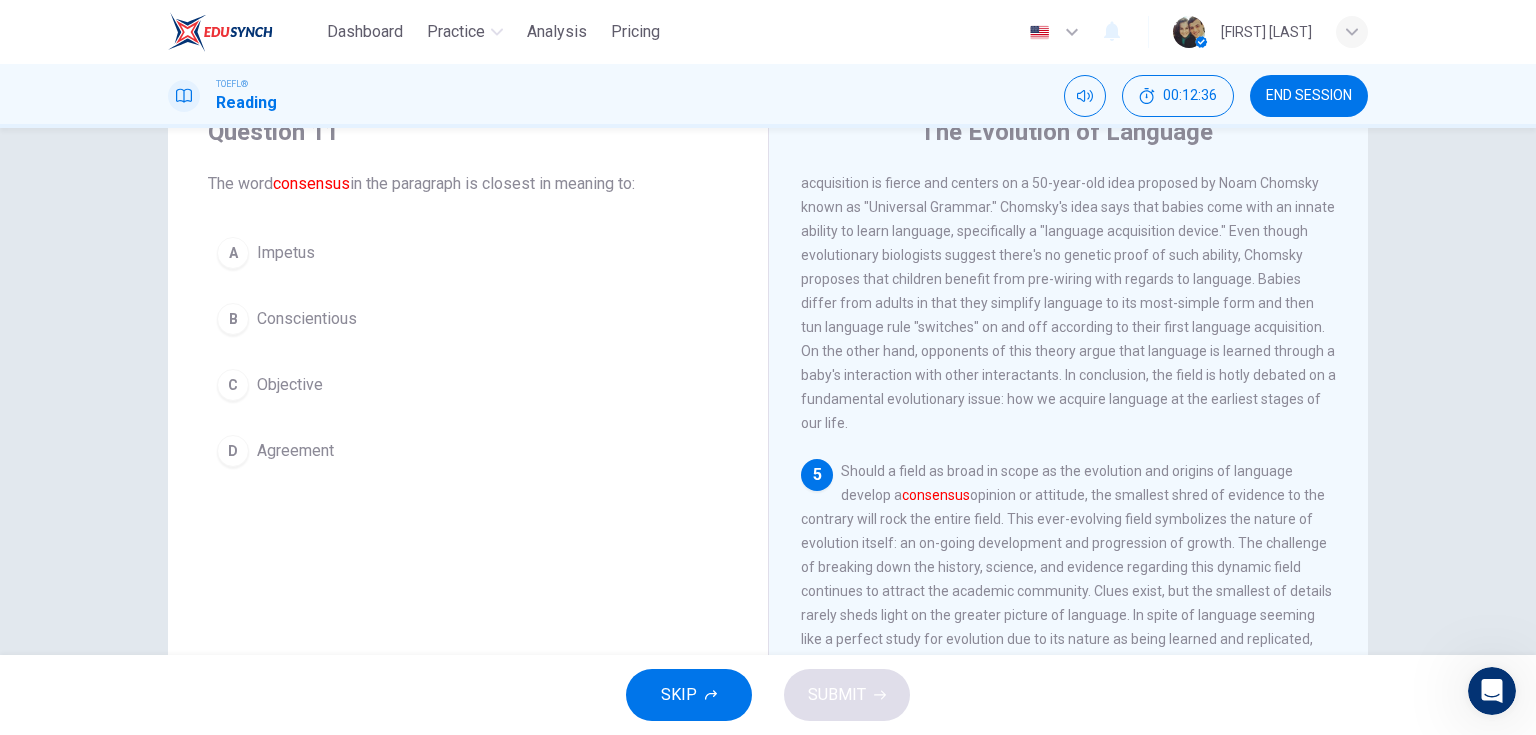 scroll, scrollTop: 80, scrollLeft: 0, axis: vertical 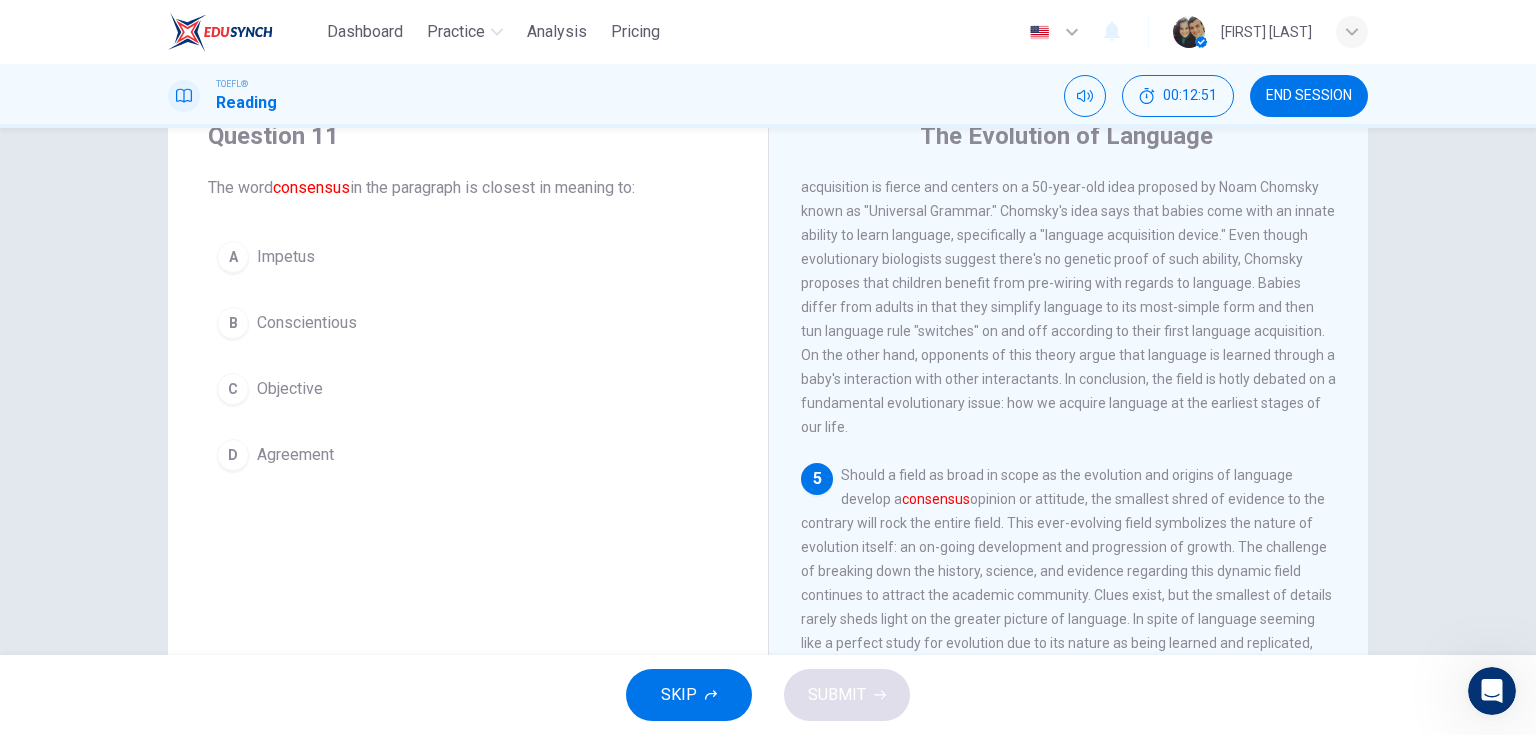 click on "Agreement" at bounding box center (295, 455) 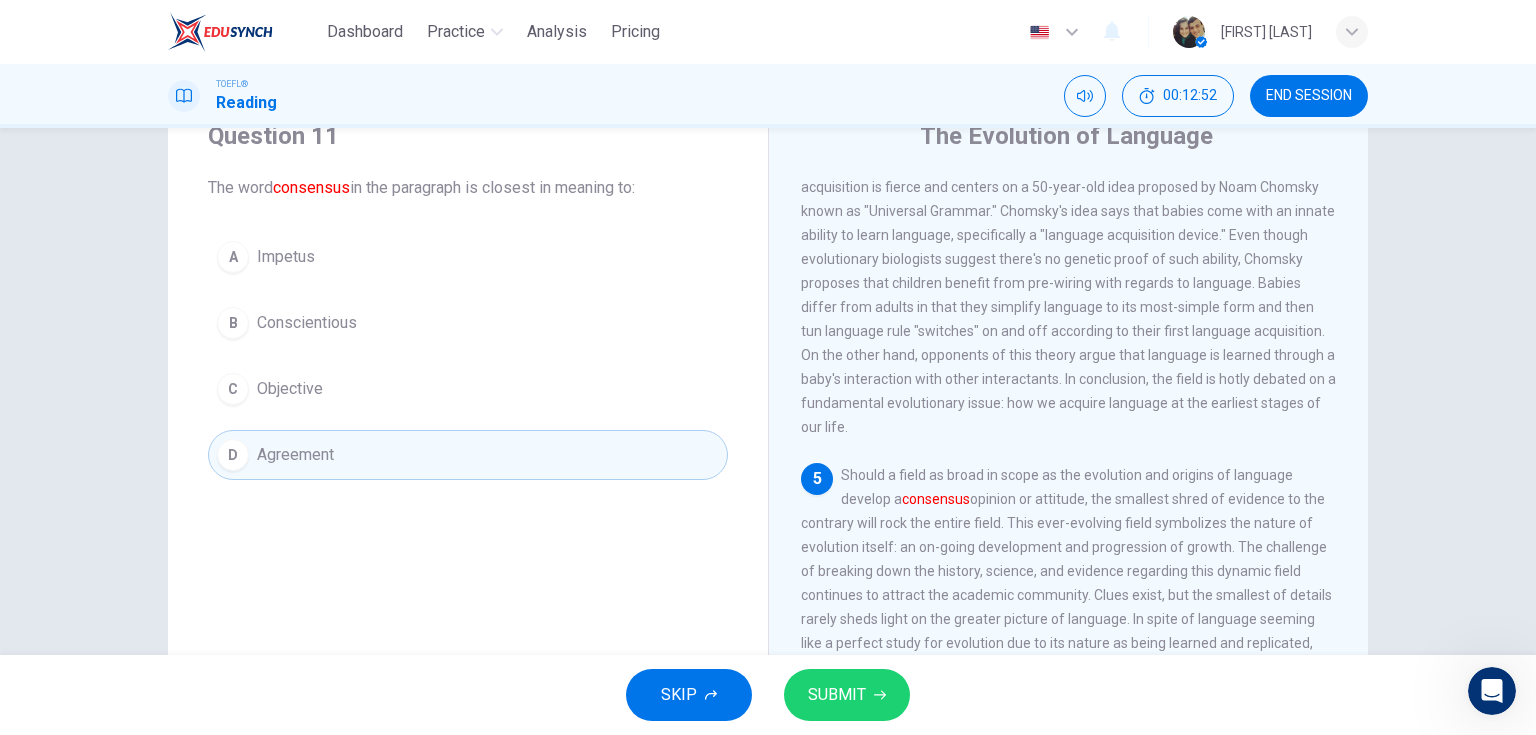 click on "SUBMIT" at bounding box center [847, 695] 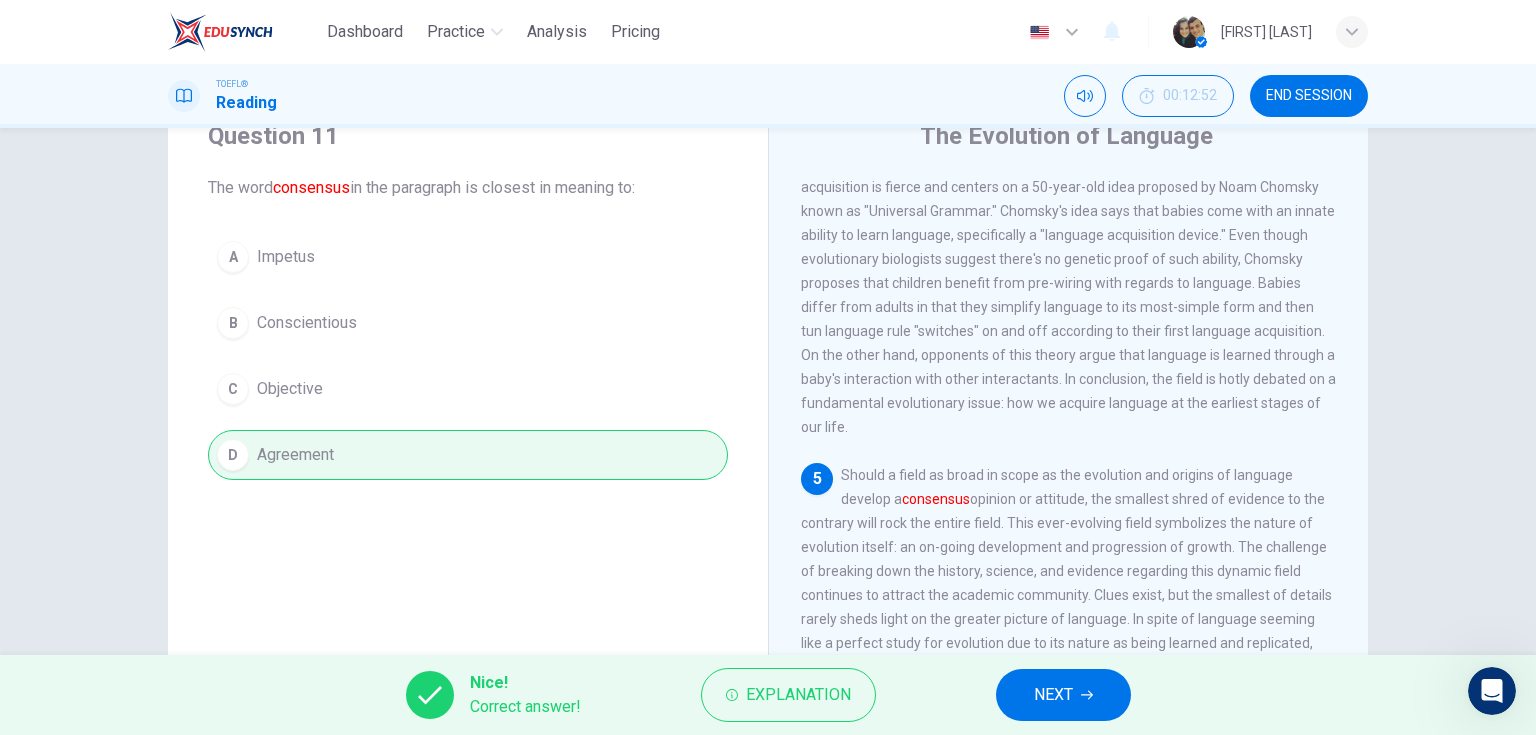 click on "NEXT" at bounding box center [1053, 695] 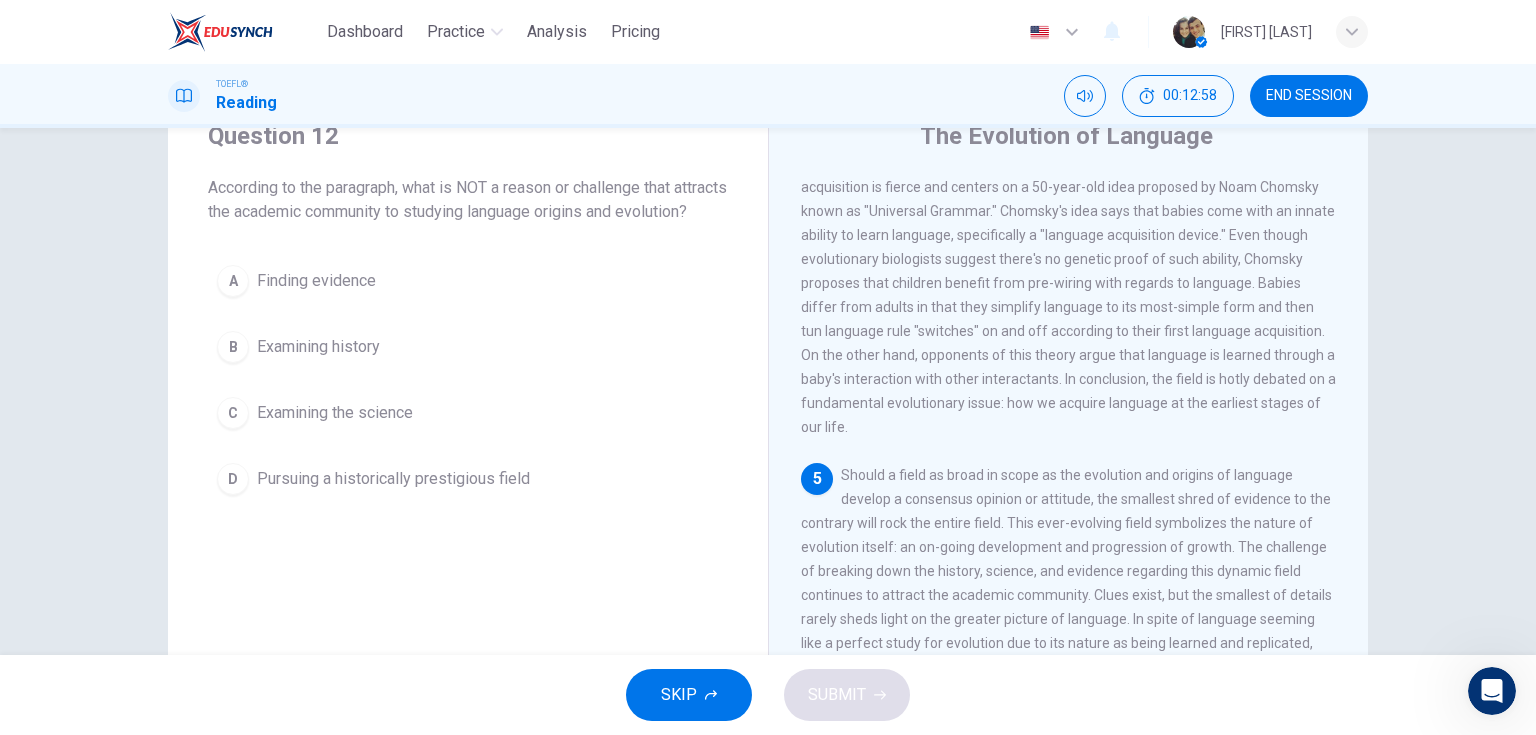 drag, startPoint x: 519, startPoint y: 193, endPoint x: 646, endPoint y: 185, distance: 127.25172 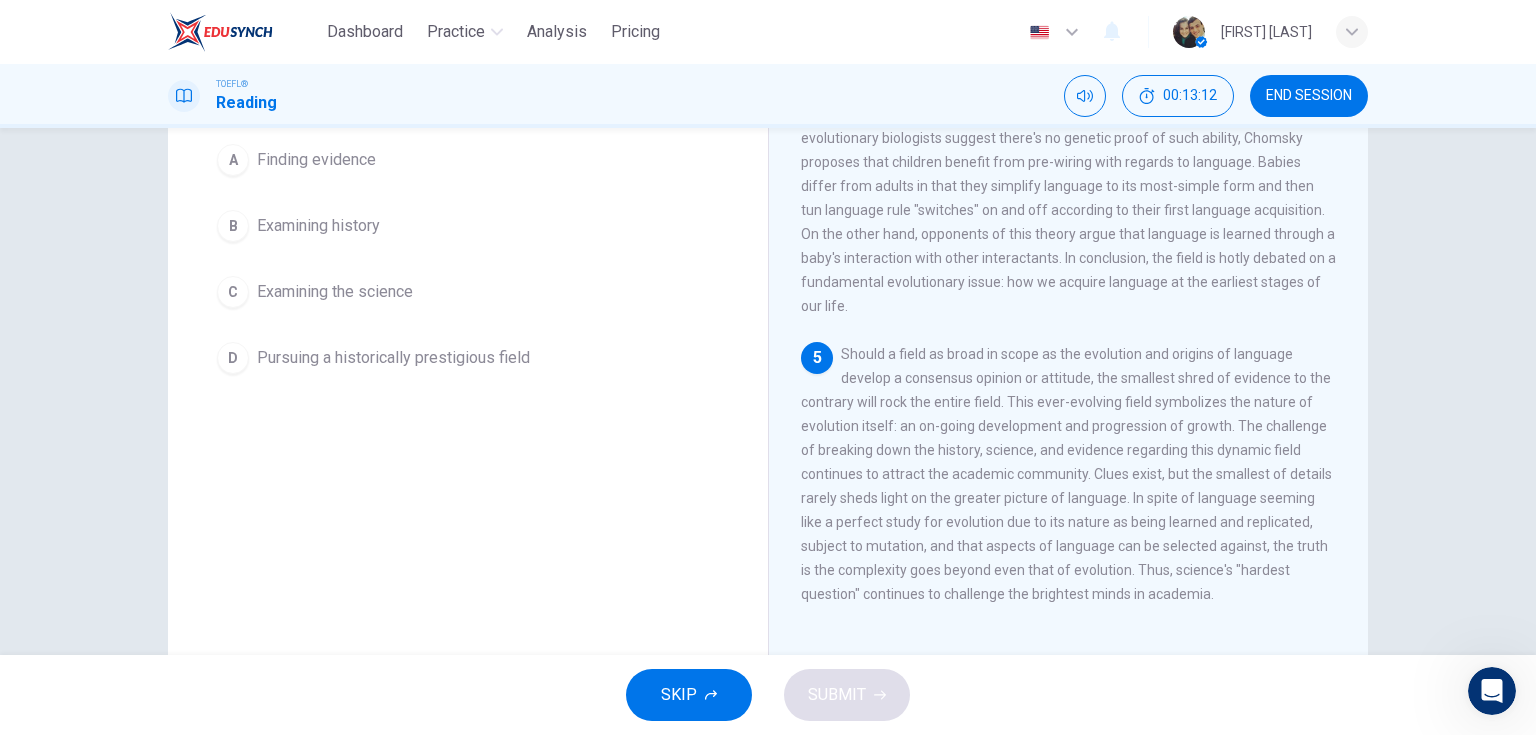scroll, scrollTop: 240, scrollLeft: 0, axis: vertical 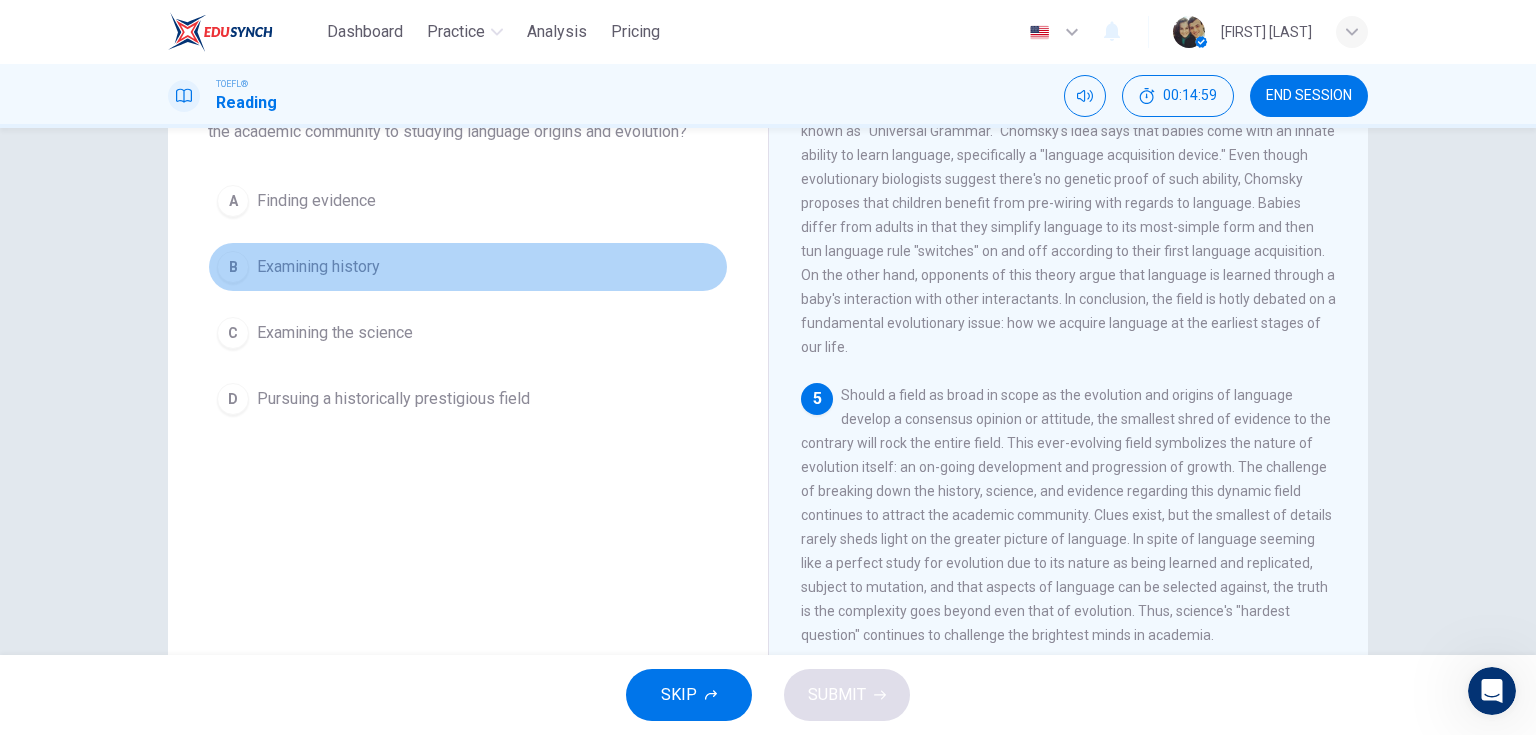 click on "B Examining history" at bounding box center [468, 267] 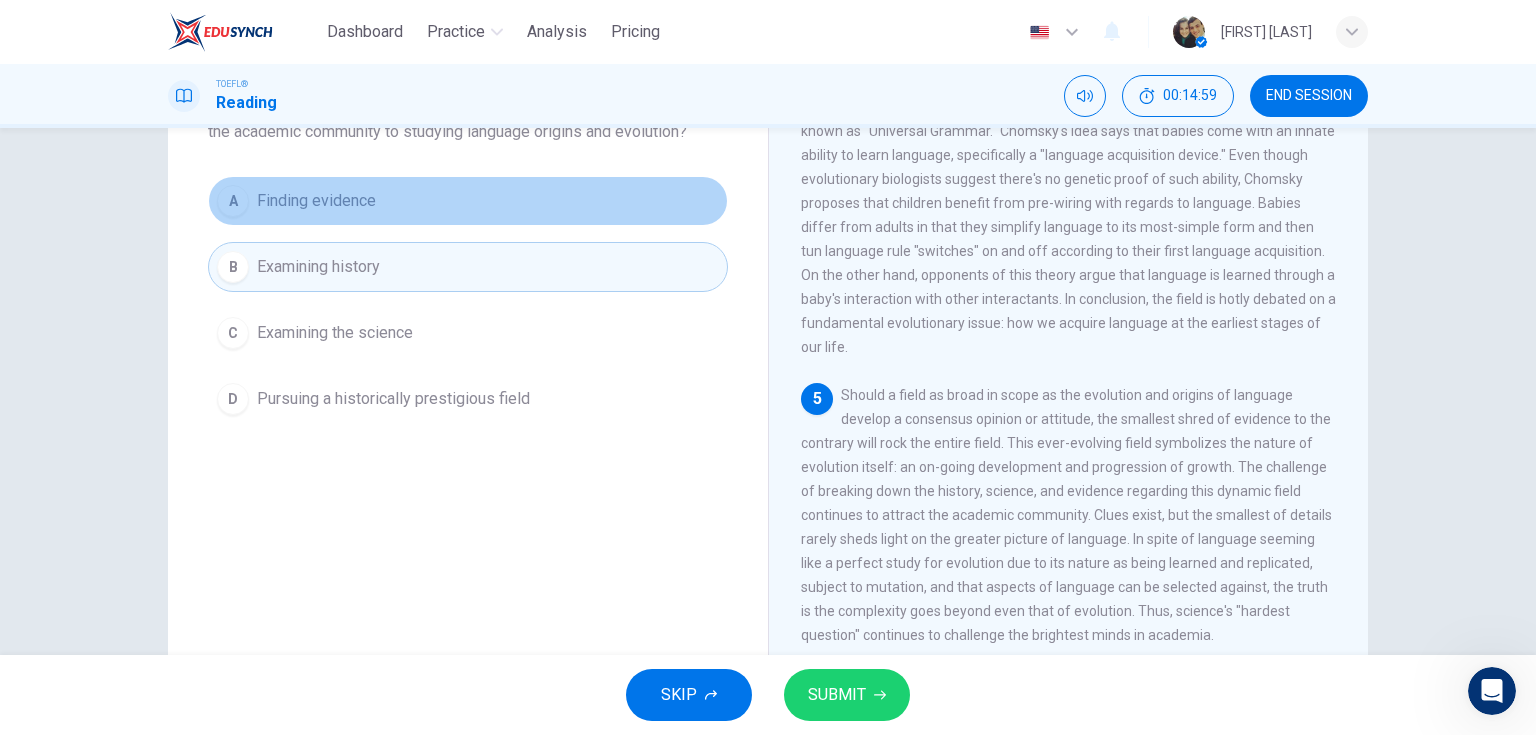 click on "Finding evidence" at bounding box center [316, 201] 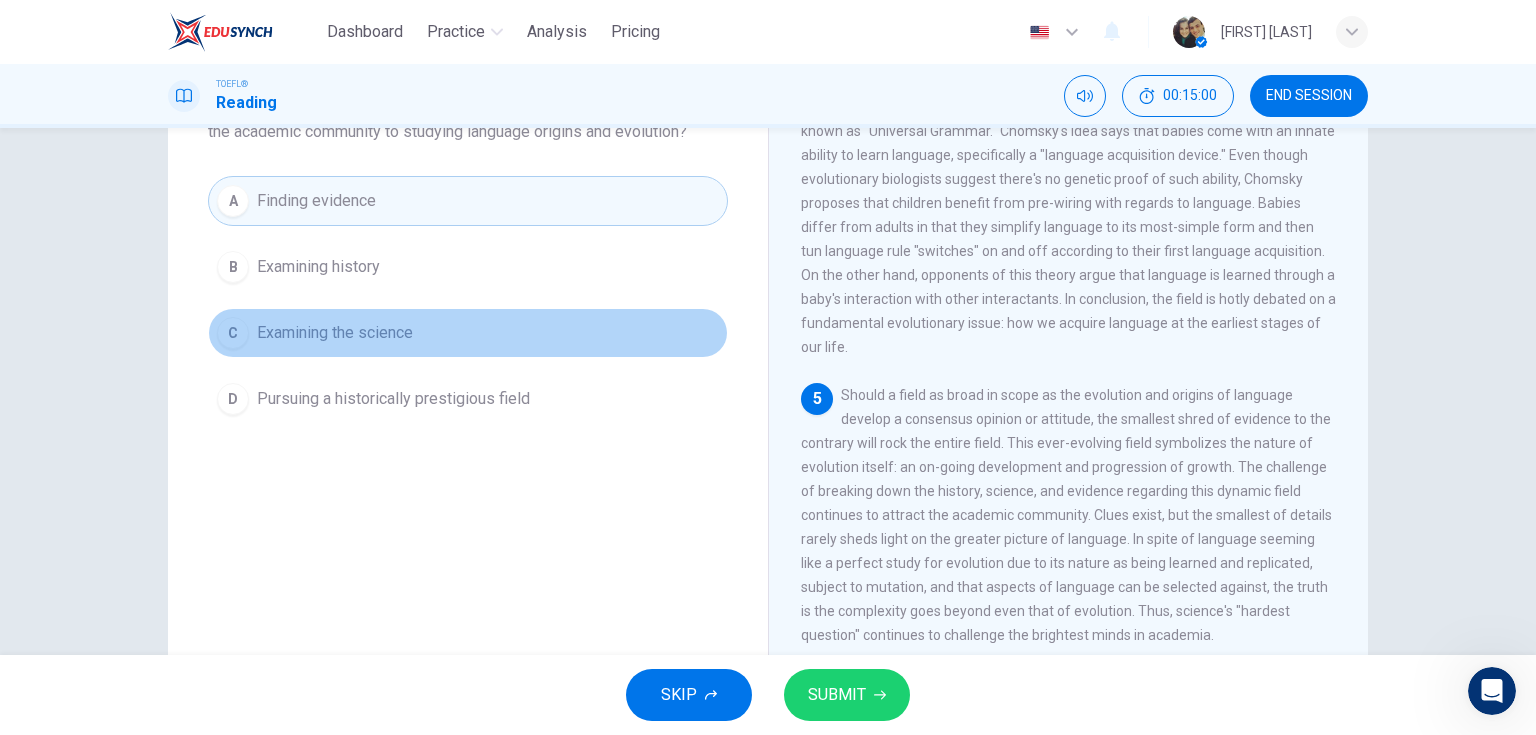click on "Examining the science" at bounding box center [335, 333] 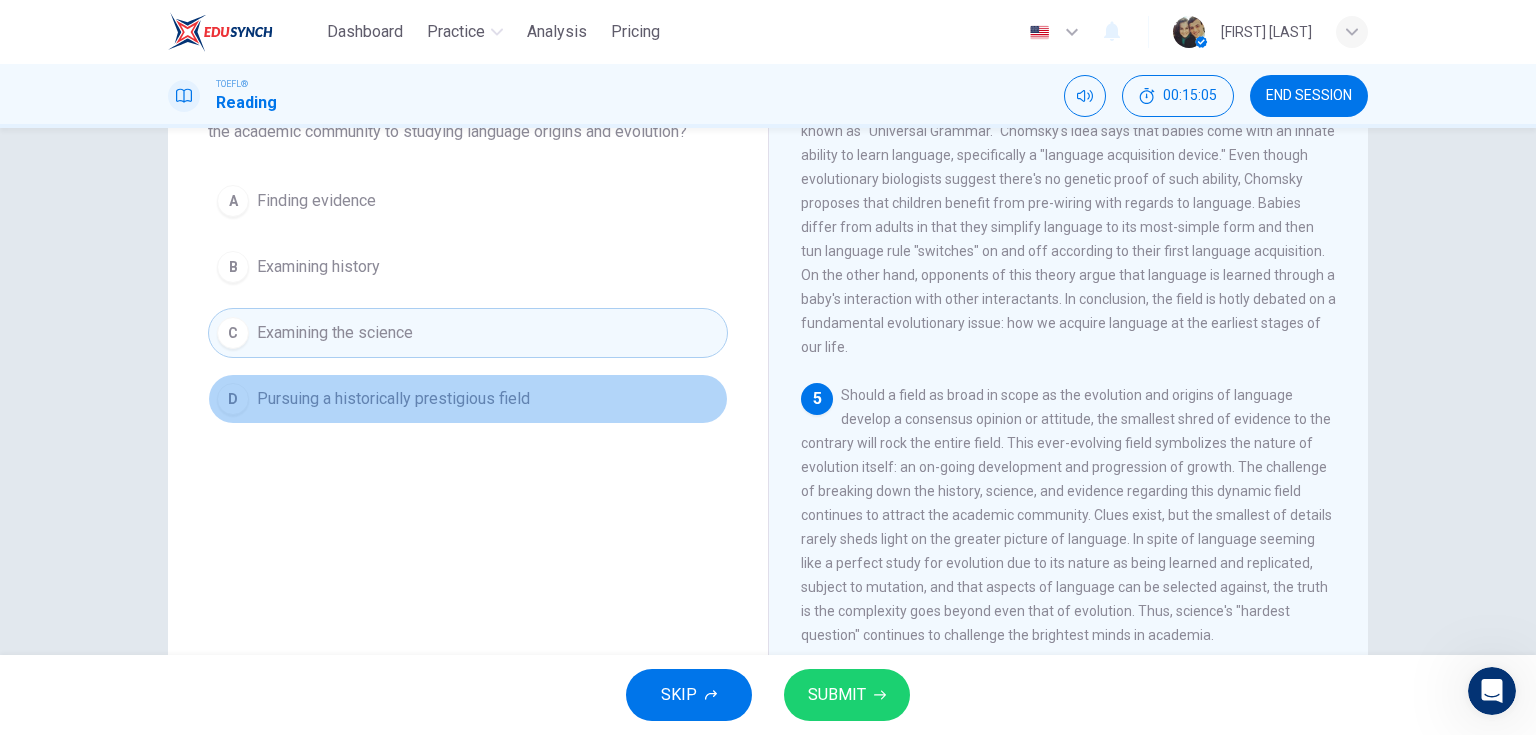 click on "Pursuing a historically prestigious field" at bounding box center [393, 399] 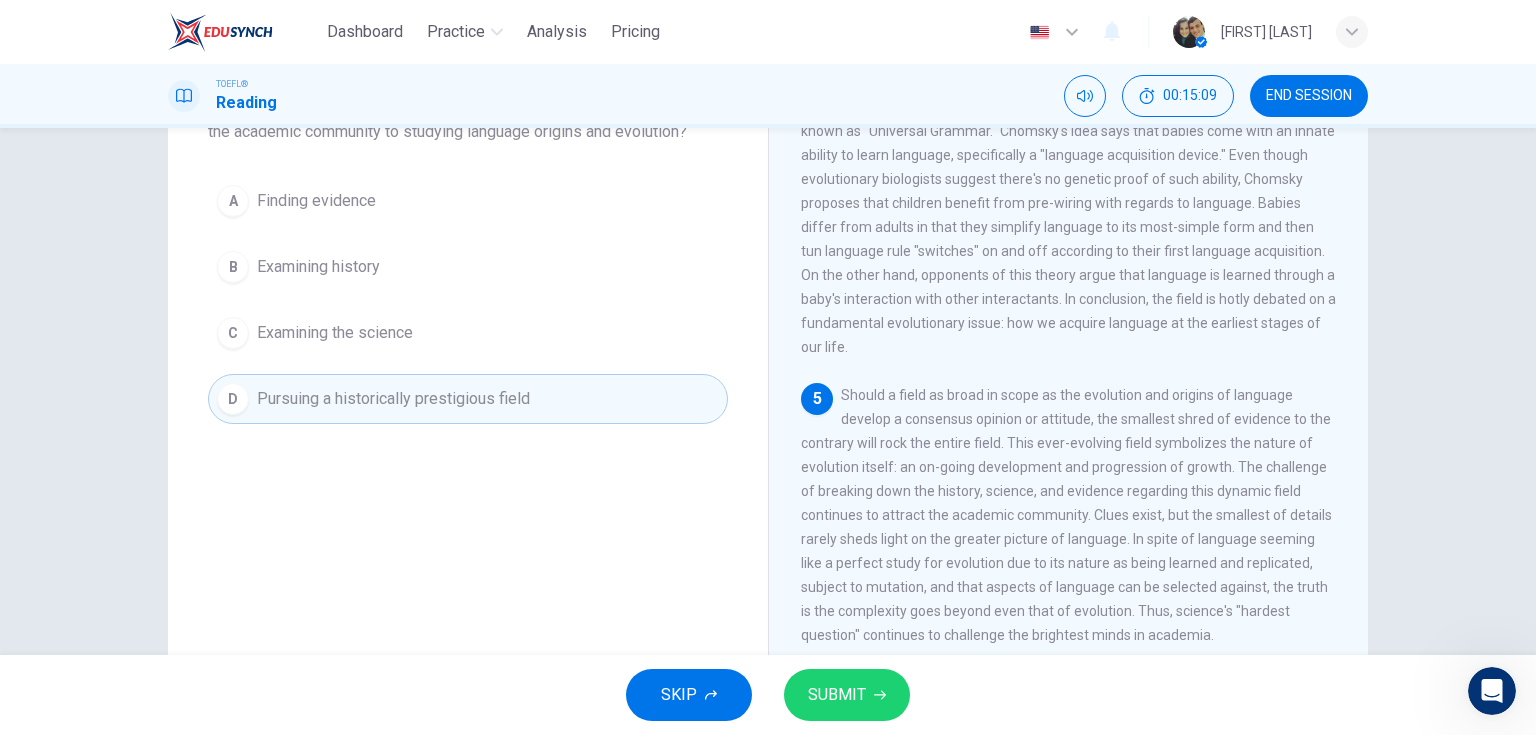 click on "C Examining the science" at bounding box center (468, 333) 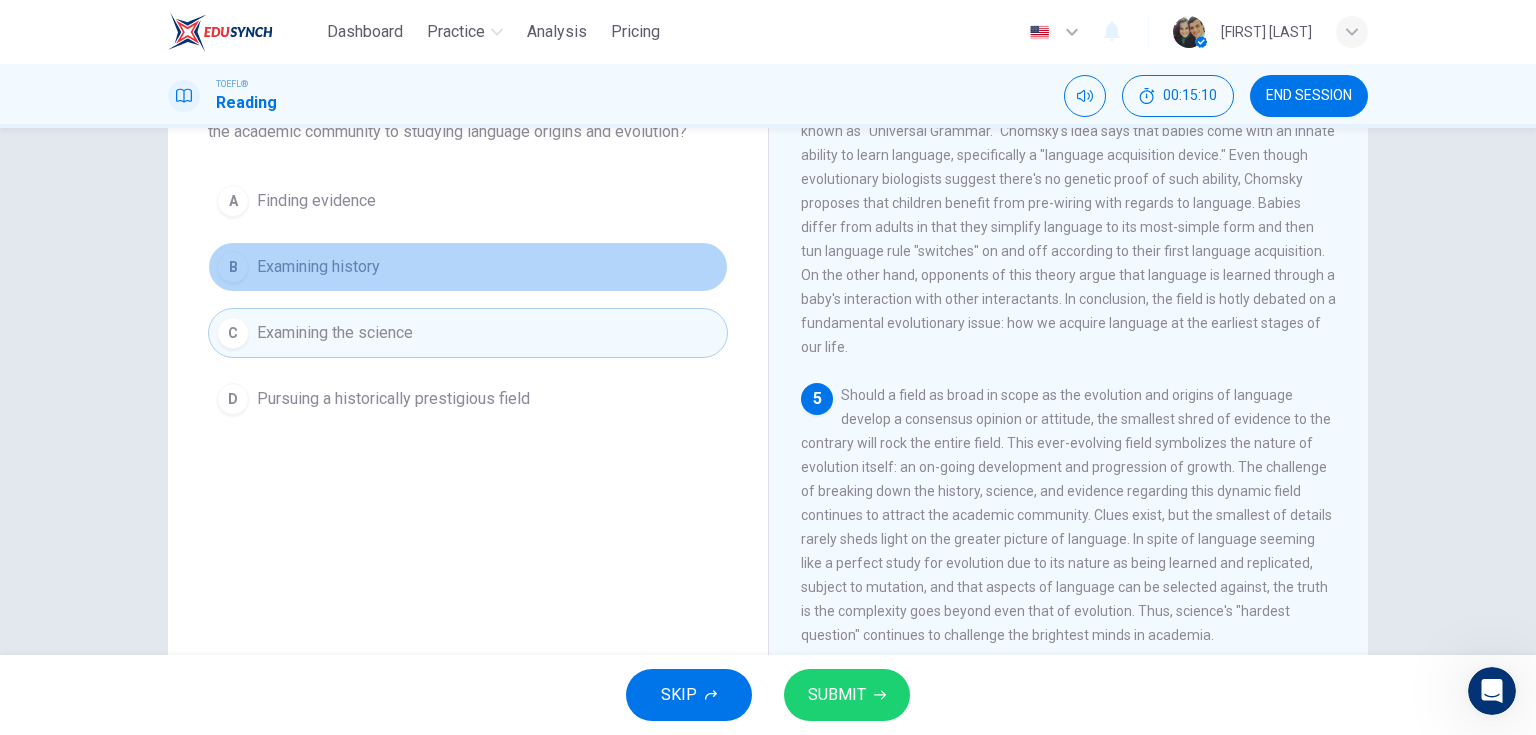 click on "B Examining history" at bounding box center (468, 267) 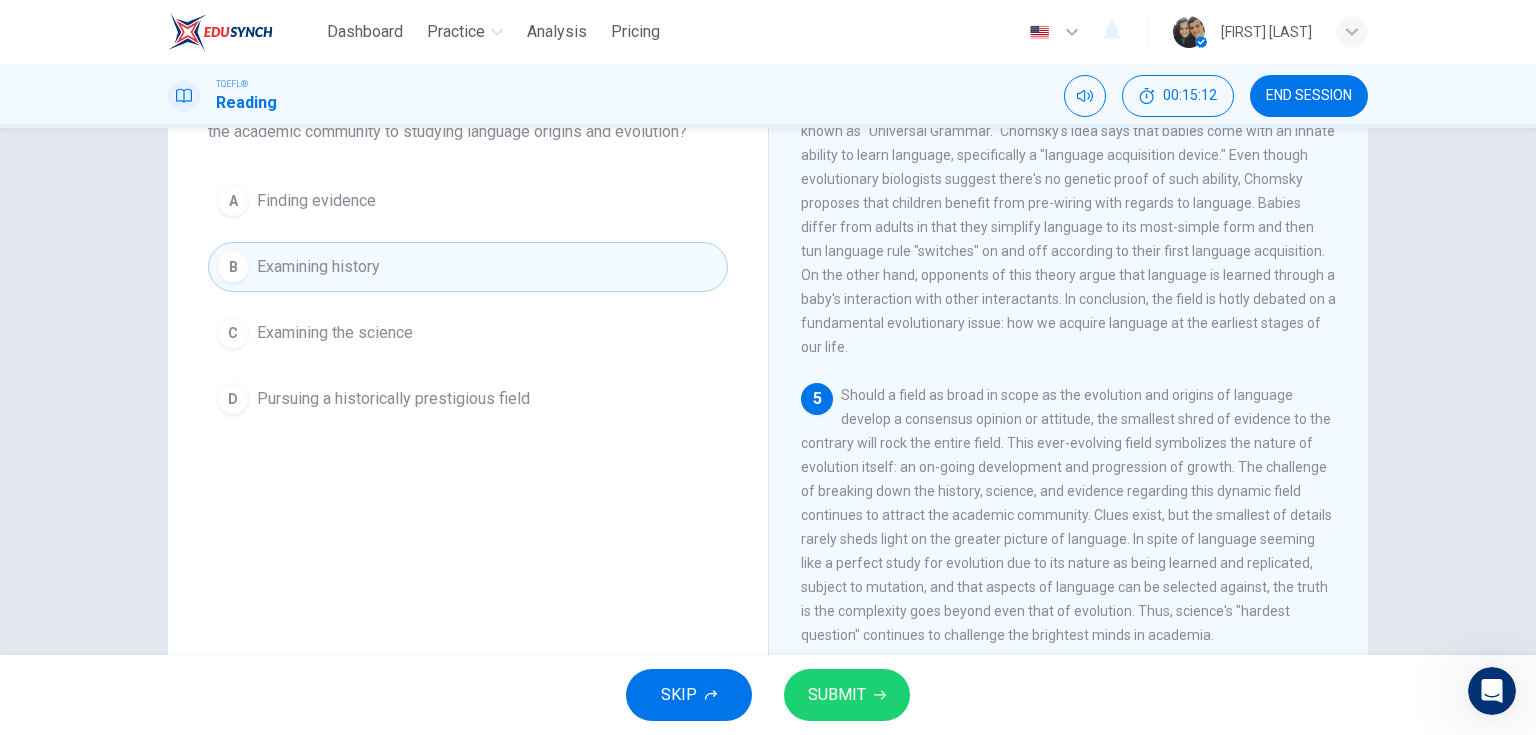 click on "A Finding evidence" at bounding box center [468, 201] 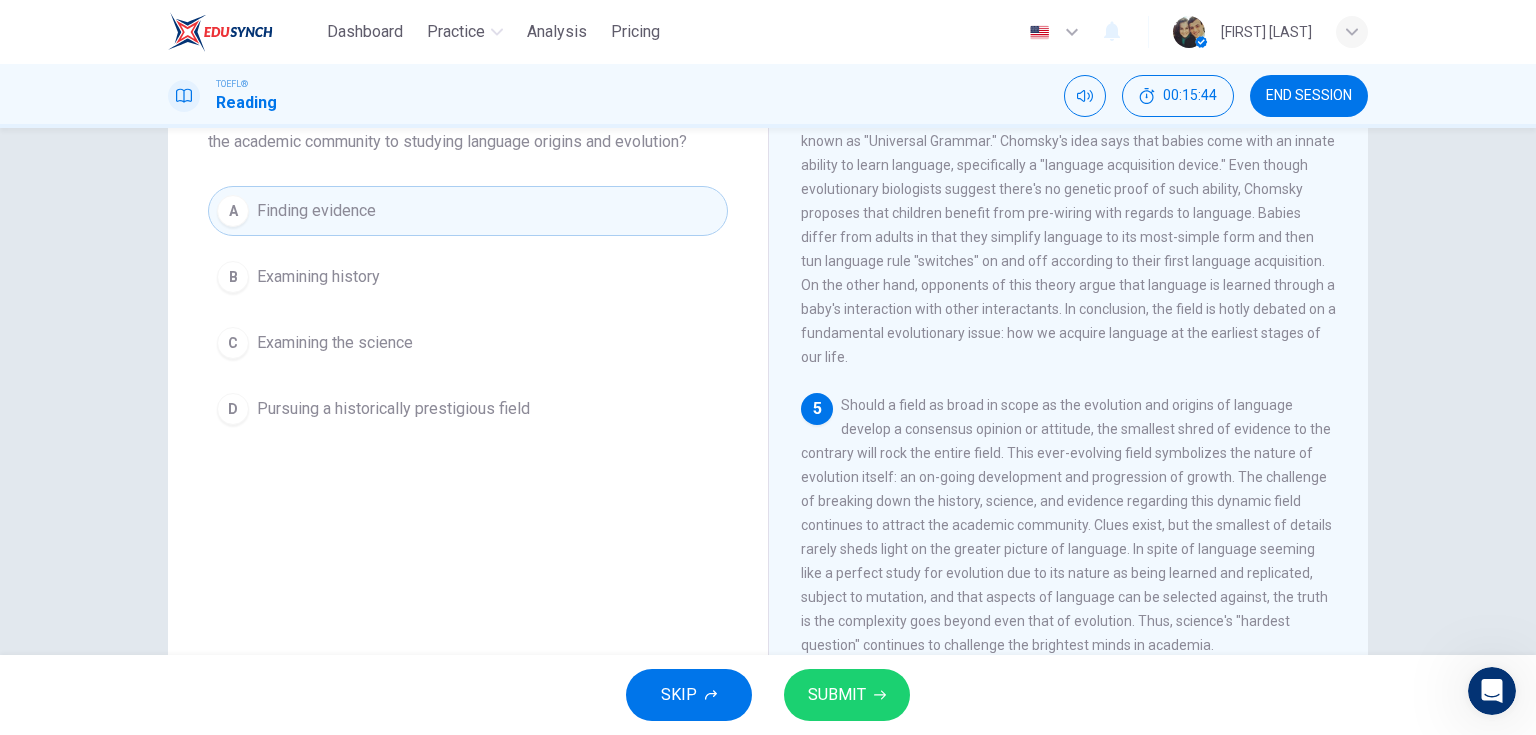 scroll, scrollTop: 160, scrollLeft: 0, axis: vertical 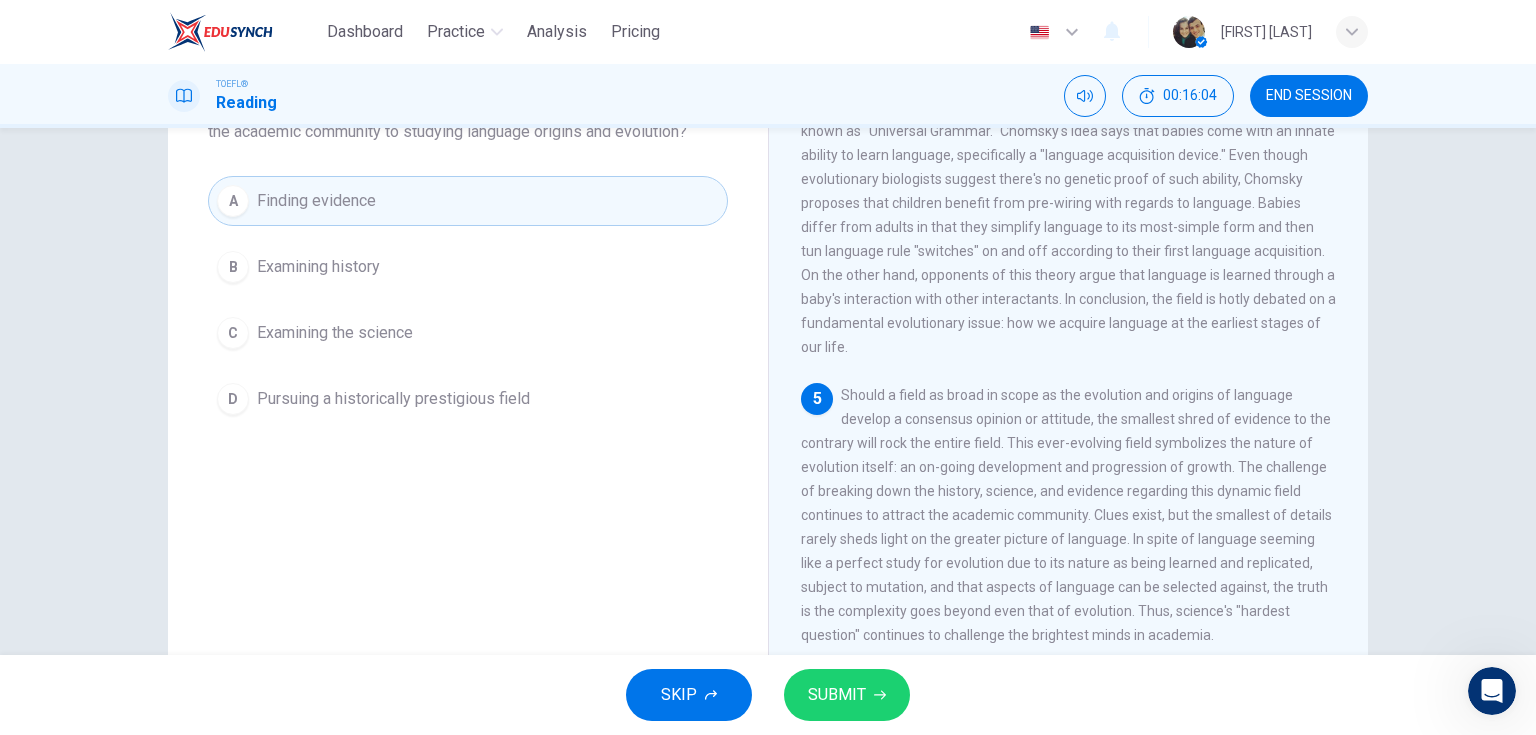 drag, startPoint x: 963, startPoint y: 514, endPoint x: 924, endPoint y: 515, distance: 39.012817 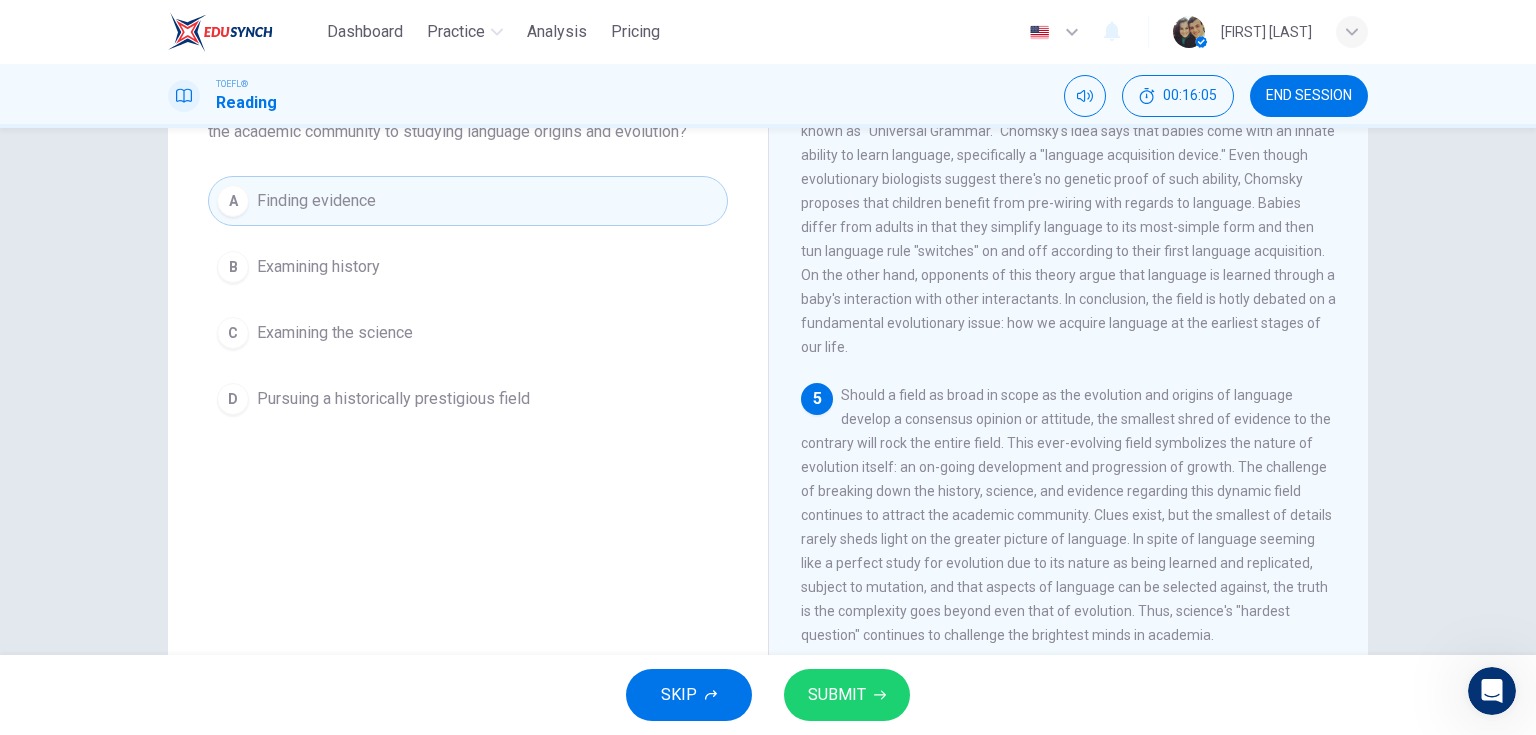 click on "Should a field as broad in scope as the evolution and origins of language develop a consensus opinion or attitude, the smallest shred of evidence to the contrary will rock the entire field. This ever-evolving field symbolizes the nature of evolution itself: an on-going development and progression of growth. The challenge of breaking down the history, science, and evidence regarding this dynamic field continues to attract the academic community. Clues exist, but the smallest of details rarely sheds light on the greater picture of language. In spite of language seeming like a perfect study for evolution due to its nature as being learned and replicated, subject to mutation, and that aspects of language can be selected against, the truth is the complexity goes beyond even that of evolution. Thus, science's "hardest question" continues to challenge the brightest minds in academia." at bounding box center (1066, 515) 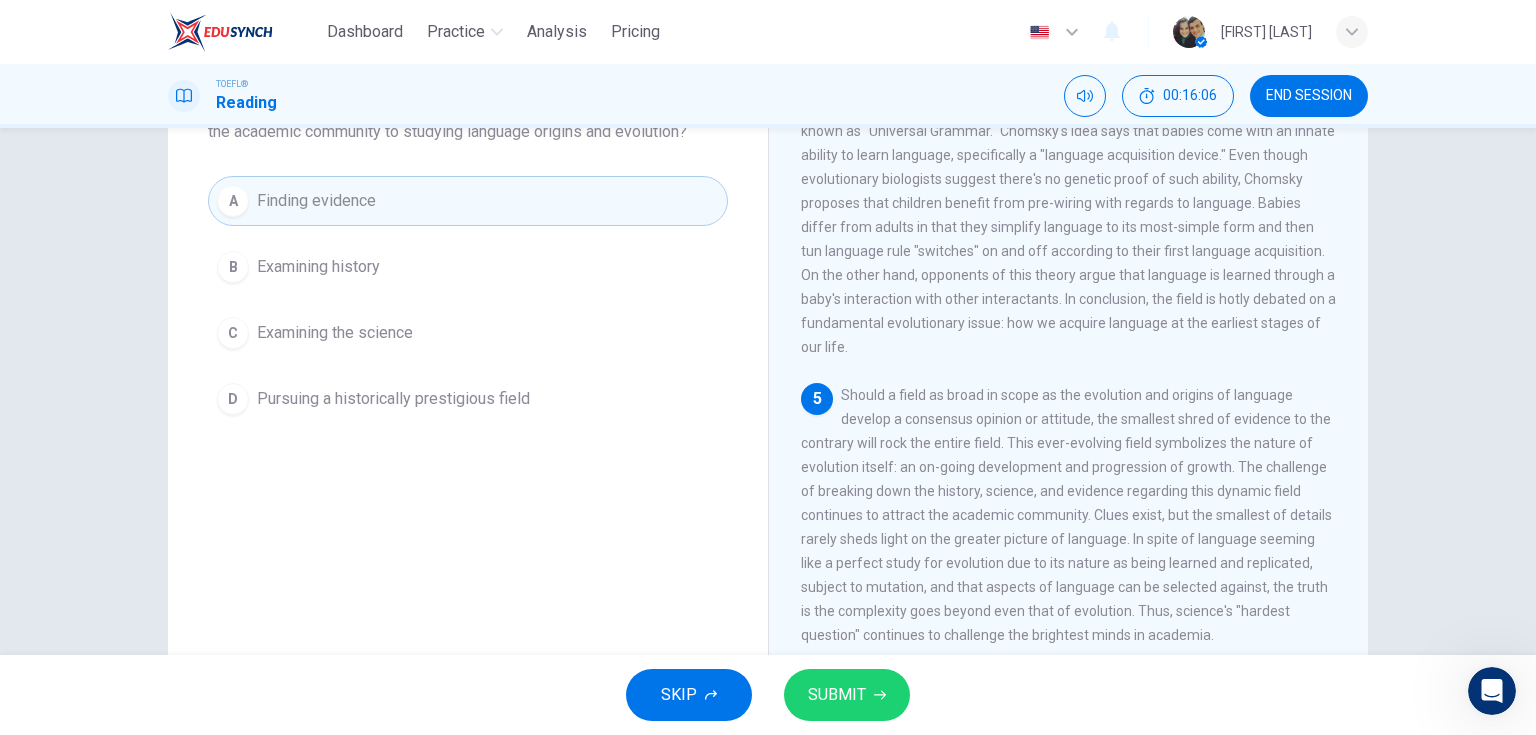 drag, startPoint x: 929, startPoint y: 489, endPoint x: 966, endPoint y: 487, distance: 37.054016 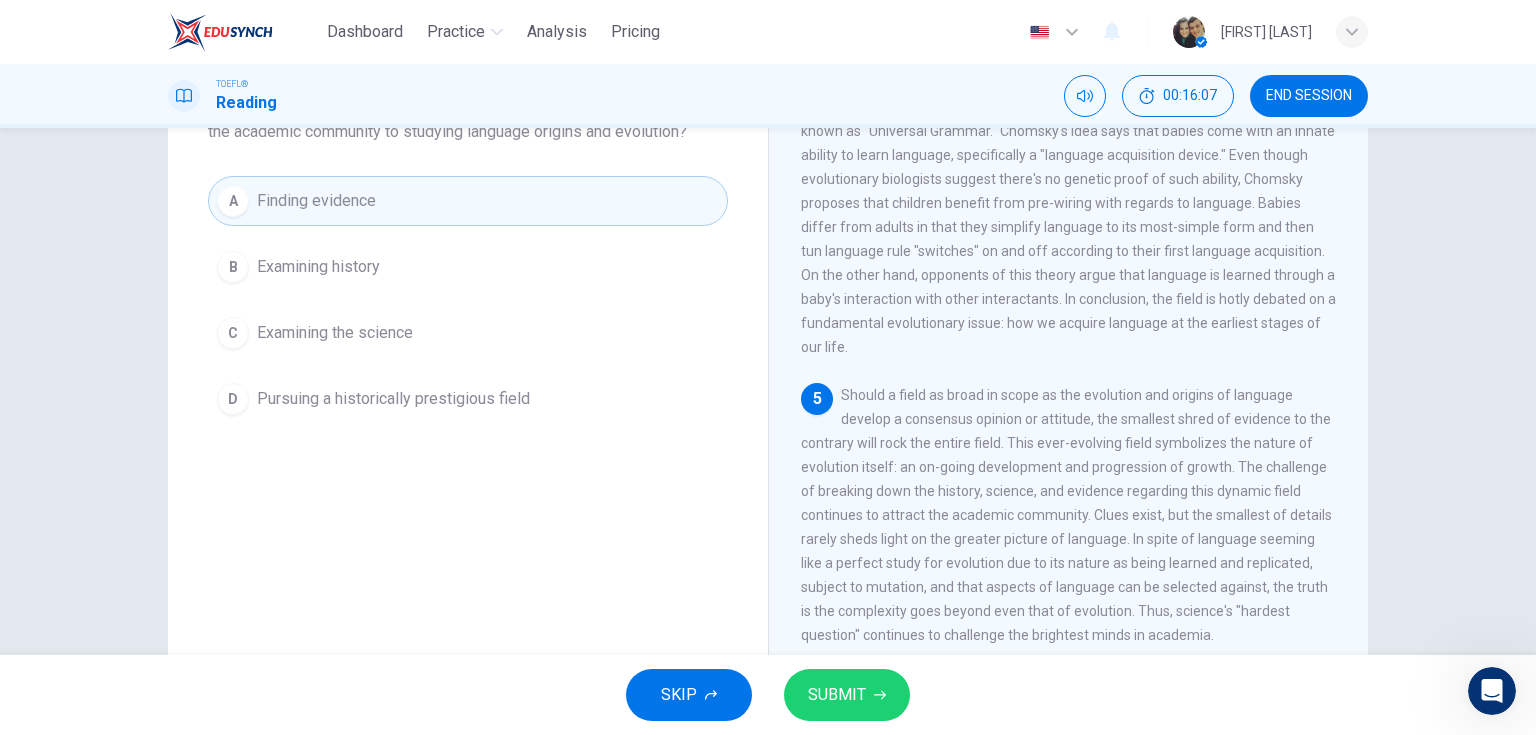 drag, startPoint x: 827, startPoint y: 484, endPoint x: 906, endPoint y: 487, distance: 79.05694 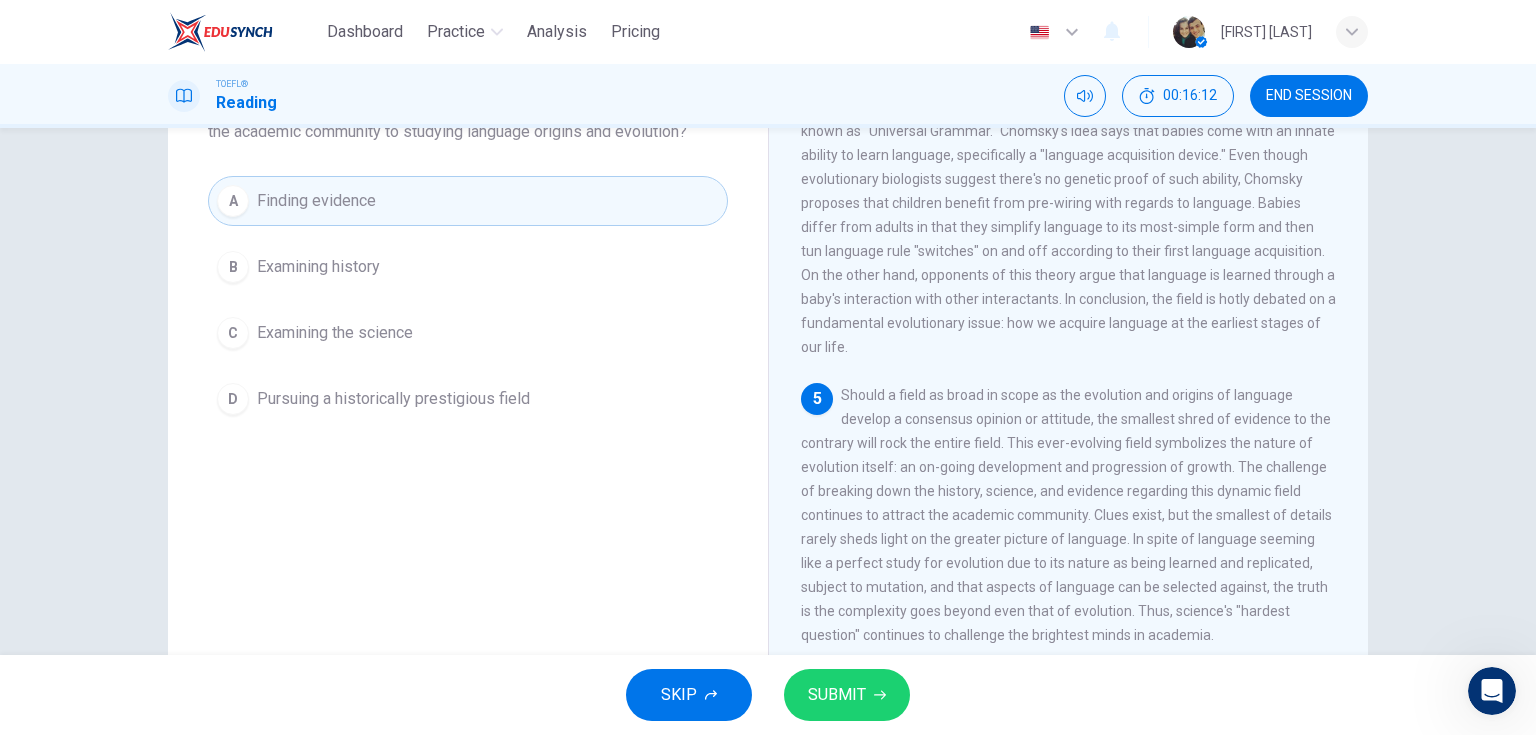 drag, startPoint x: 979, startPoint y: 488, endPoint x: 1009, endPoint y: 487, distance: 30.016663 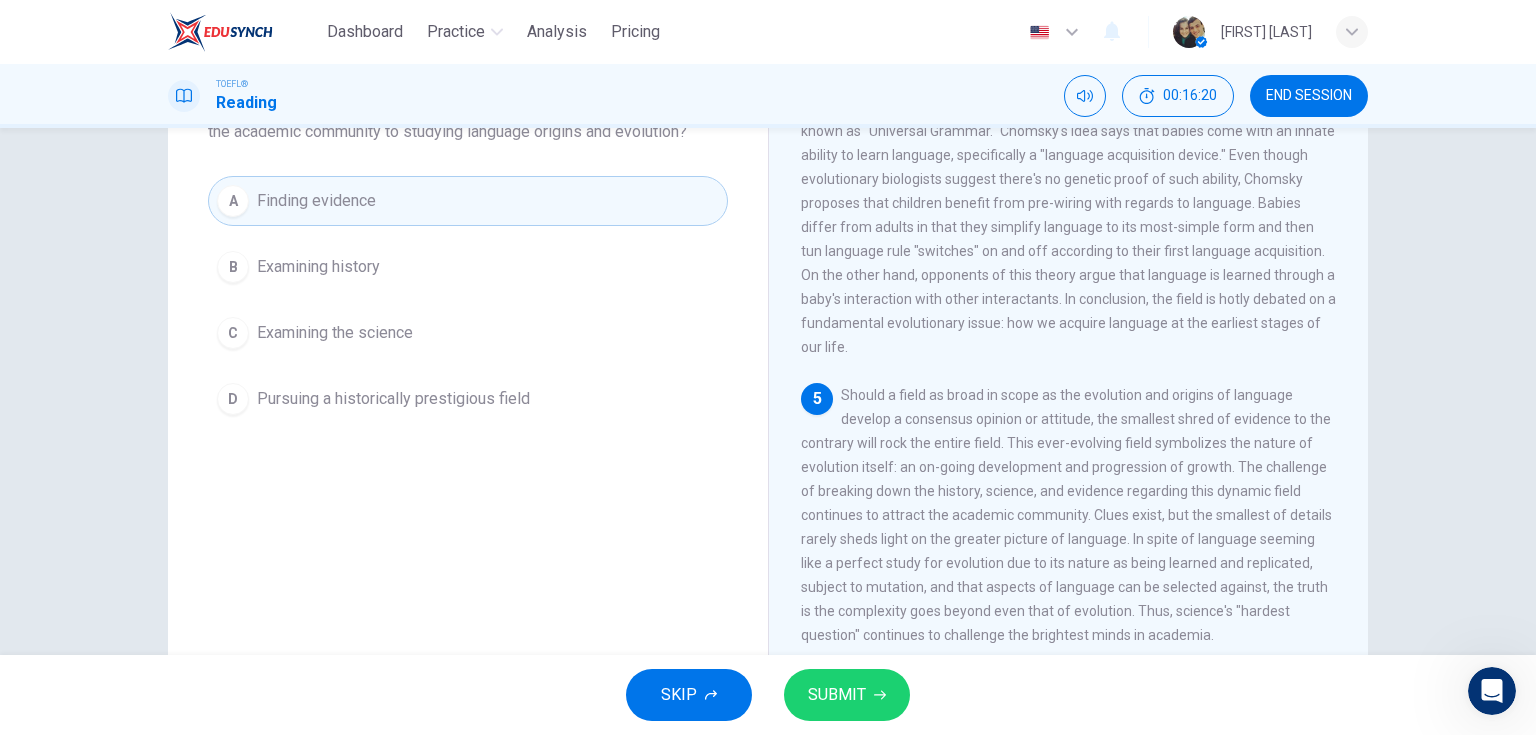 drag, startPoint x: 1030, startPoint y: 484, endPoint x: 1239, endPoint y: 486, distance: 209.00957 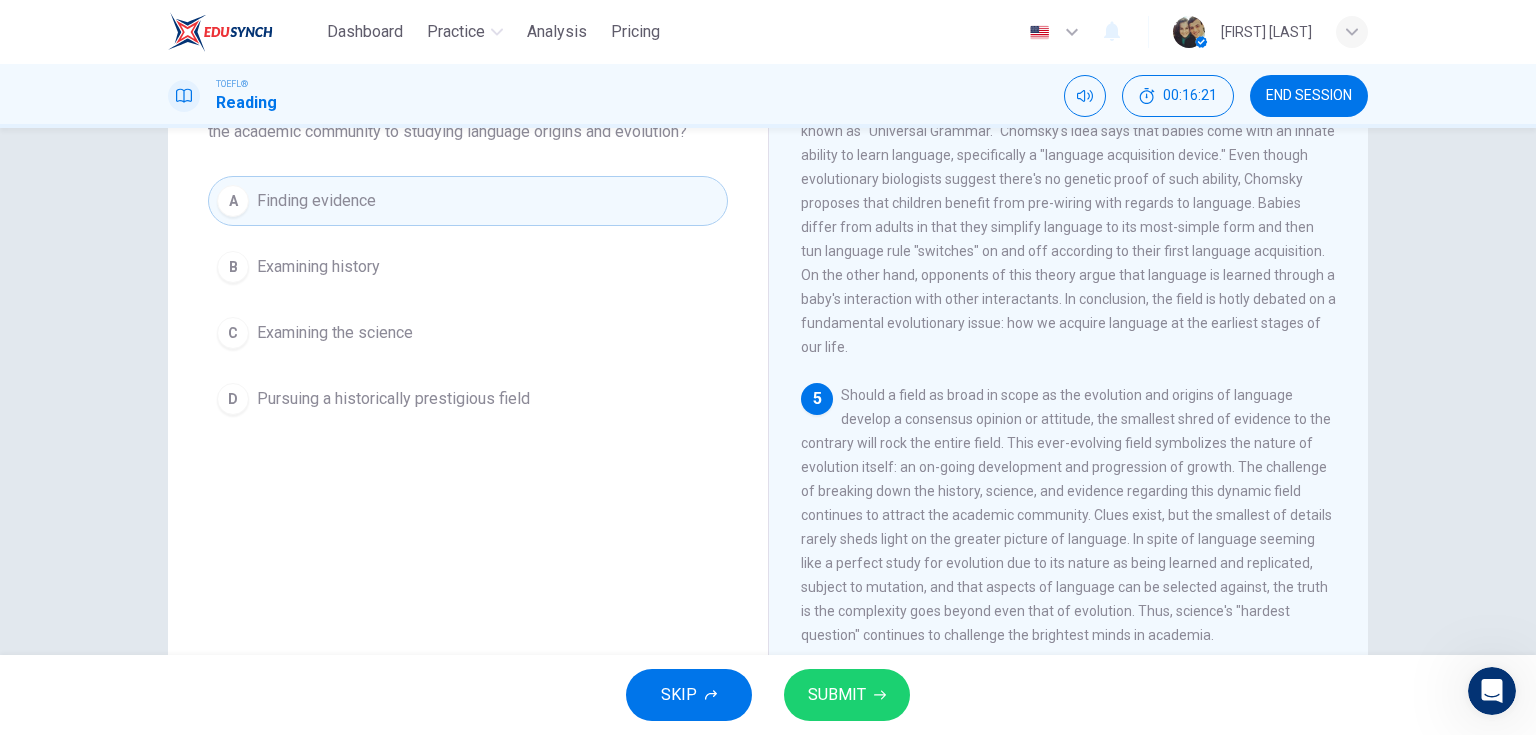 click on "Examining history" at bounding box center (318, 267) 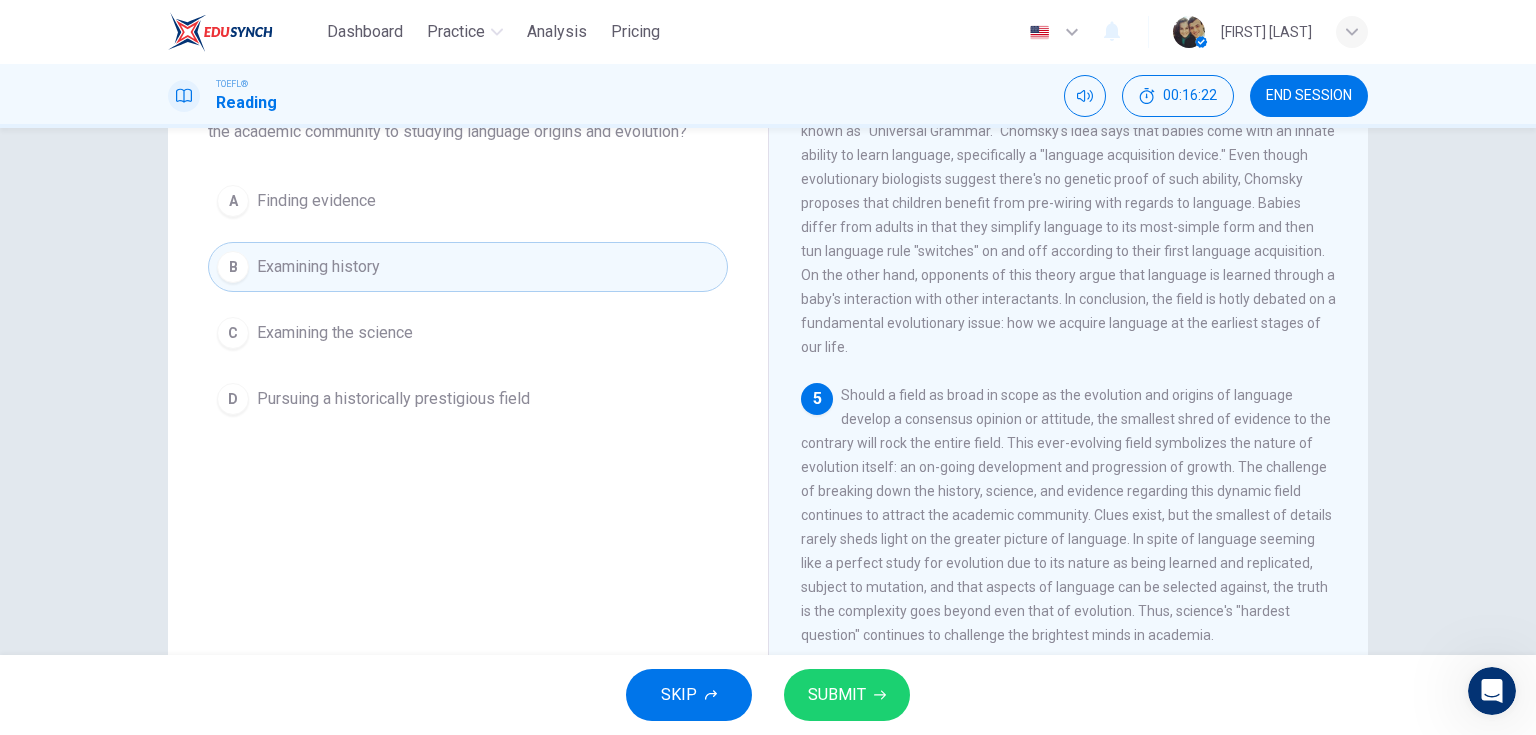 click on "SUBMIT" at bounding box center (837, 695) 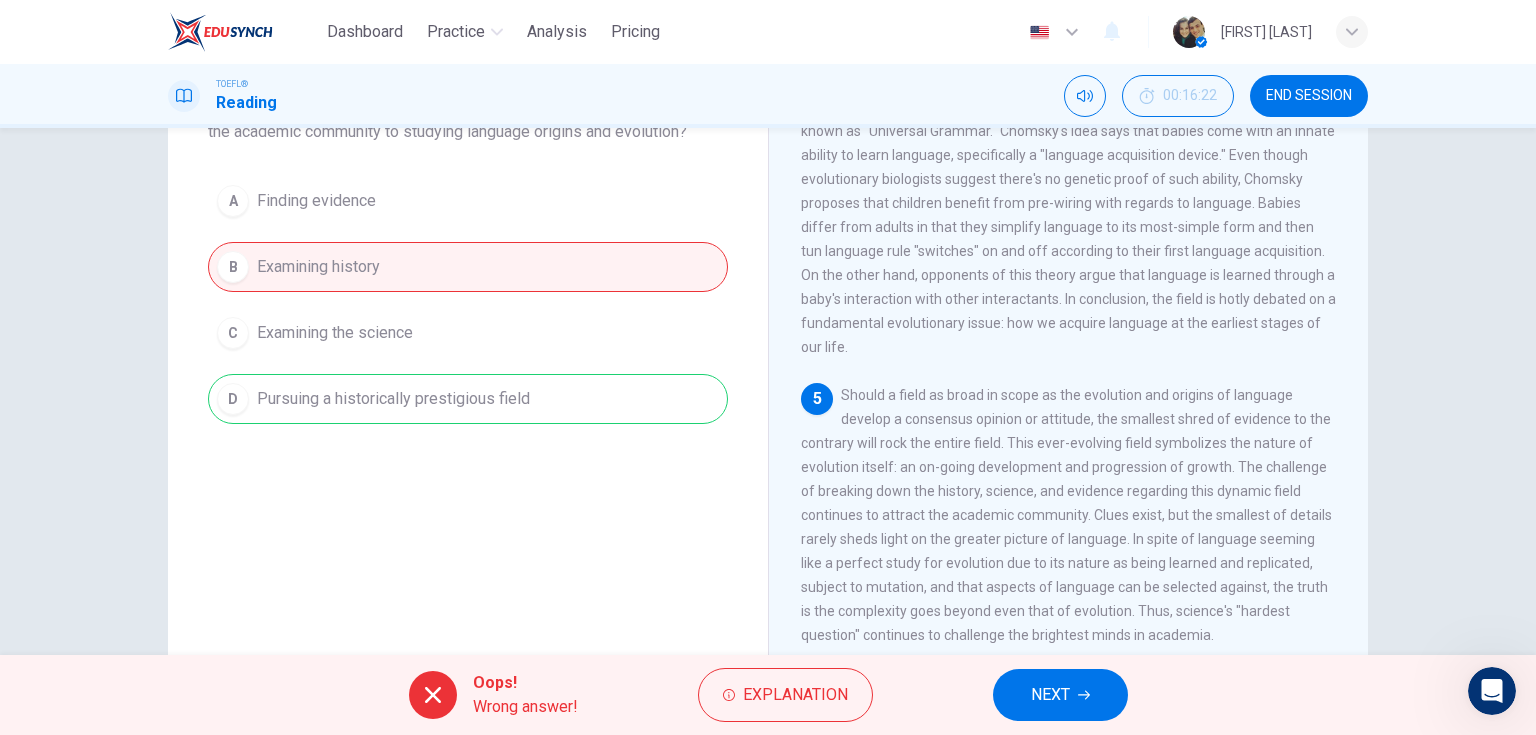 click on "A Finding evidence B Examining history C Examining the science D Pursuing a historically prestigious field" at bounding box center (468, 300) 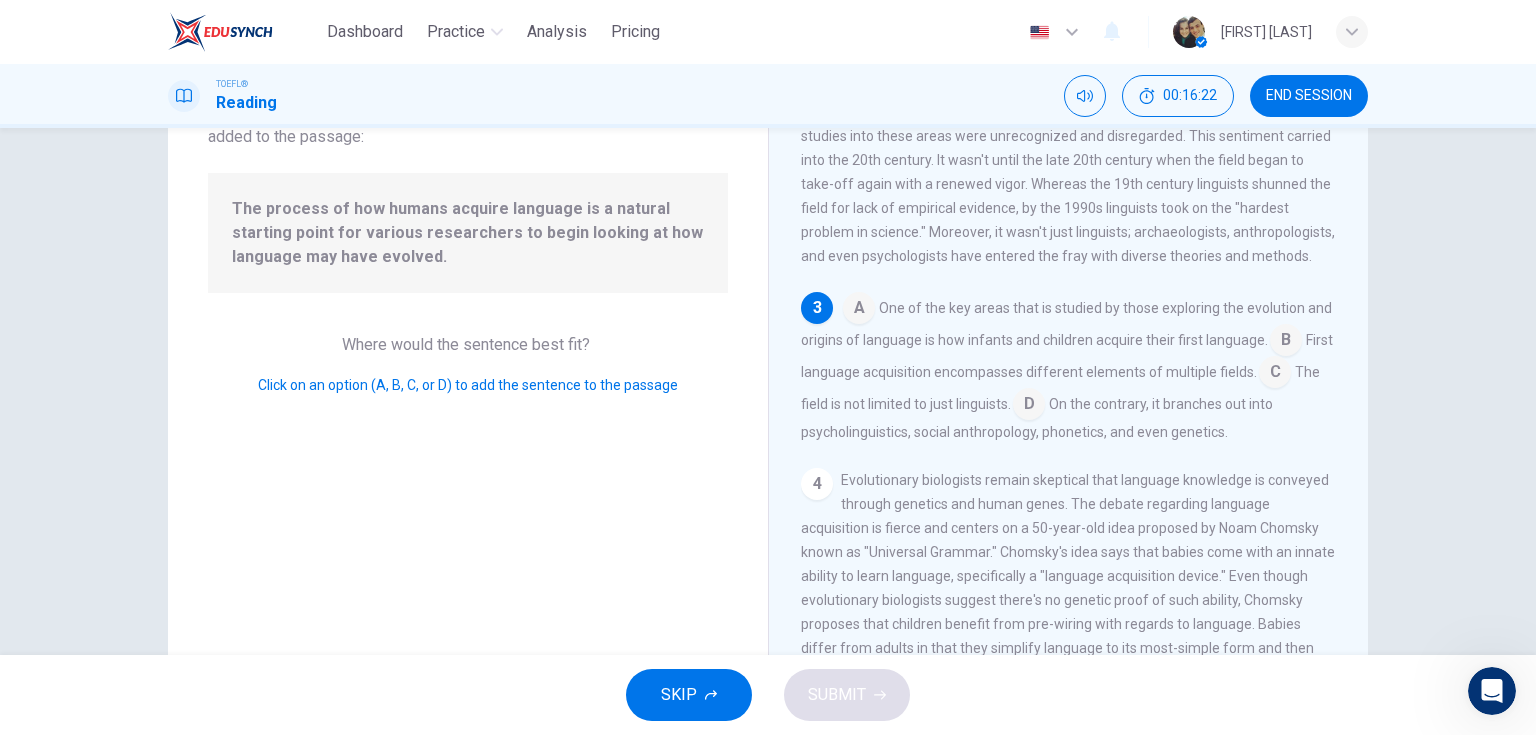 scroll, scrollTop: 345, scrollLeft: 0, axis: vertical 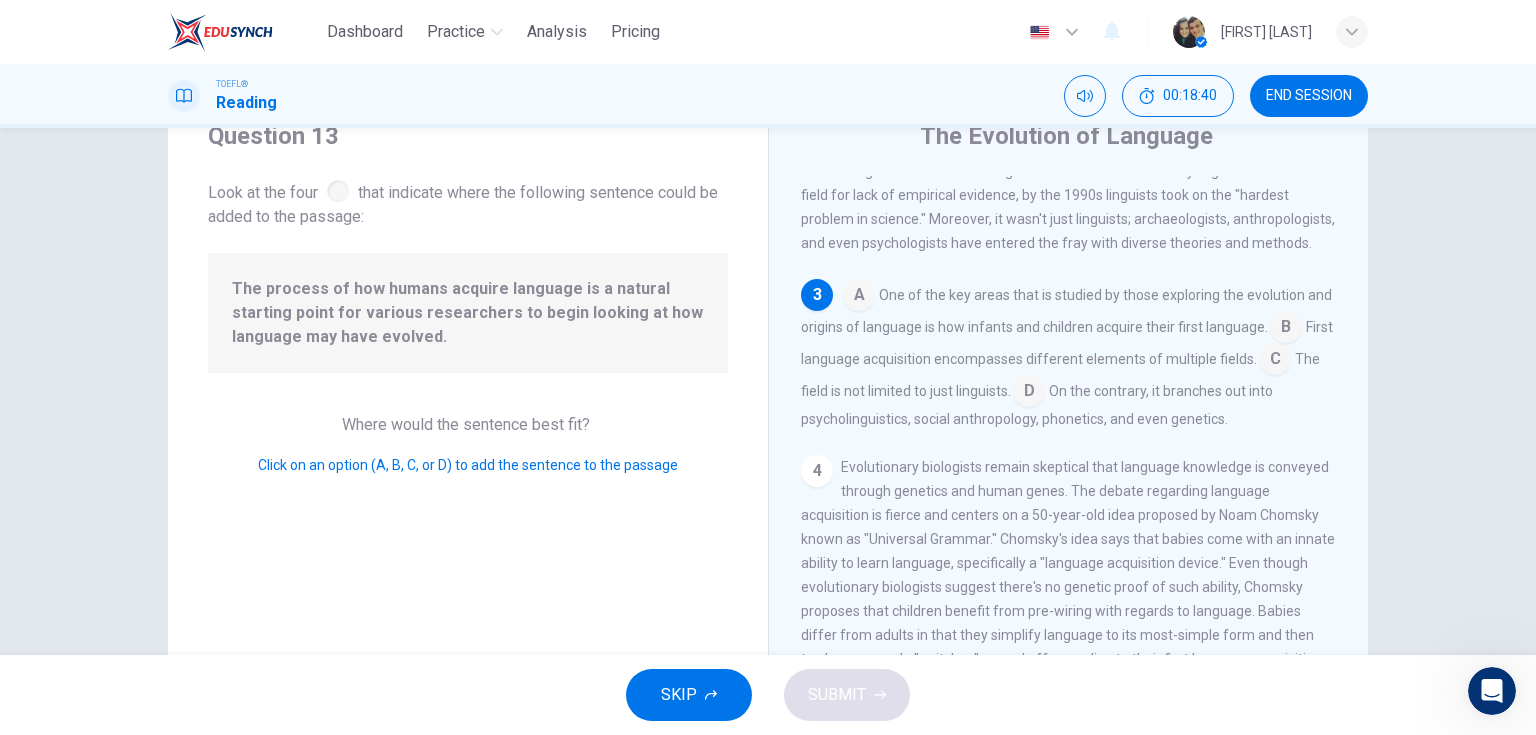 click at bounding box center [859, 297] 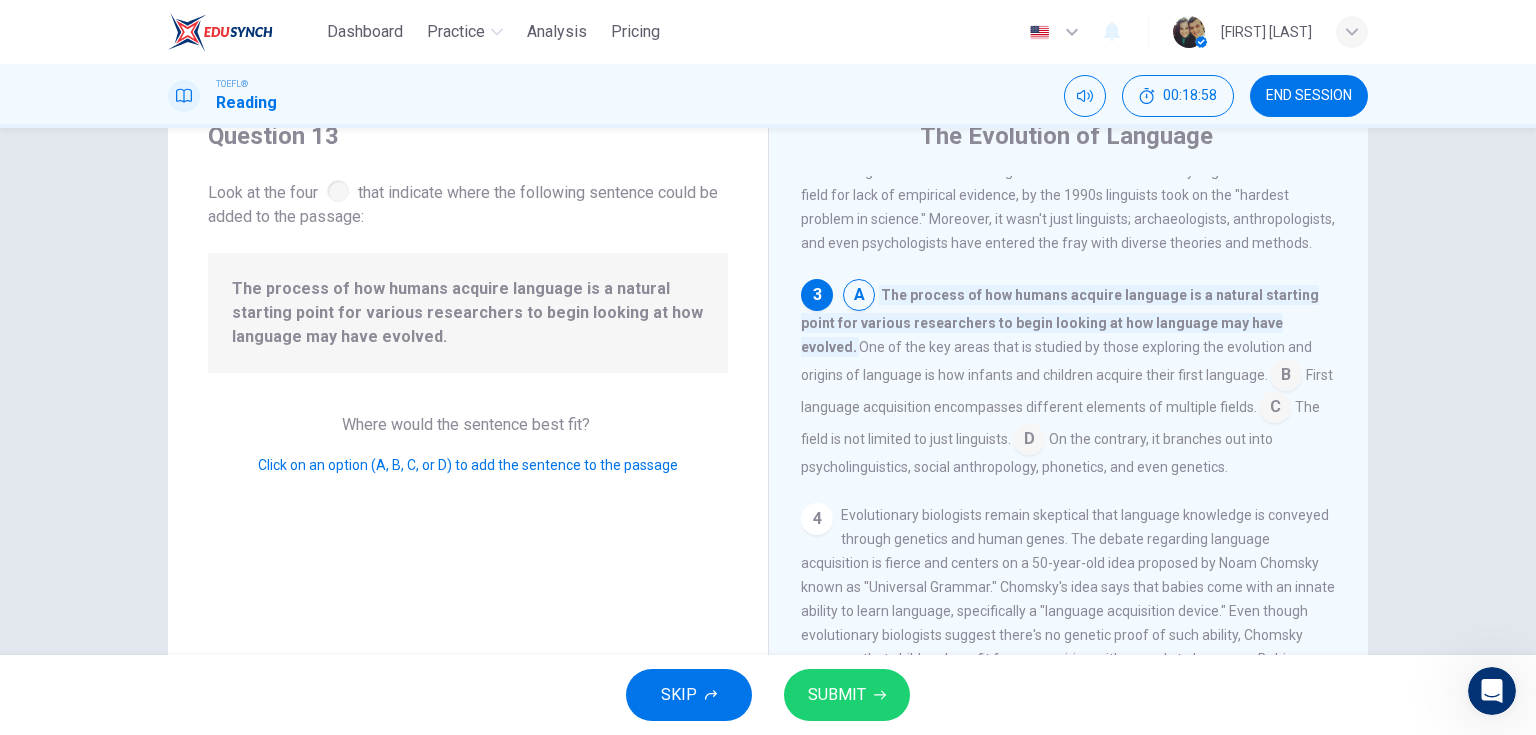 click at bounding box center (1286, 377) 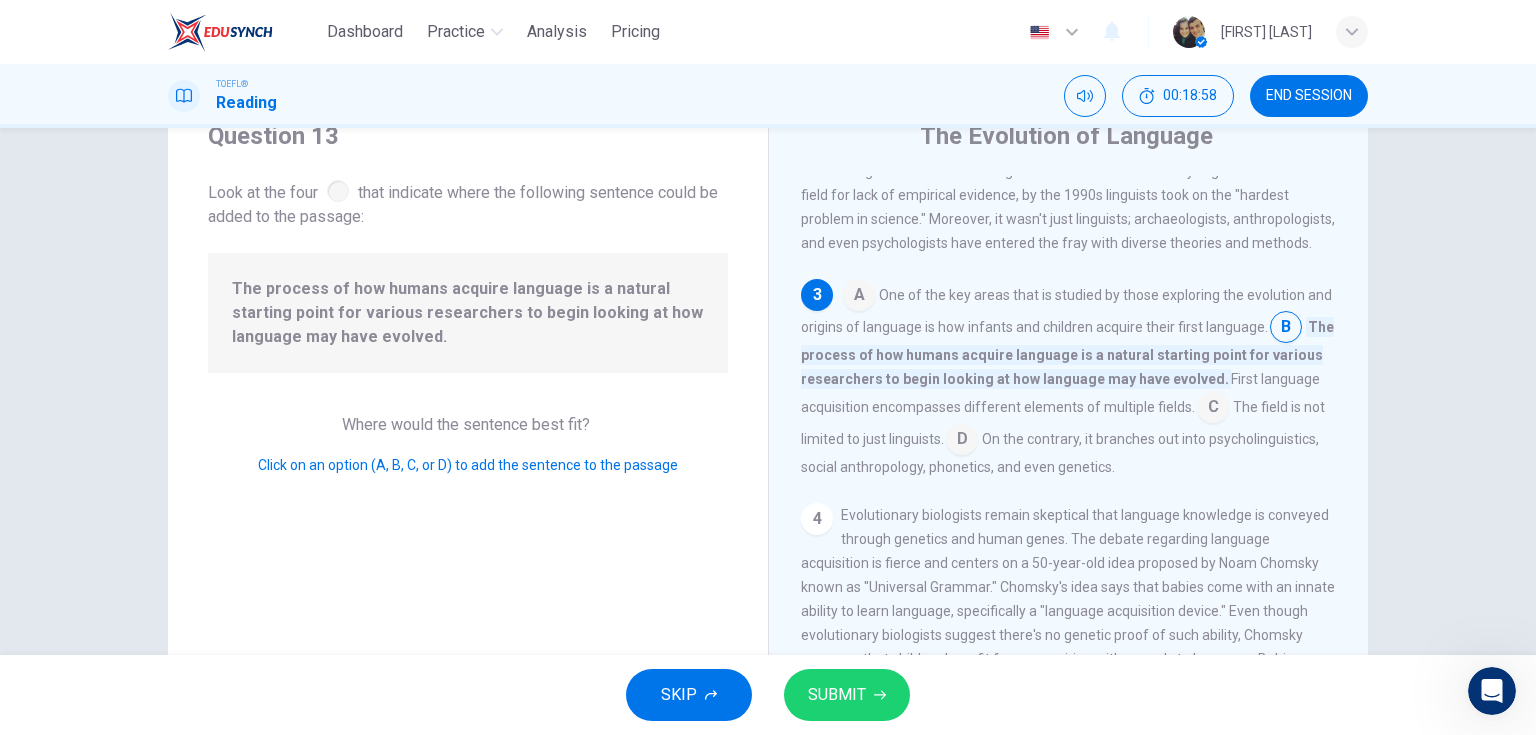 click on "First language acquisition encompasses different elements of multiple fields." at bounding box center (1060, 393) 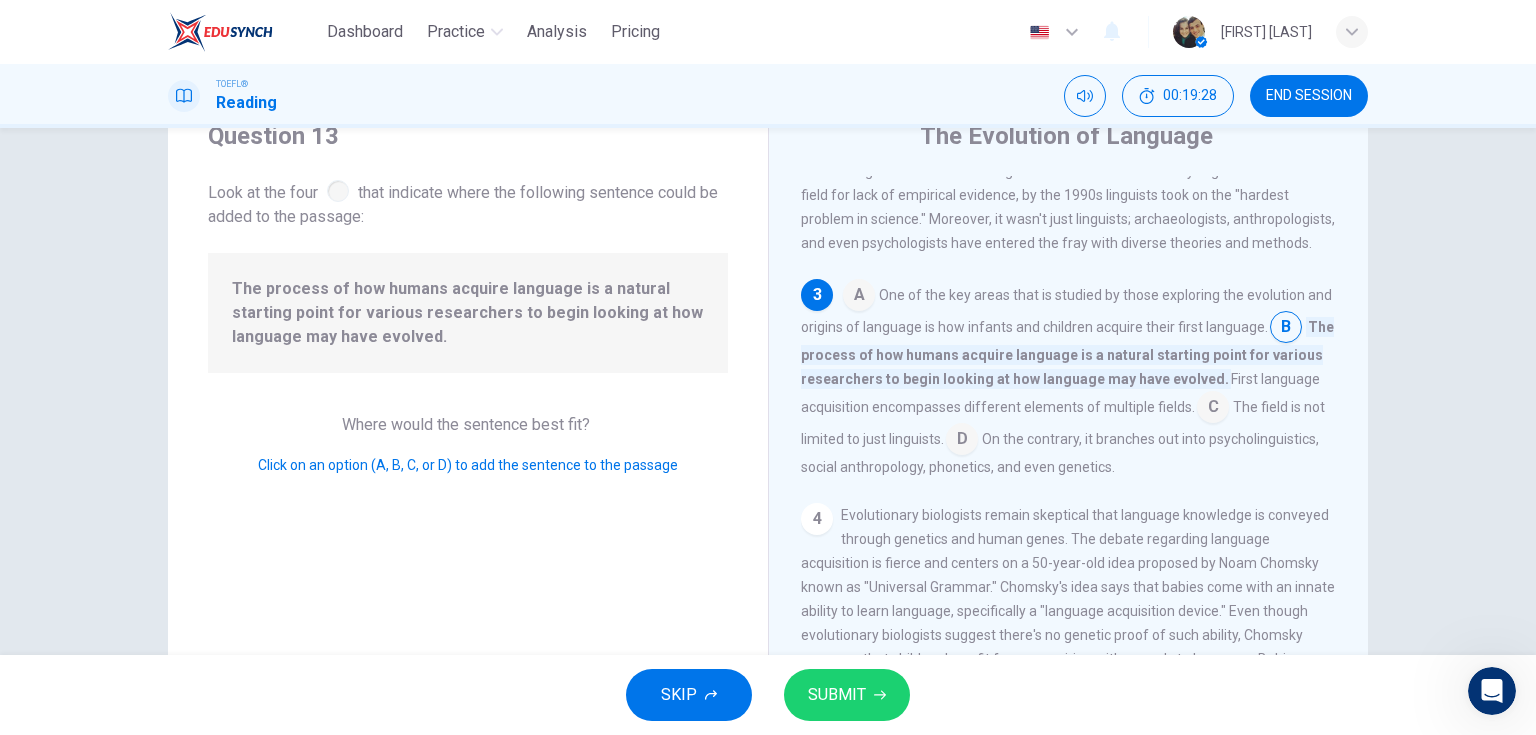 click on "SUBMIT" at bounding box center (847, 695) 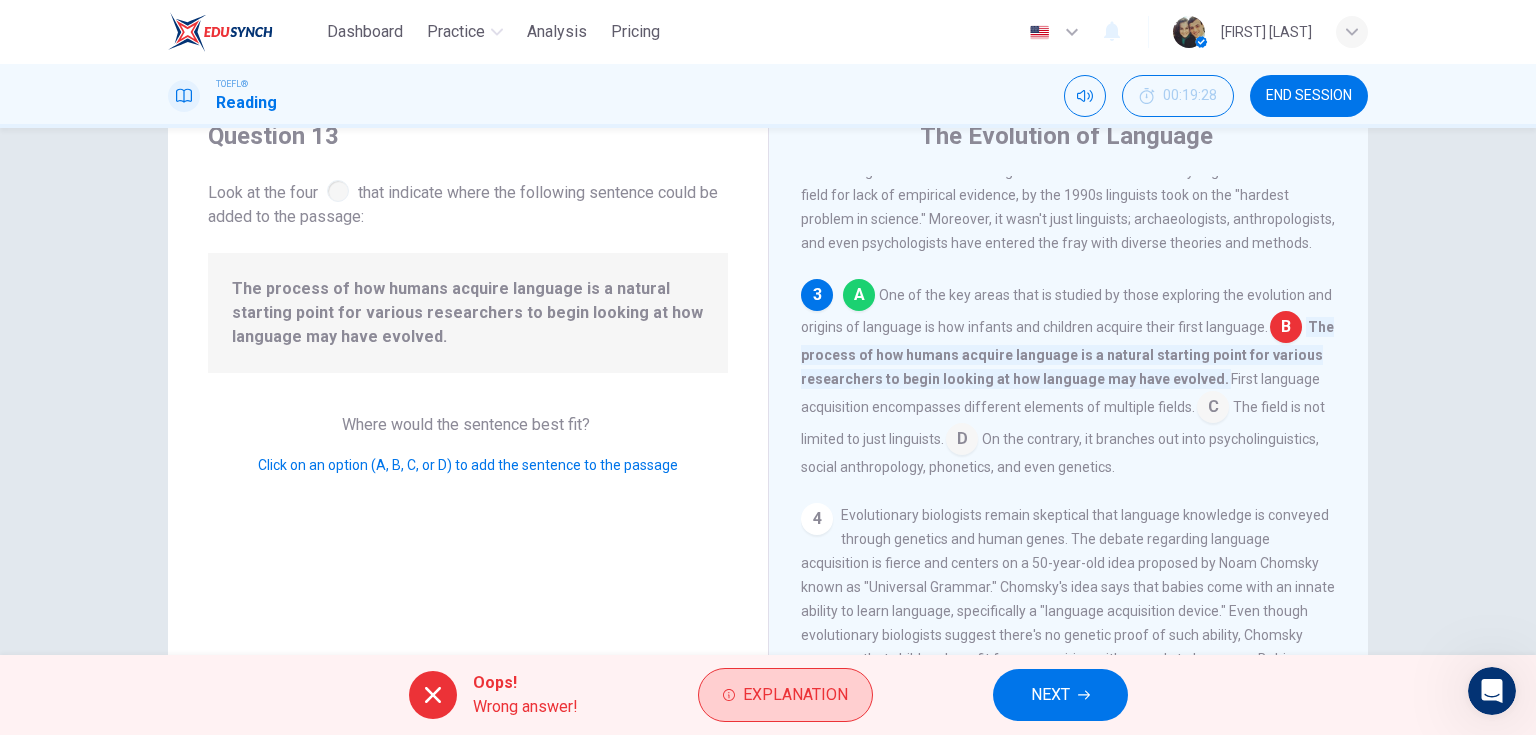 click on "Explanation" at bounding box center (785, 695) 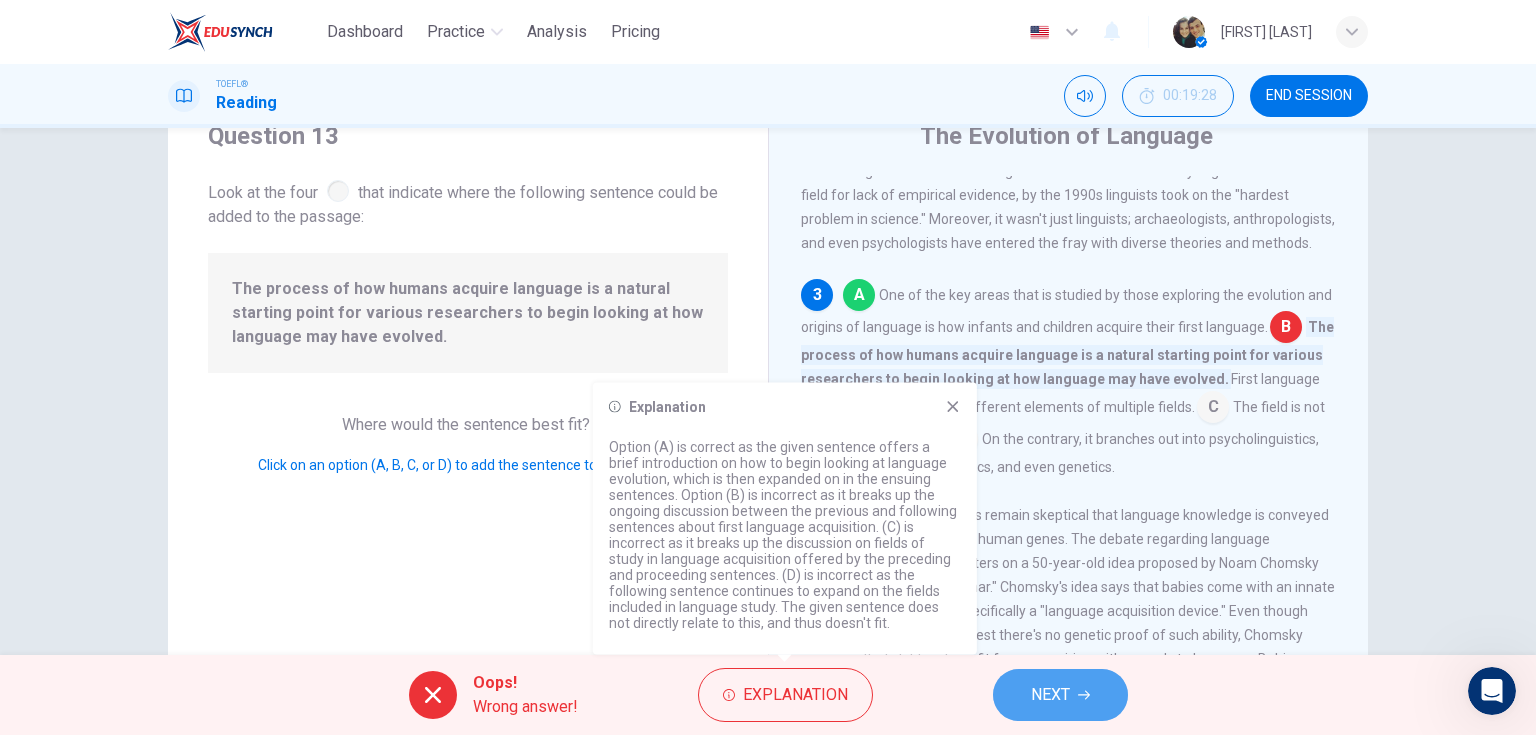 click on "NEXT" at bounding box center (1050, 695) 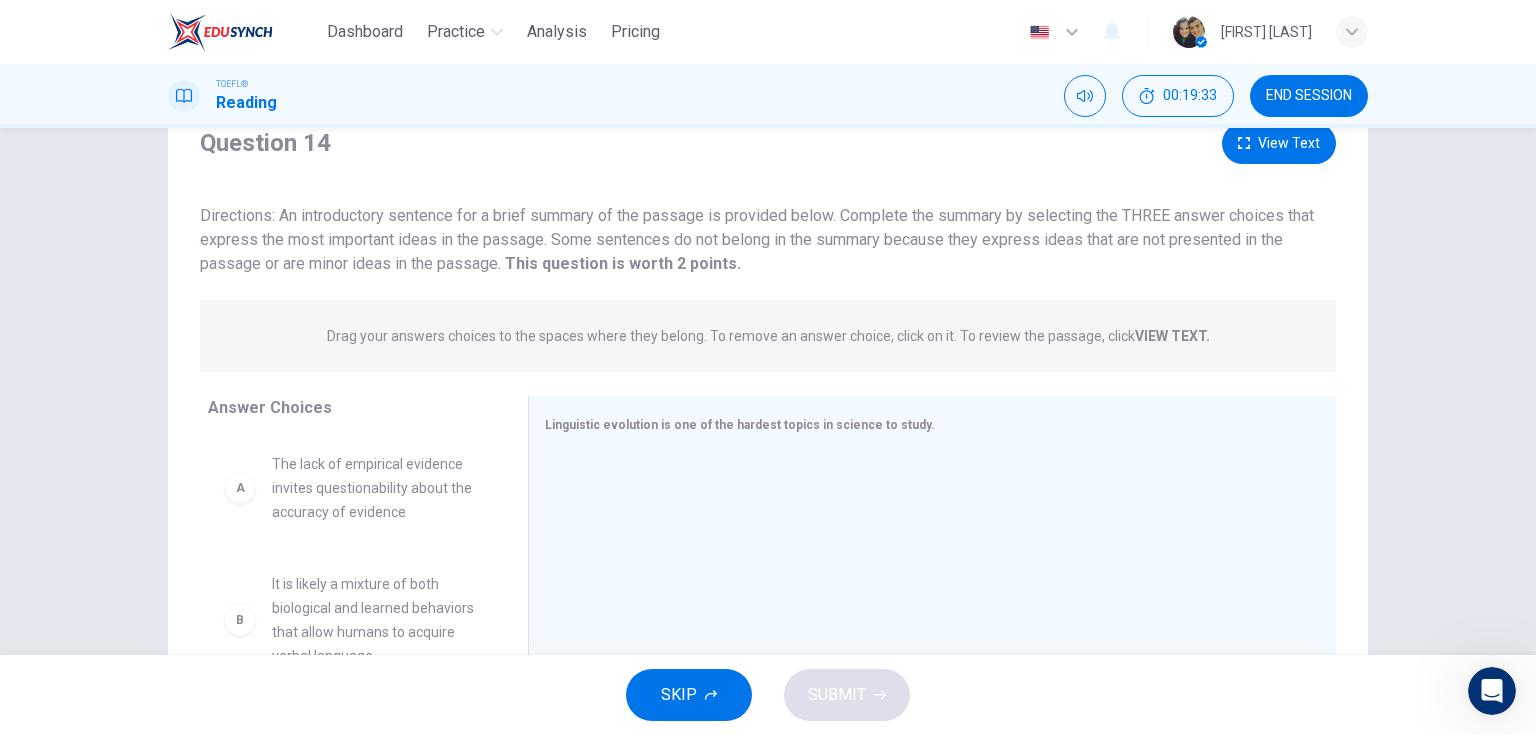 scroll, scrollTop: 80, scrollLeft: 0, axis: vertical 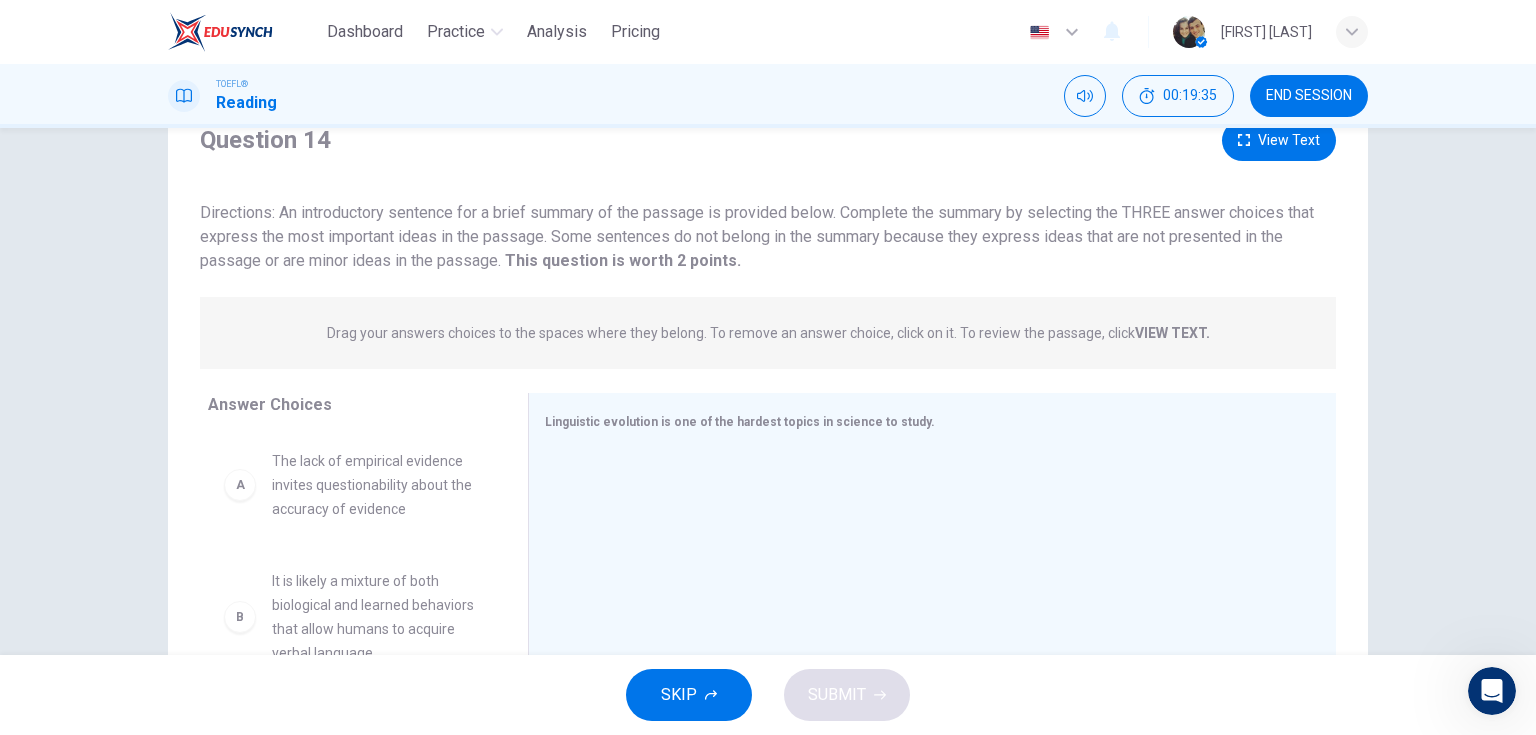 drag, startPoint x: 364, startPoint y: 207, endPoint x: 523, endPoint y: 209, distance: 159.01257 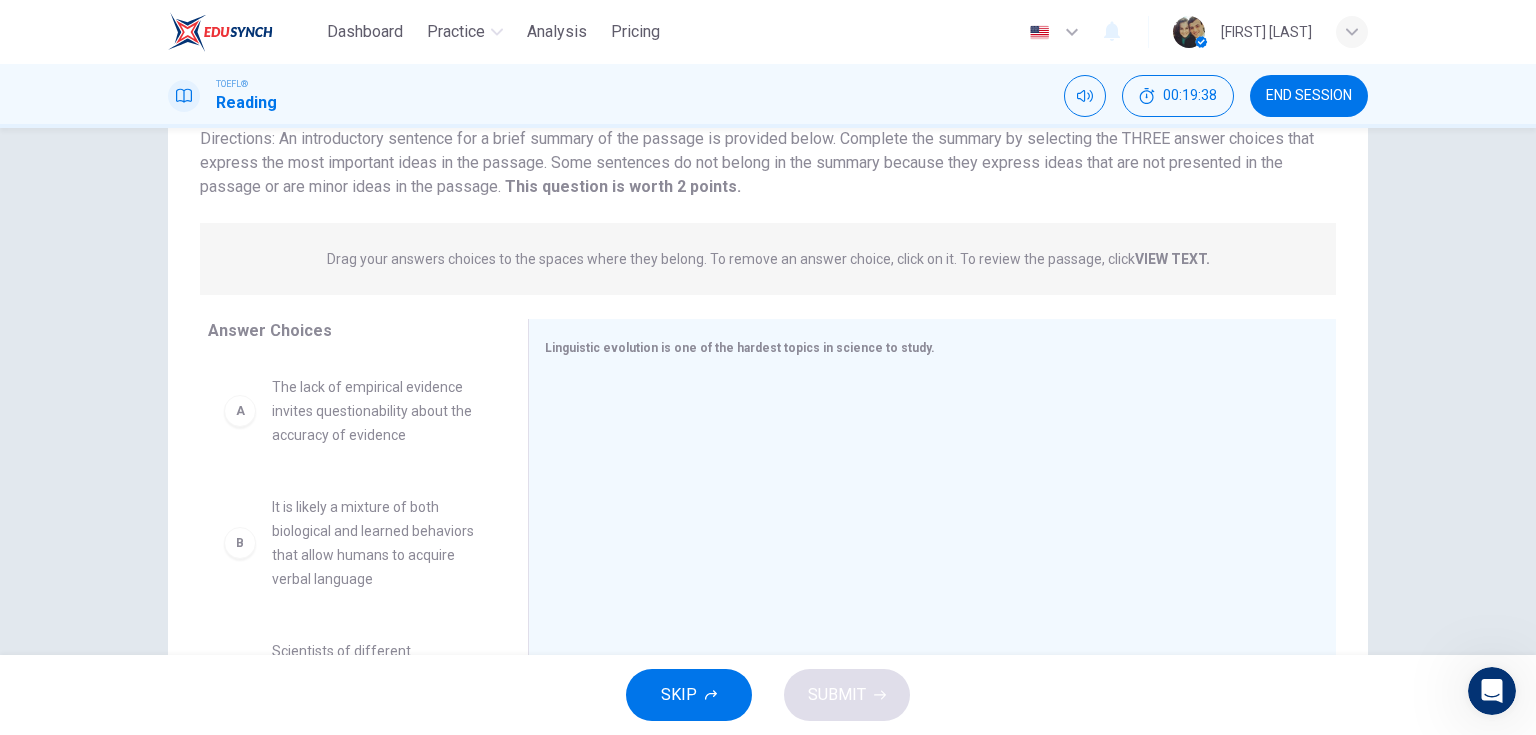 scroll, scrollTop: 160, scrollLeft: 0, axis: vertical 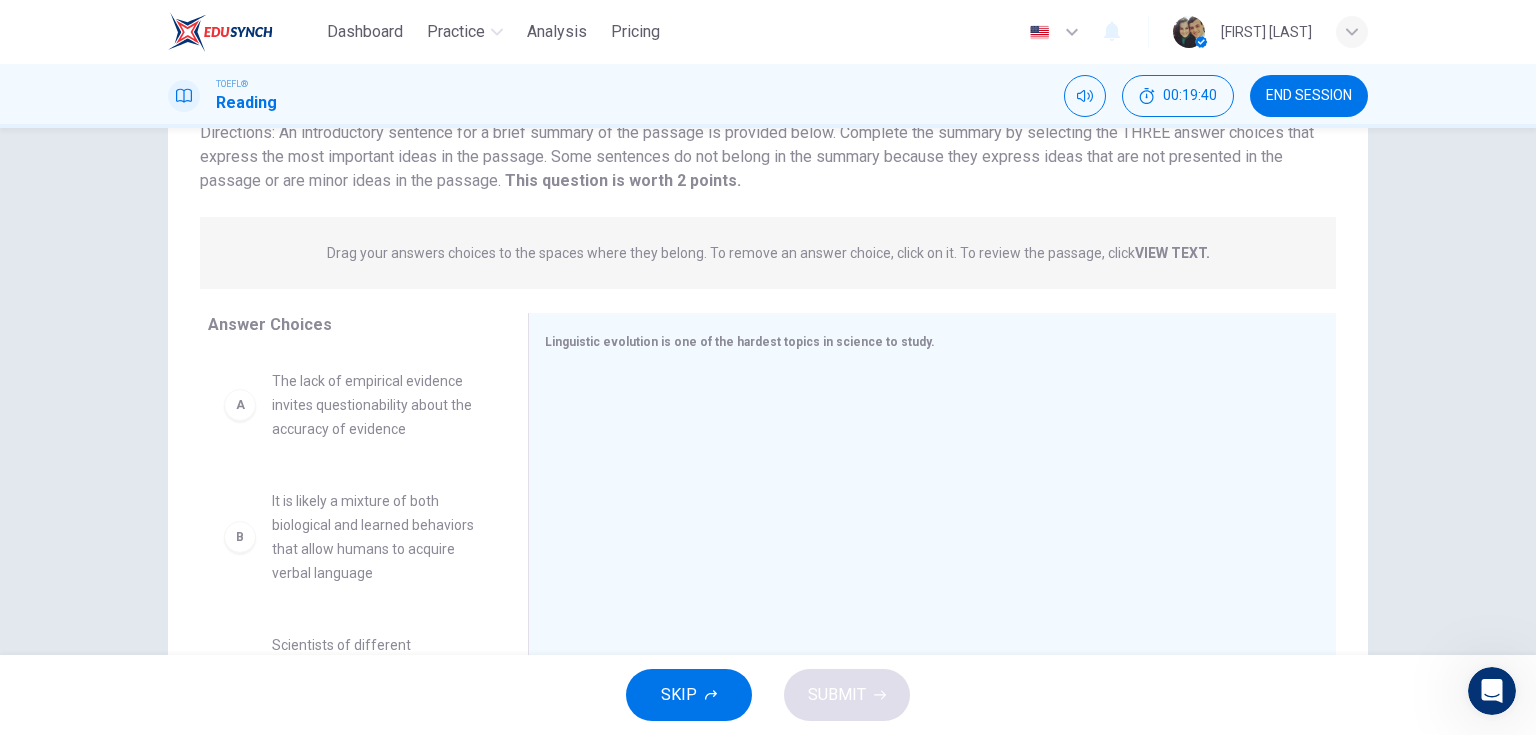 drag, startPoint x: 376, startPoint y: 247, endPoint x: 637, endPoint y: 251, distance: 261.03064 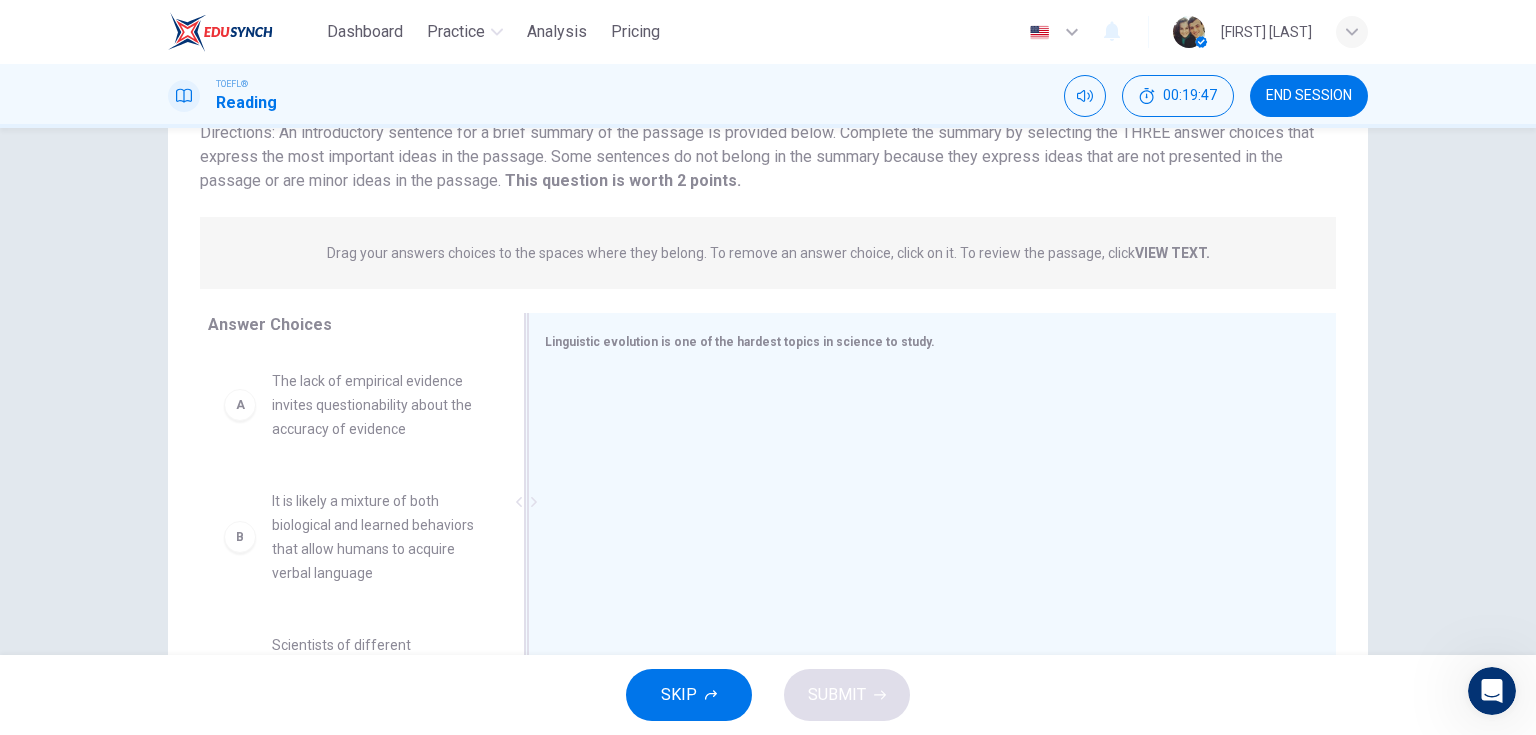 drag, startPoint x: 564, startPoint y: 342, endPoint x: 752, endPoint y: 344, distance: 188.01064 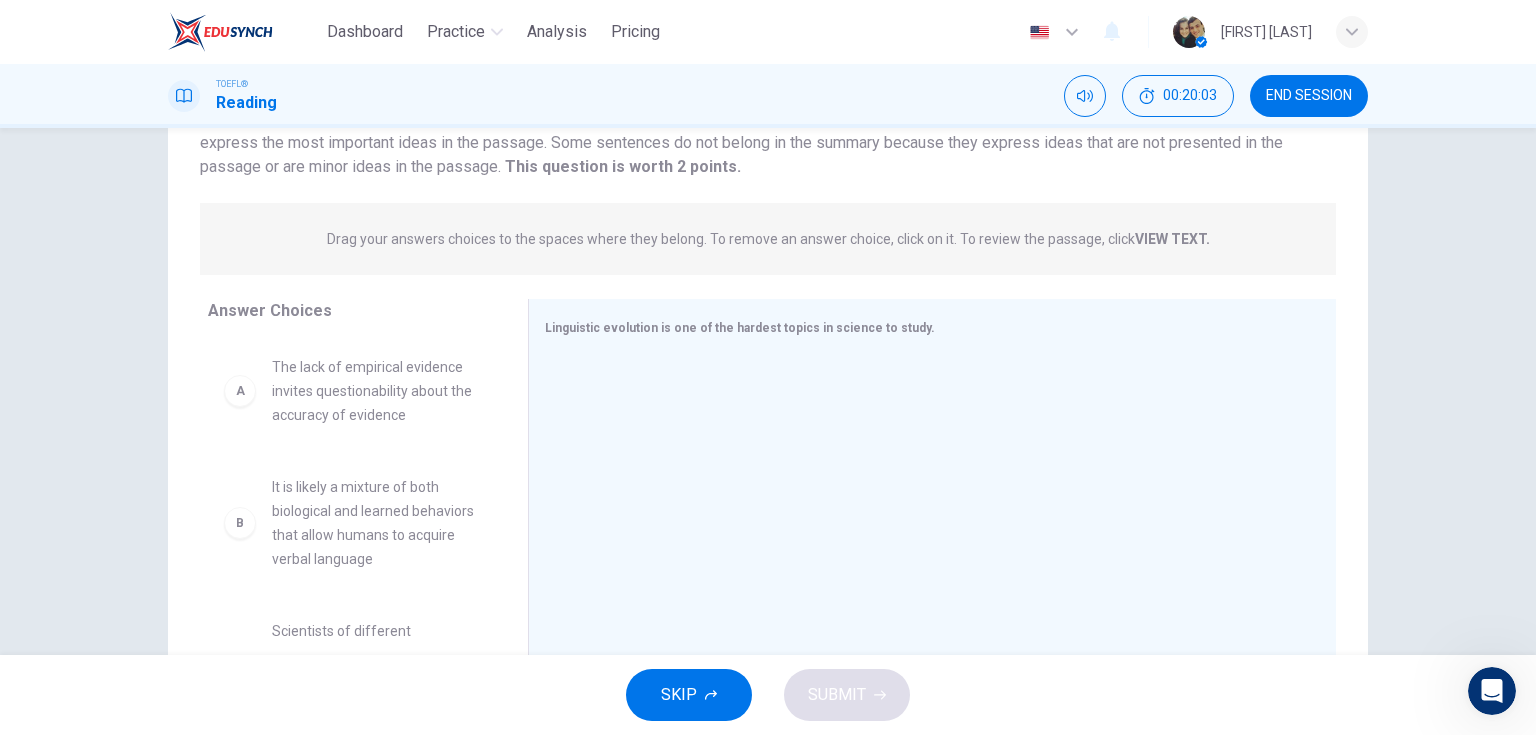 scroll, scrollTop: 168, scrollLeft: 0, axis: vertical 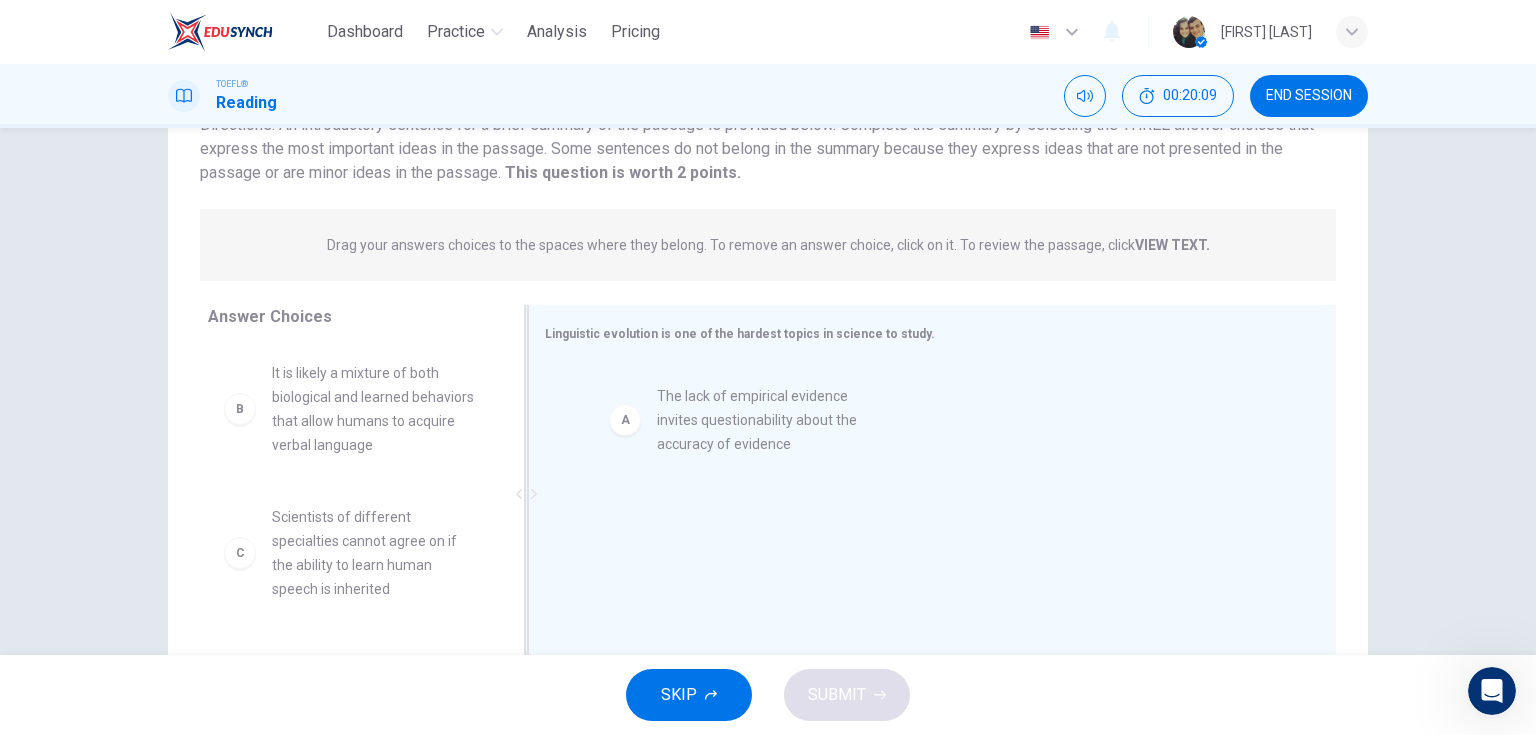 drag, startPoint x: 324, startPoint y: 405, endPoint x: 717, endPoint y: 428, distance: 393.67245 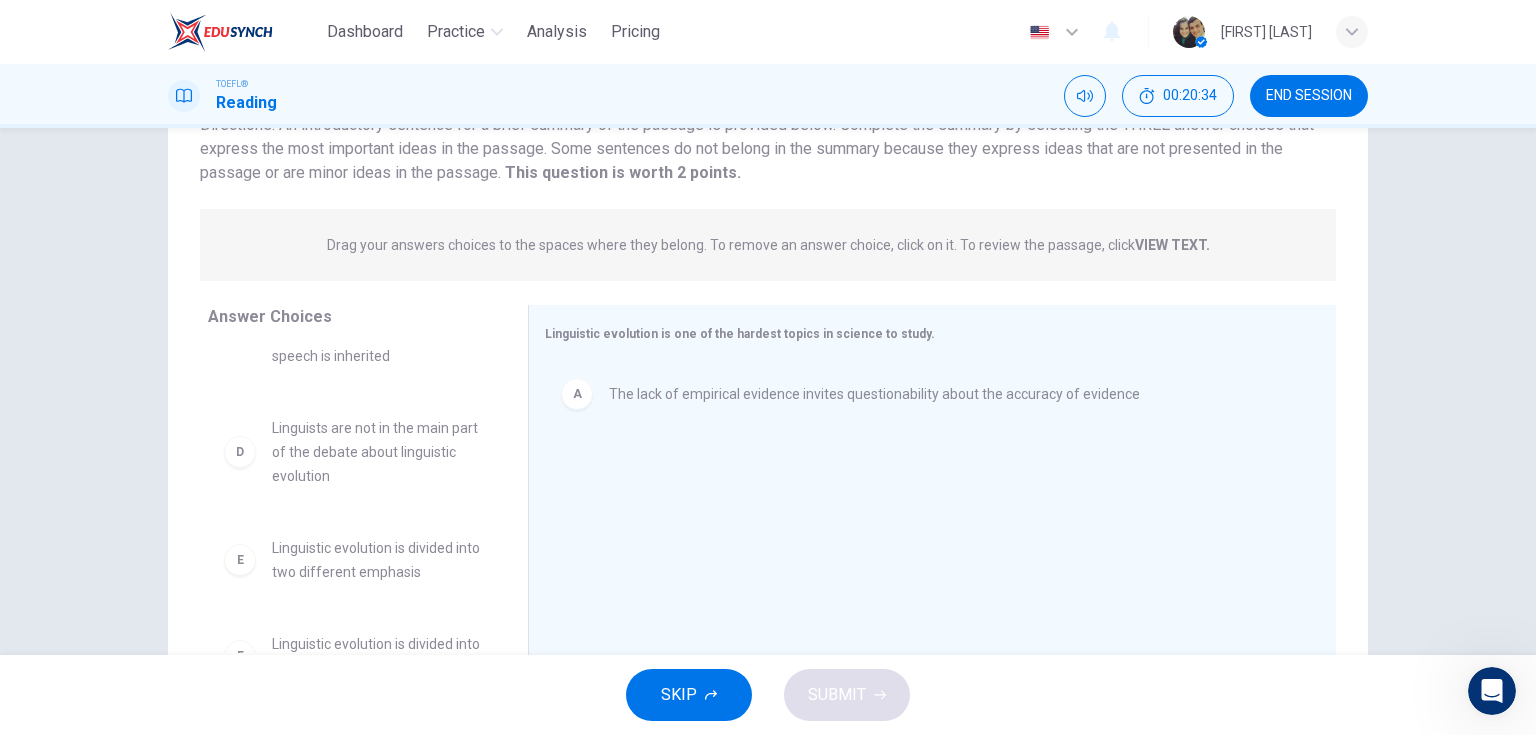 scroll, scrollTop: 240, scrollLeft: 0, axis: vertical 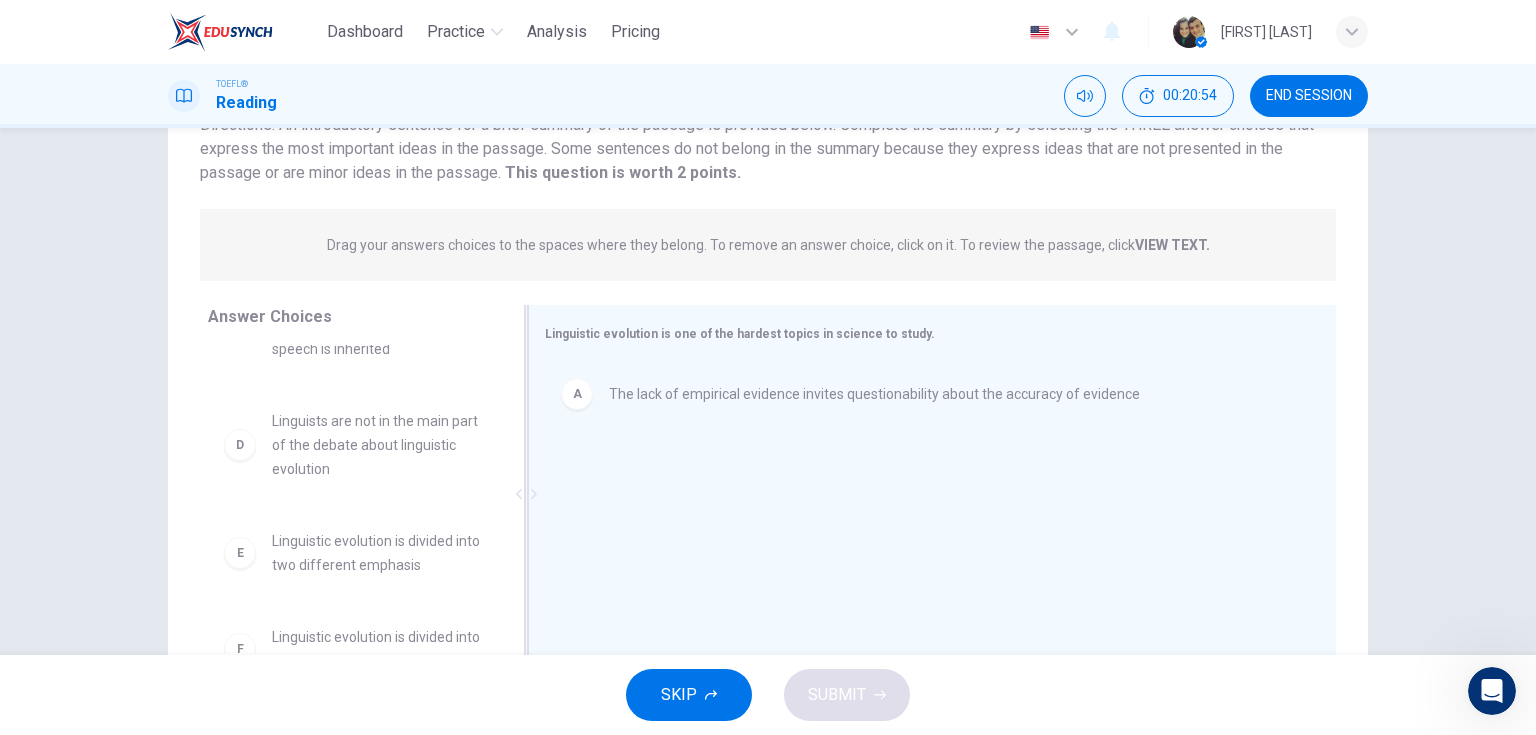 drag, startPoint x: 338, startPoint y: 461, endPoint x: 652, endPoint y: 470, distance: 314.12897 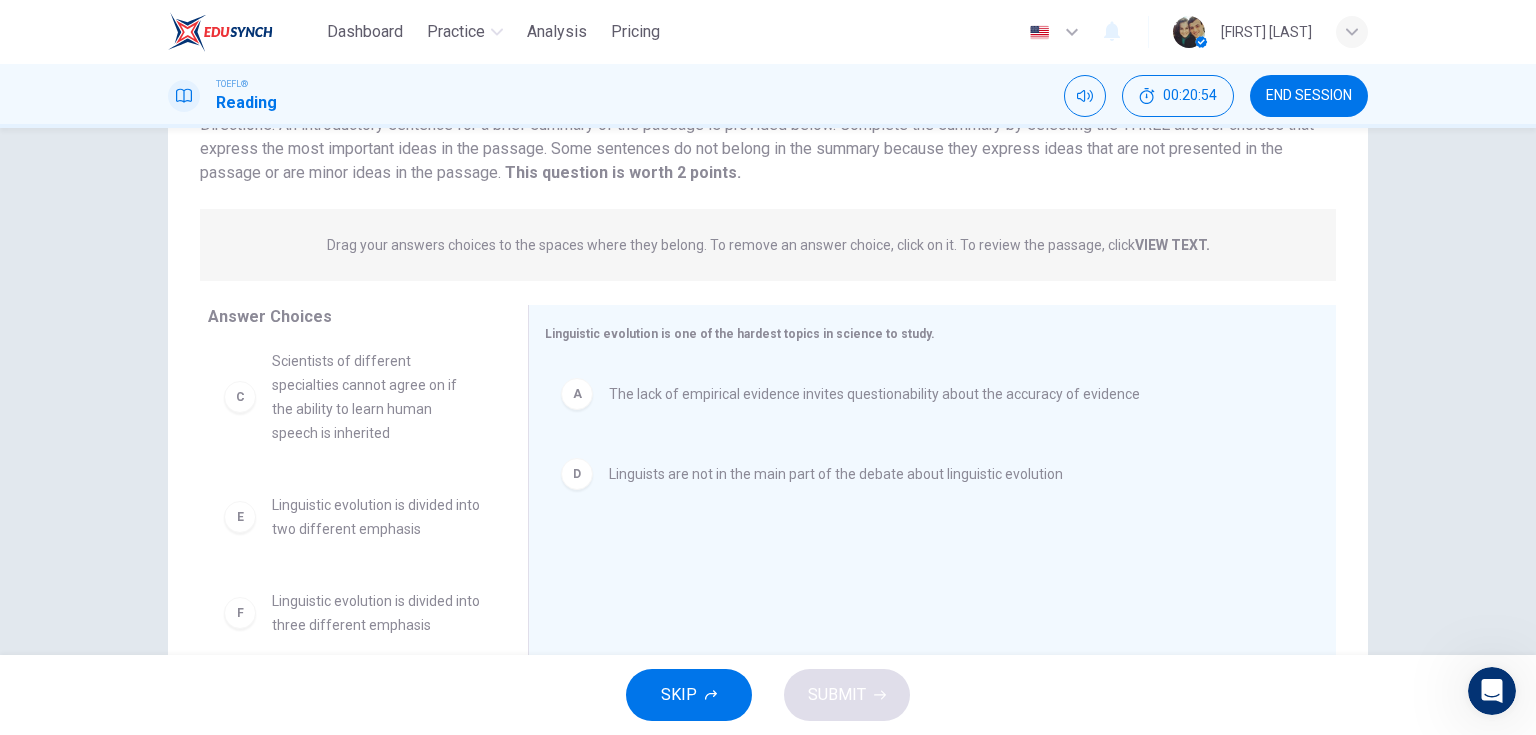 scroll, scrollTop: 156, scrollLeft: 0, axis: vertical 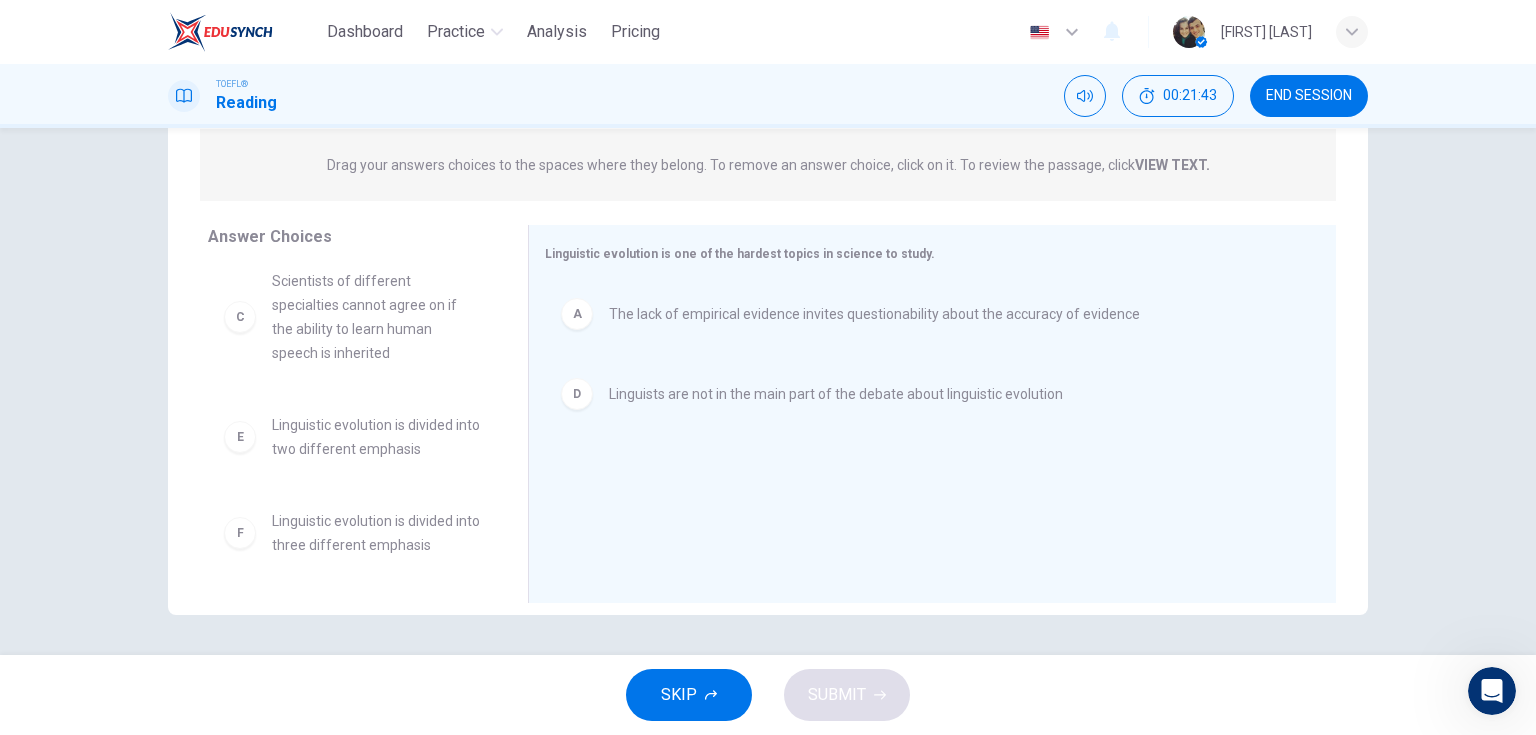 click on "Scientists of different specialties cannot agree on if the ability to learn human speech is inherited" at bounding box center (376, 317) 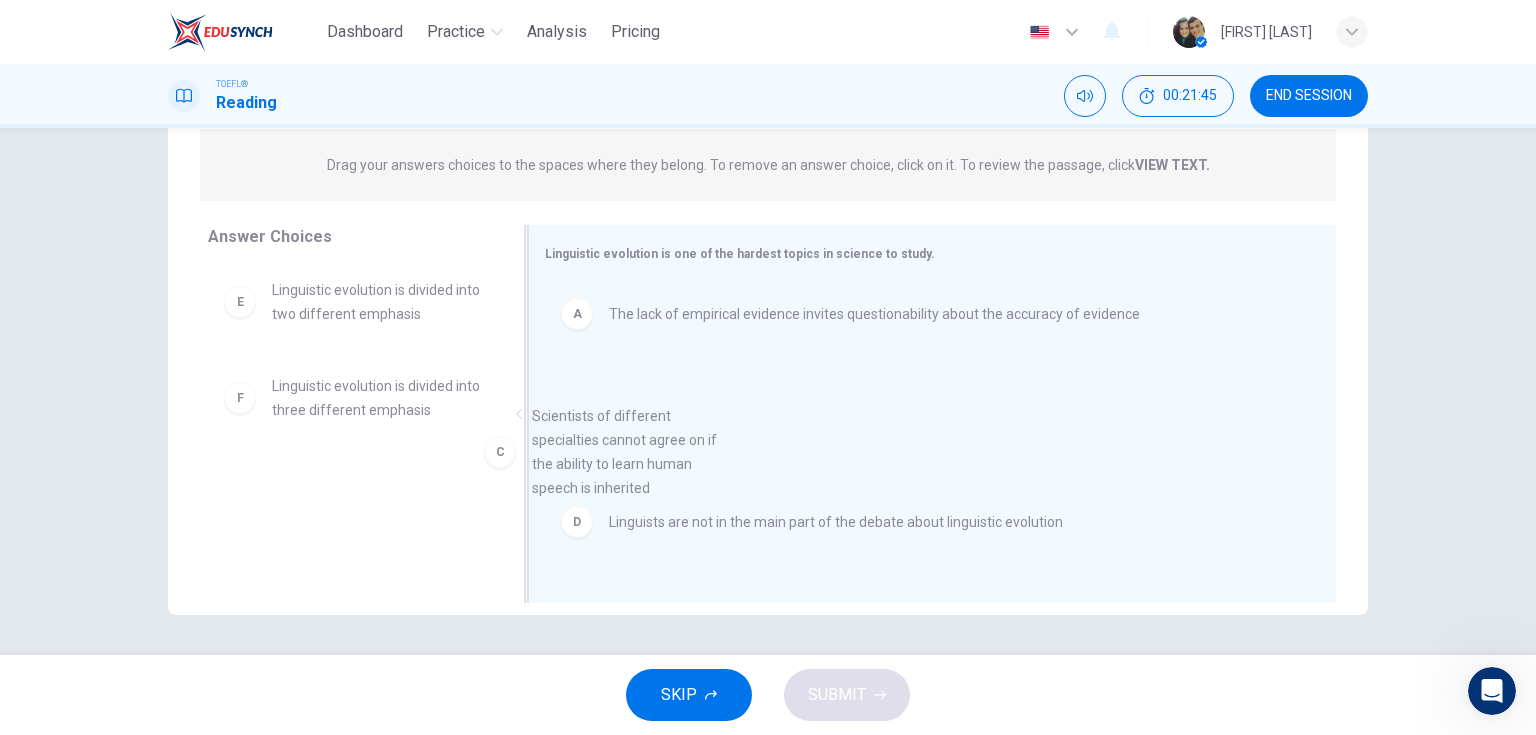 drag, startPoint x: 346, startPoint y: 315, endPoint x: 642, endPoint y: 461, distance: 330.0485 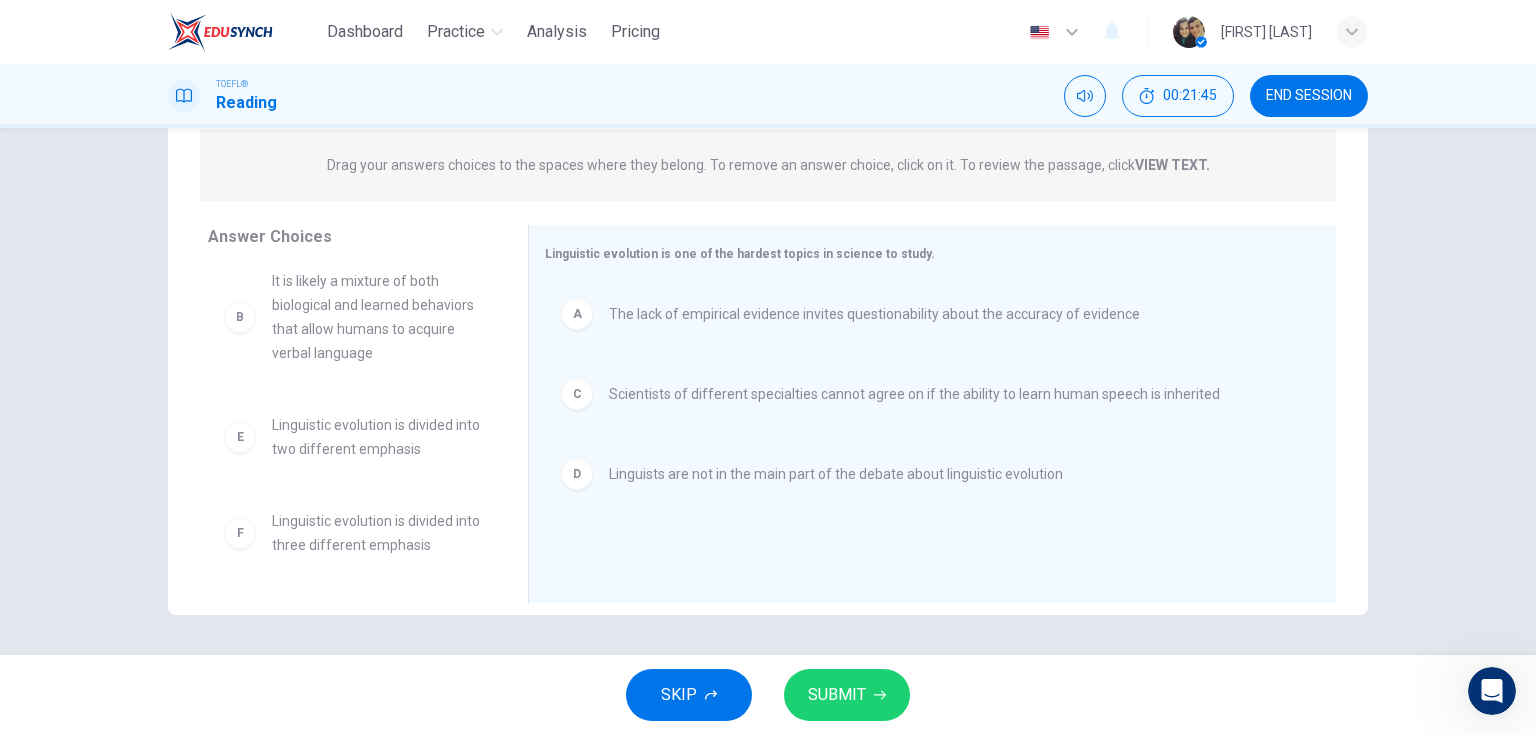 scroll, scrollTop: 12, scrollLeft: 0, axis: vertical 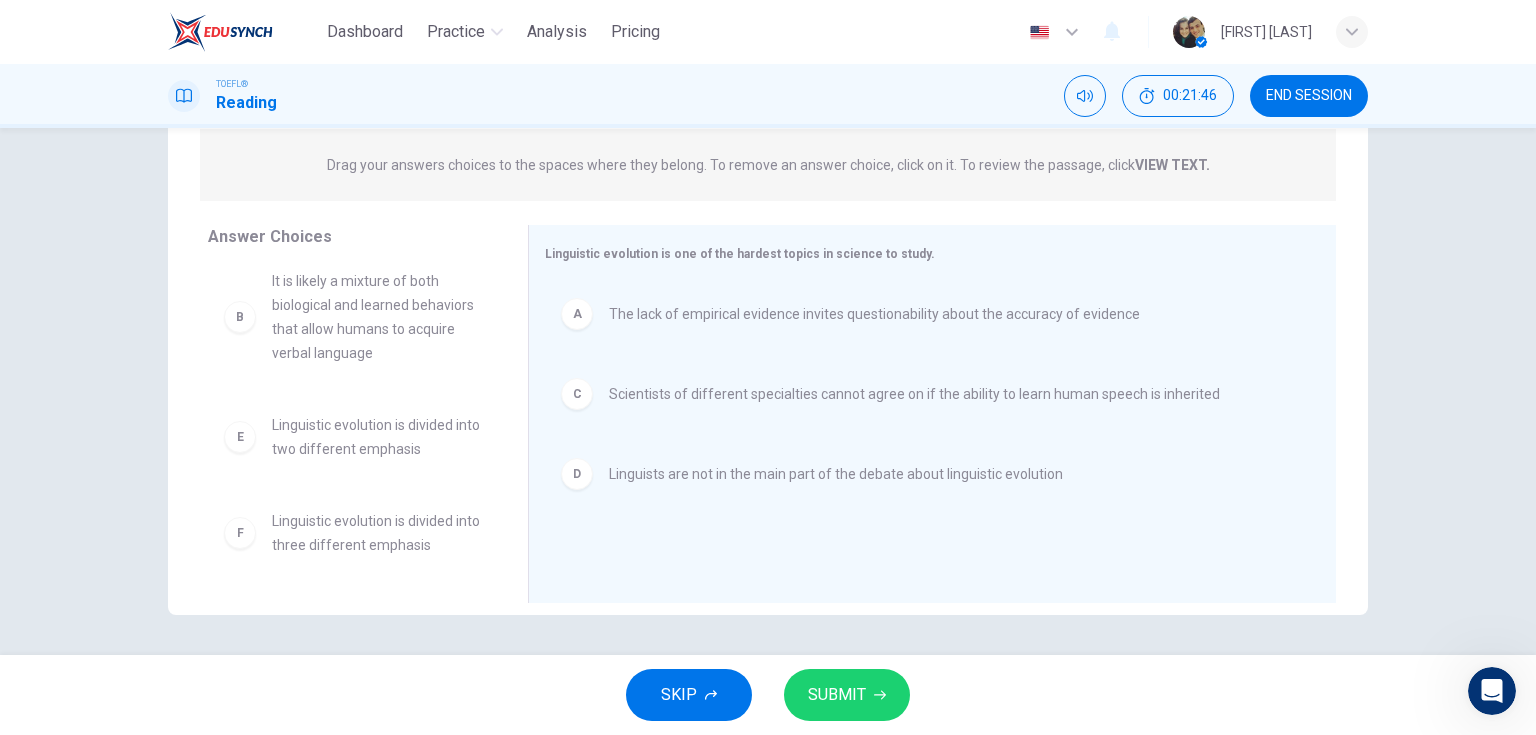 click on "SUBMIT" at bounding box center (837, 695) 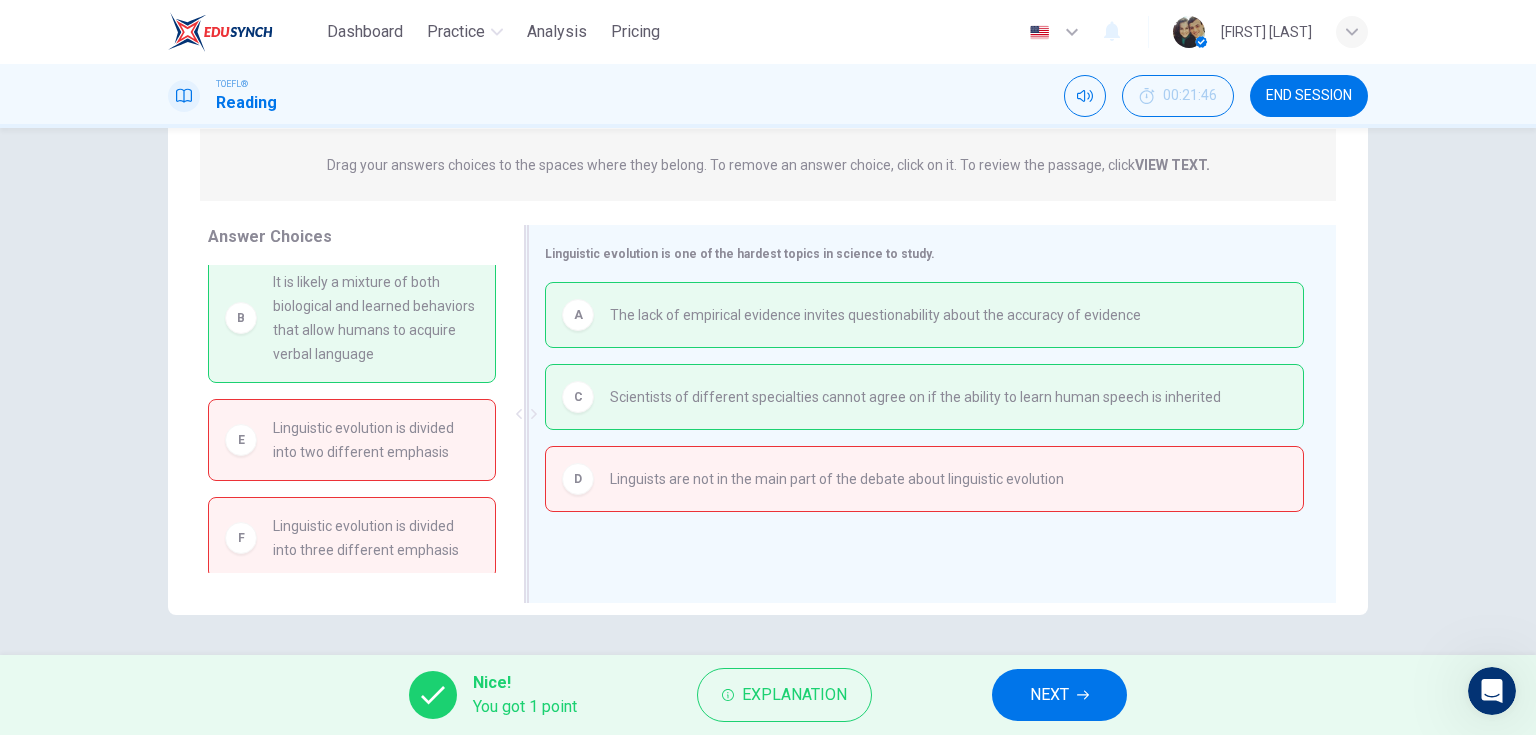 drag, startPoint x: 640, startPoint y: 476, endPoint x: 980, endPoint y: 457, distance: 340.53046 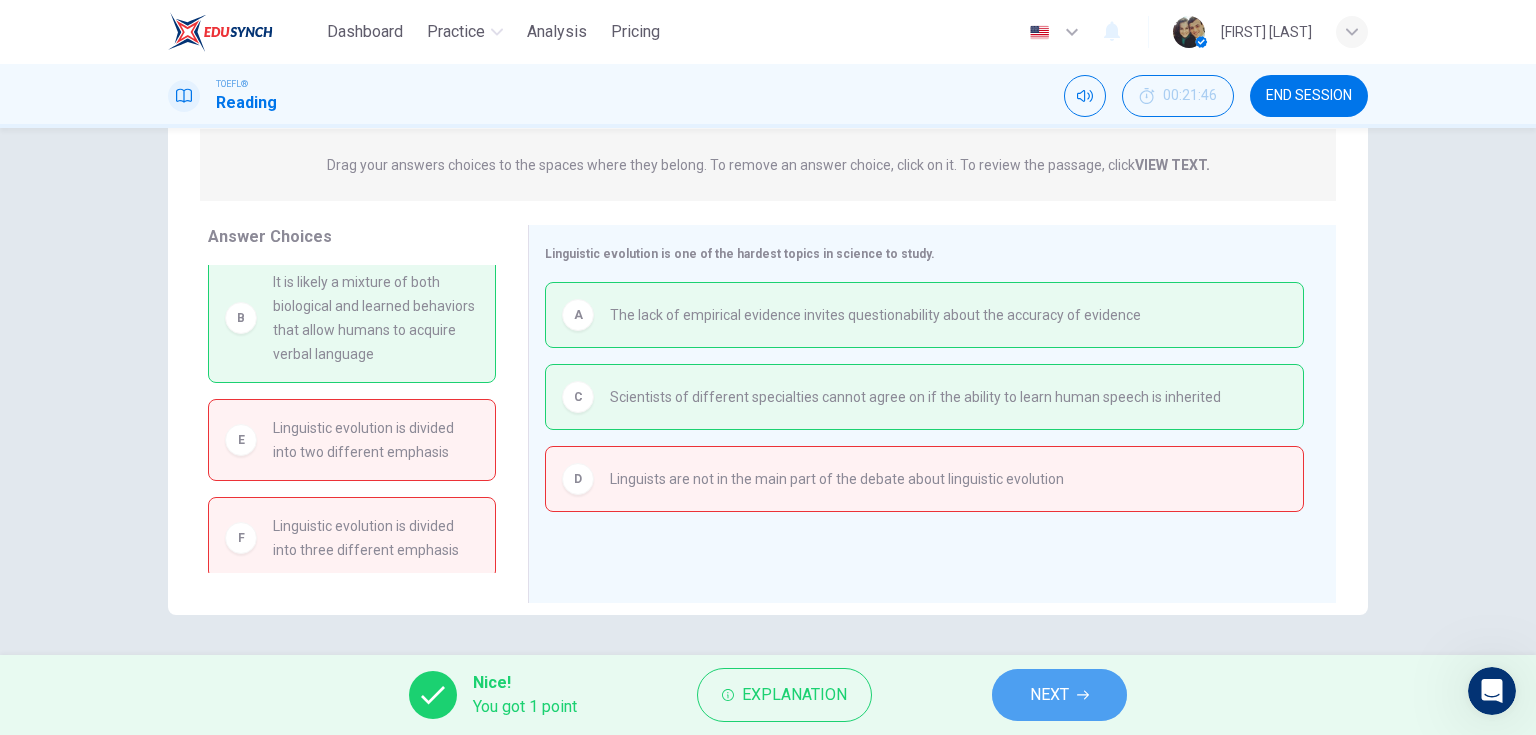 click on "NEXT" at bounding box center (1049, 695) 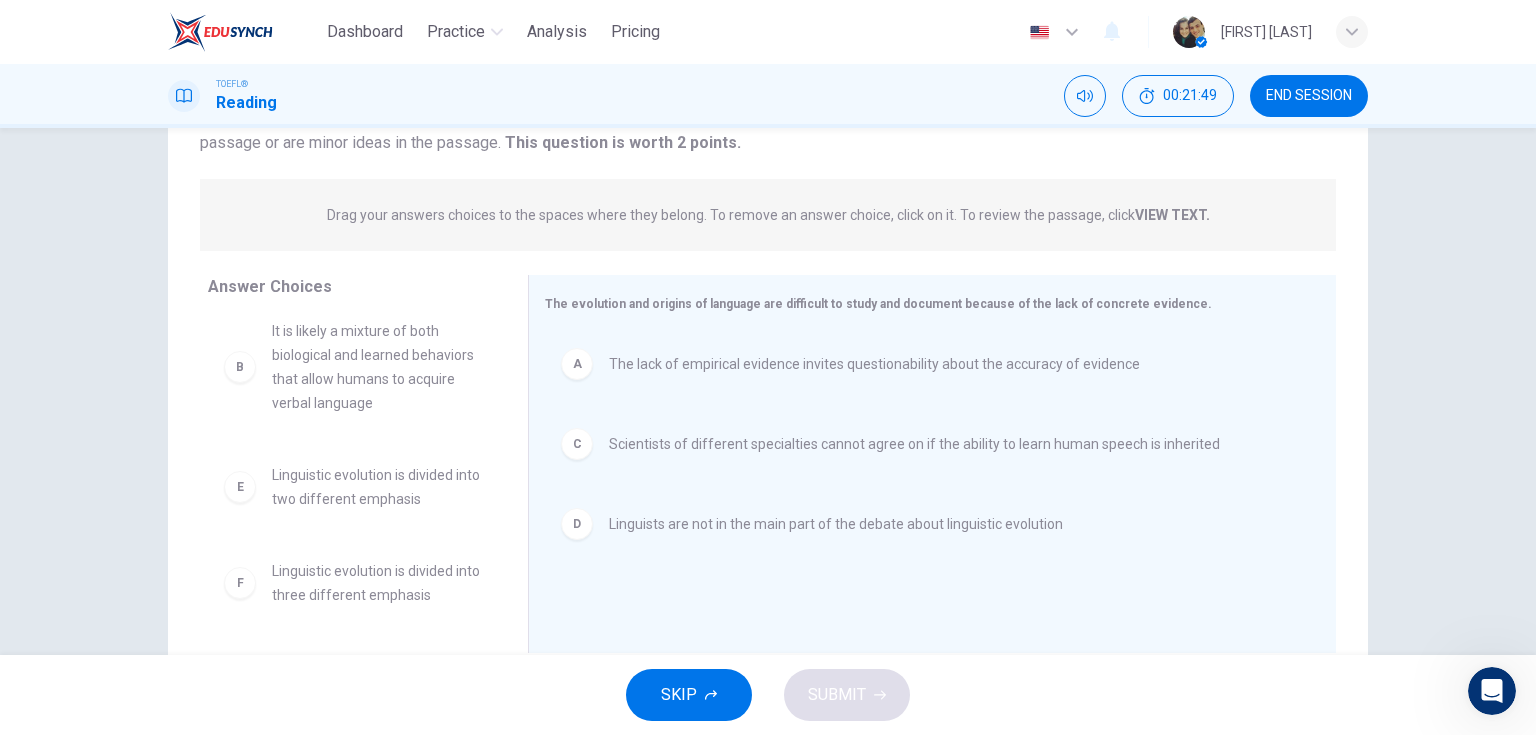 scroll, scrollTop: 248, scrollLeft: 0, axis: vertical 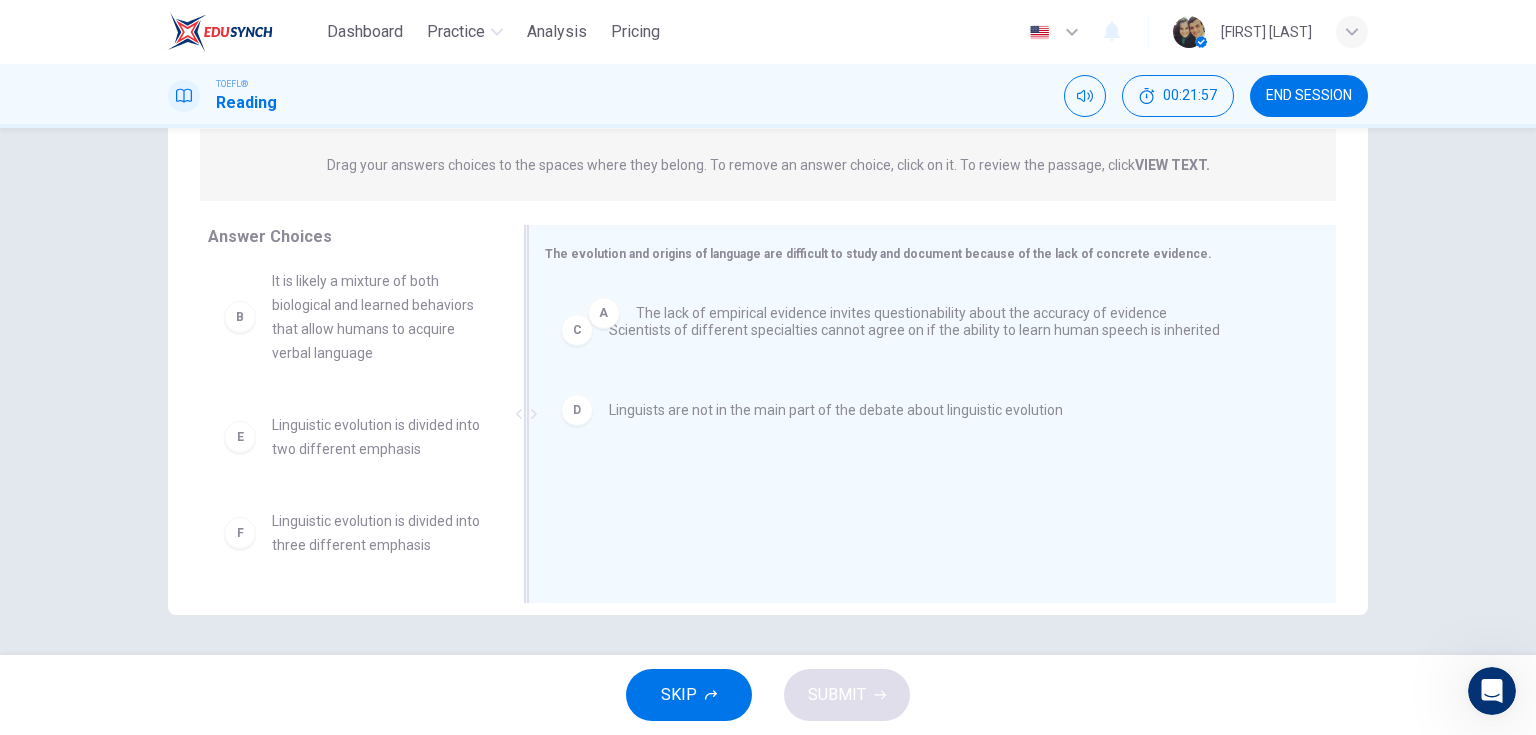 drag, startPoint x: 677, startPoint y: 329, endPoint x: 713, endPoint y: 324, distance: 36.345562 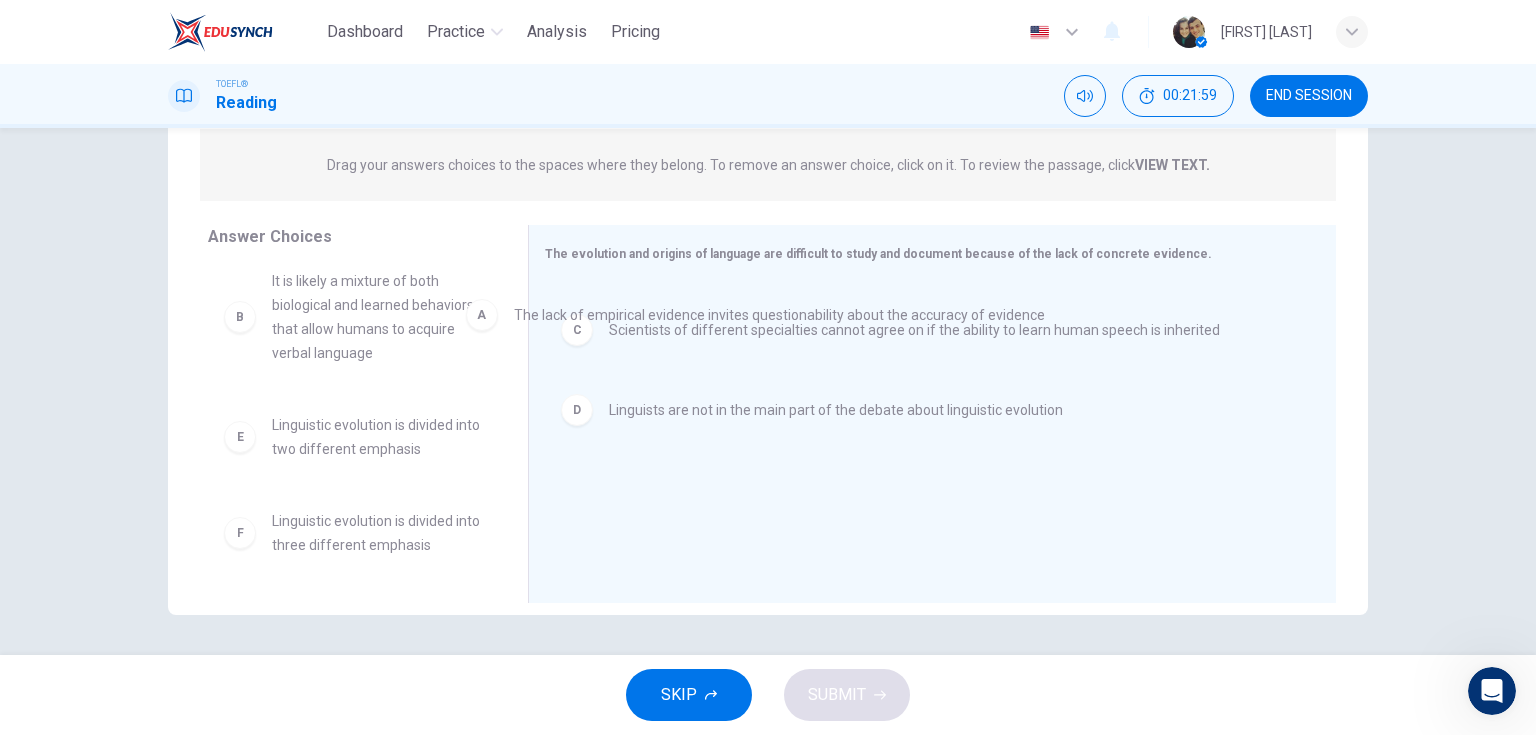 scroll, scrollTop: 0, scrollLeft: 0, axis: both 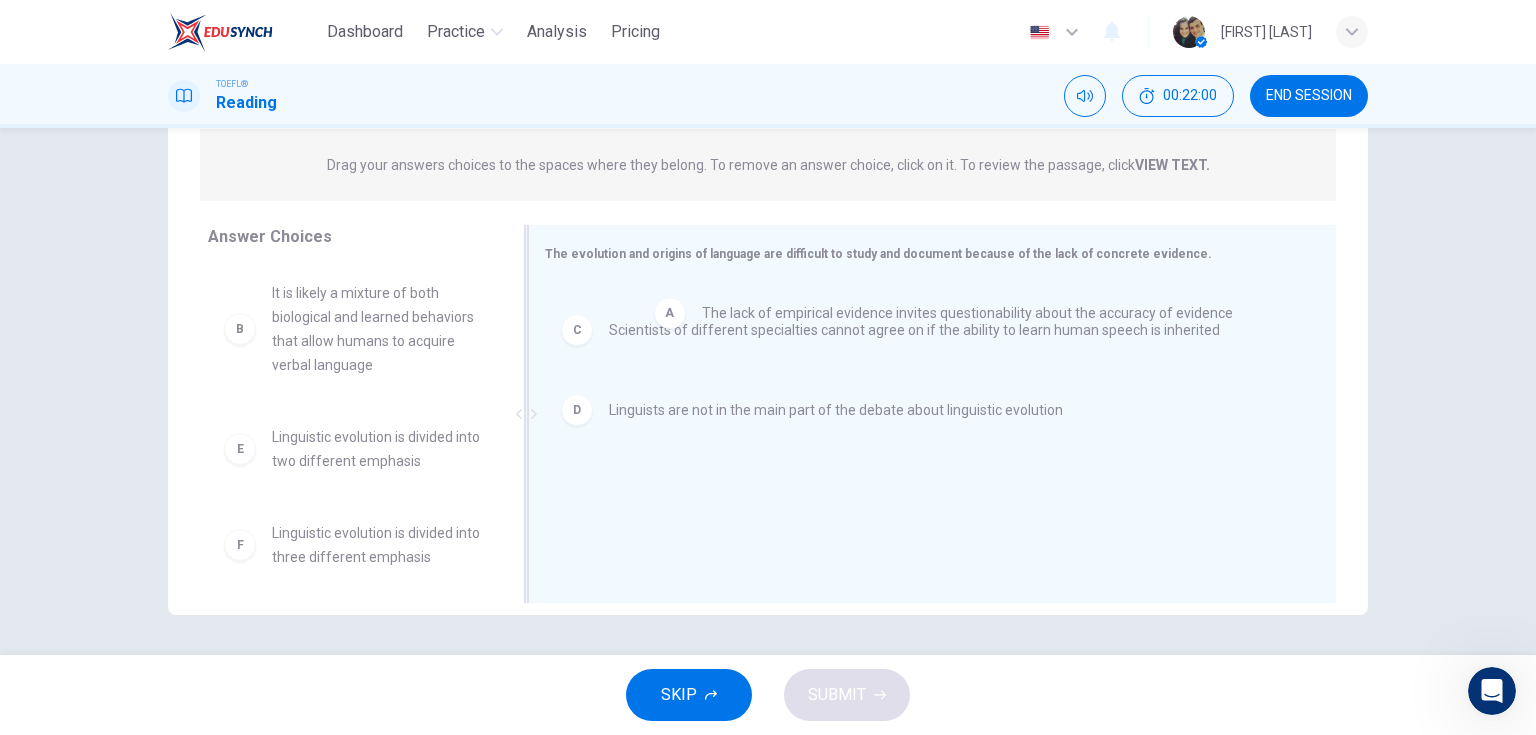 drag, startPoint x: 711, startPoint y: 324, endPoint x: 762, endPoint y: 319, distance: 51.24451 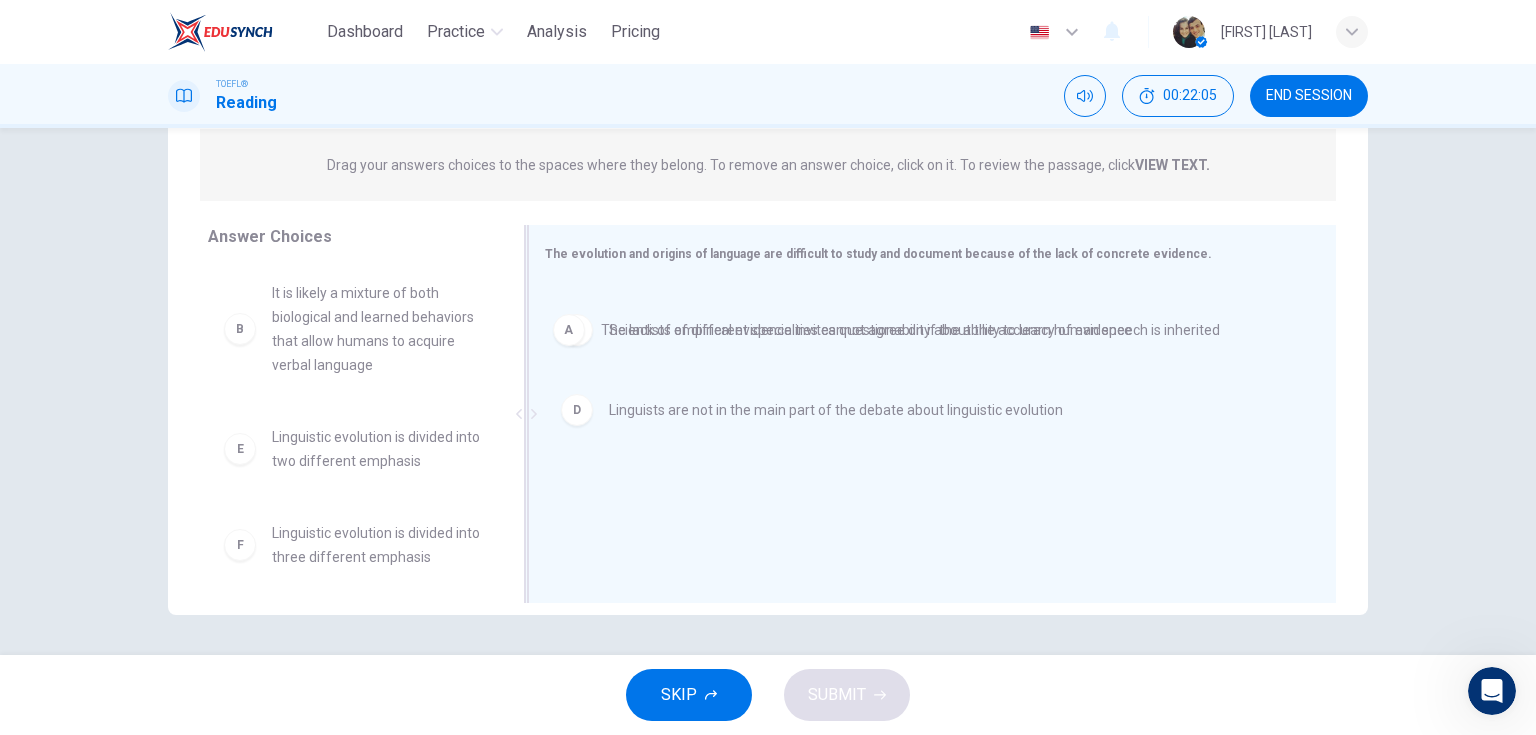 drag, startPoint x: 675, startPoint y: 310, endPoint x: 669, endPoint y: 336, distance: 26.683329 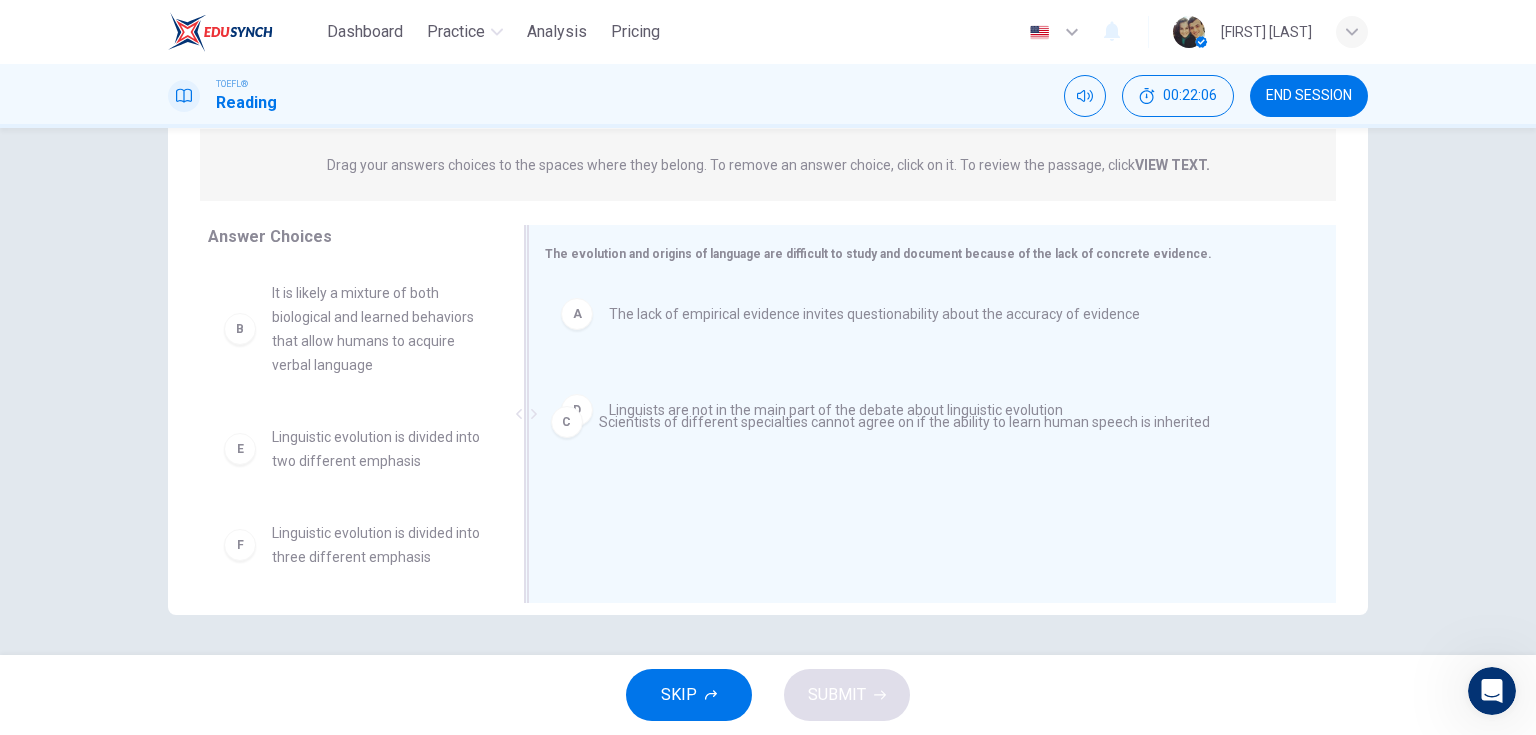drag, startPoint x: 658, startPoint y: 383, endPoint x: 652, endPoint y: 417, distance: 34.525352 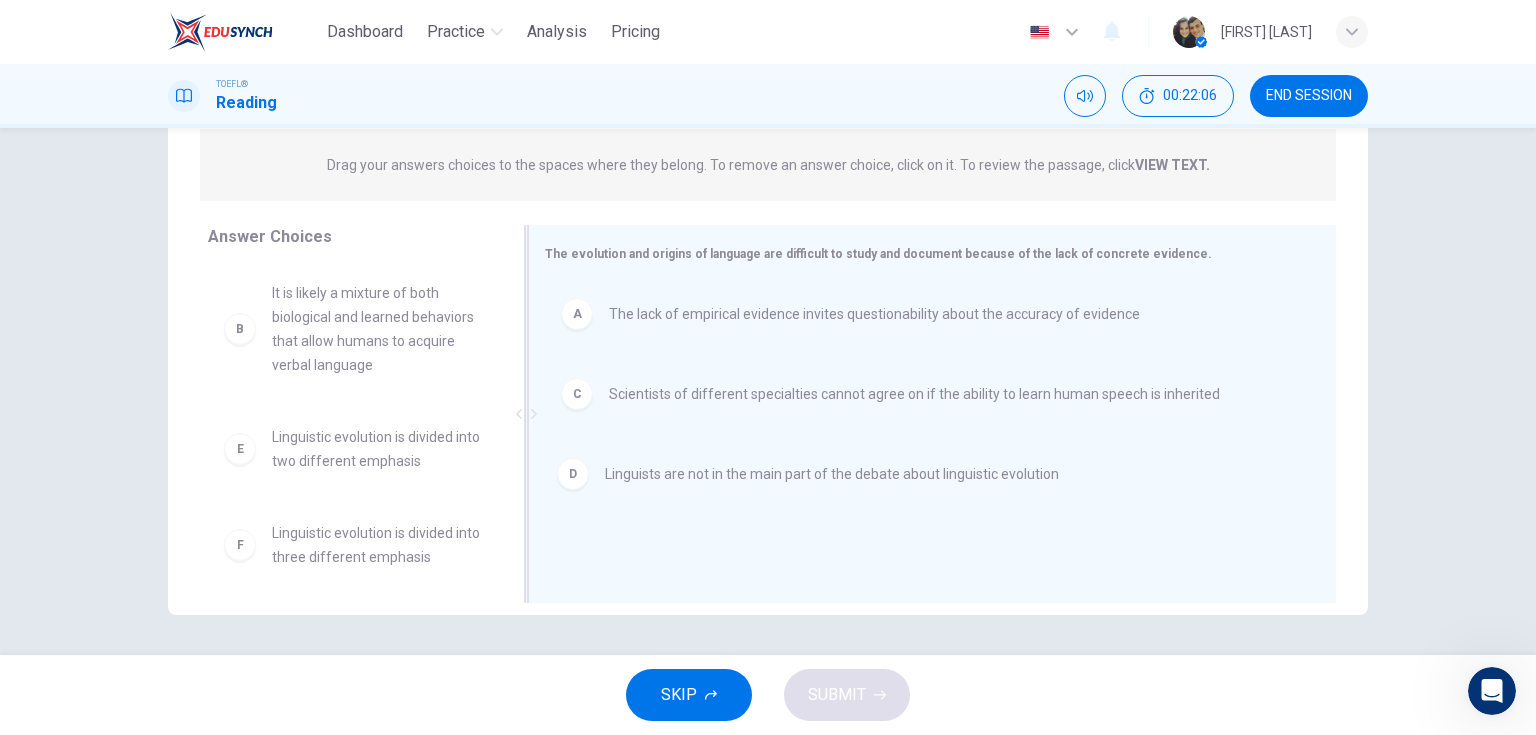 drag, startPoint x: 676, startPoint y: 456, endPoint x: 674, endPoint y: 470, distance: 14.142136 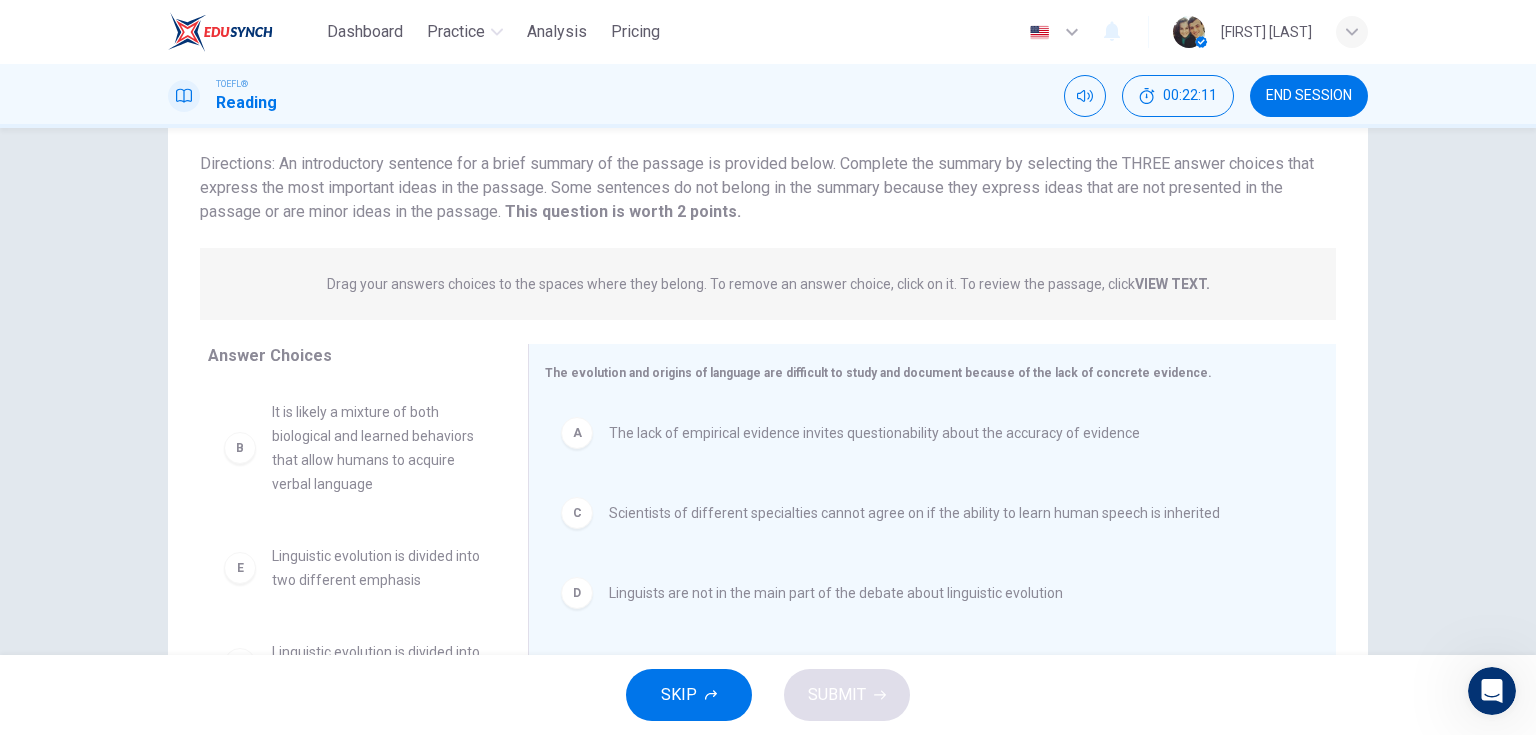 scroll, scrollTop: 88, scrollLeft: 0, axis: vertical 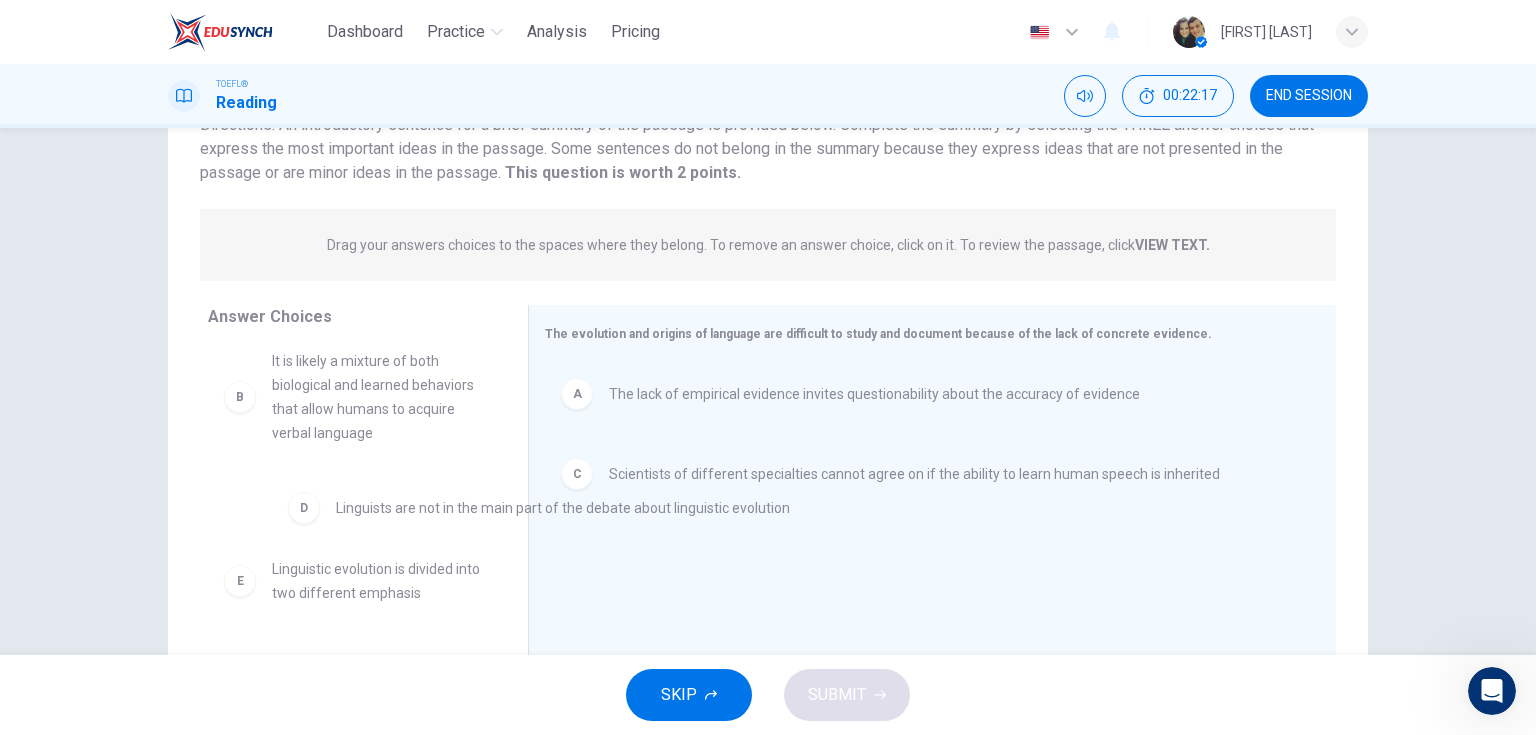 drag, startPoint x: 625, startPoint y: 549, endPoint x: 340, endPoint y: 493, distance: 290.44965 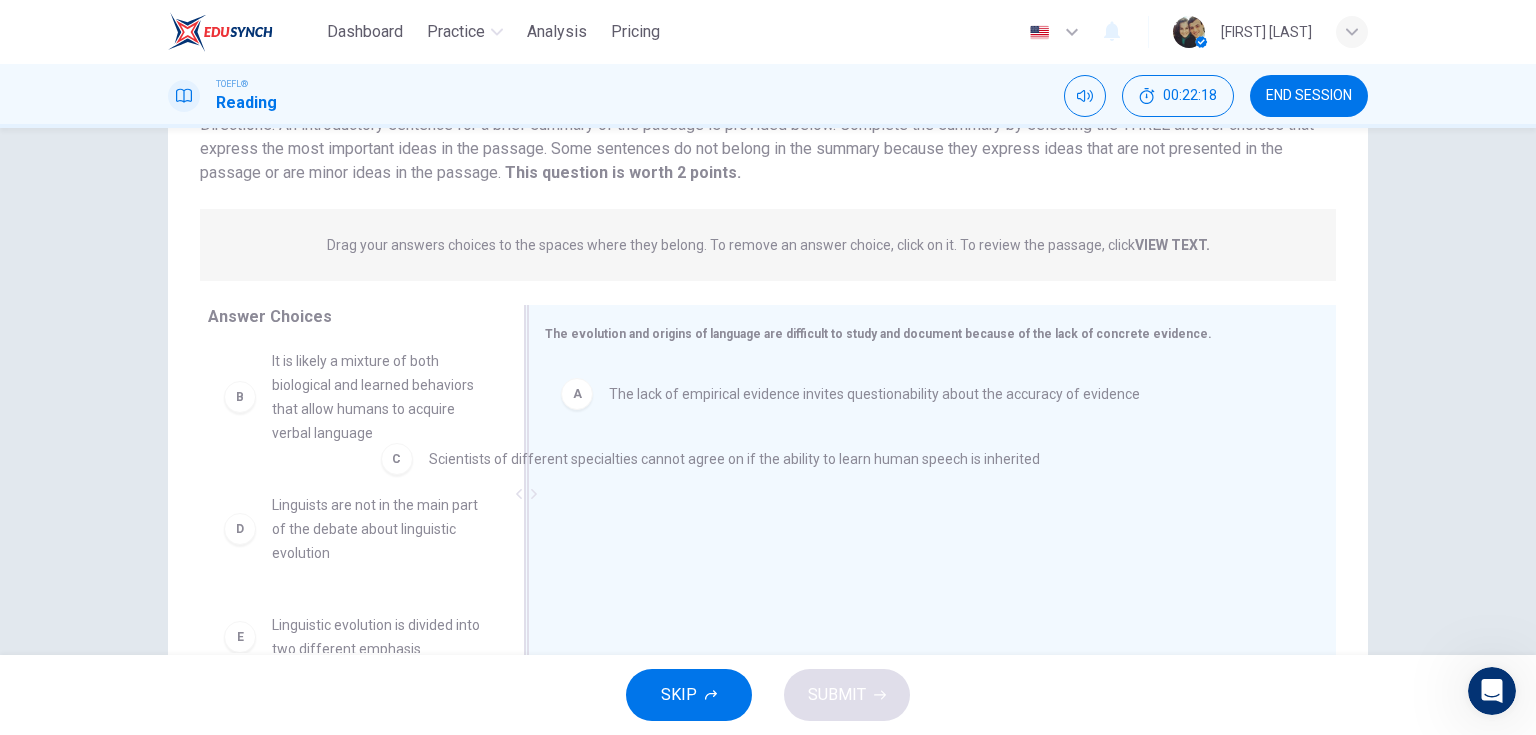 drag, startPoint x: 656, startPoint y: 484, endPoint x: 300, endPoint y: 454, distance: 357.2618 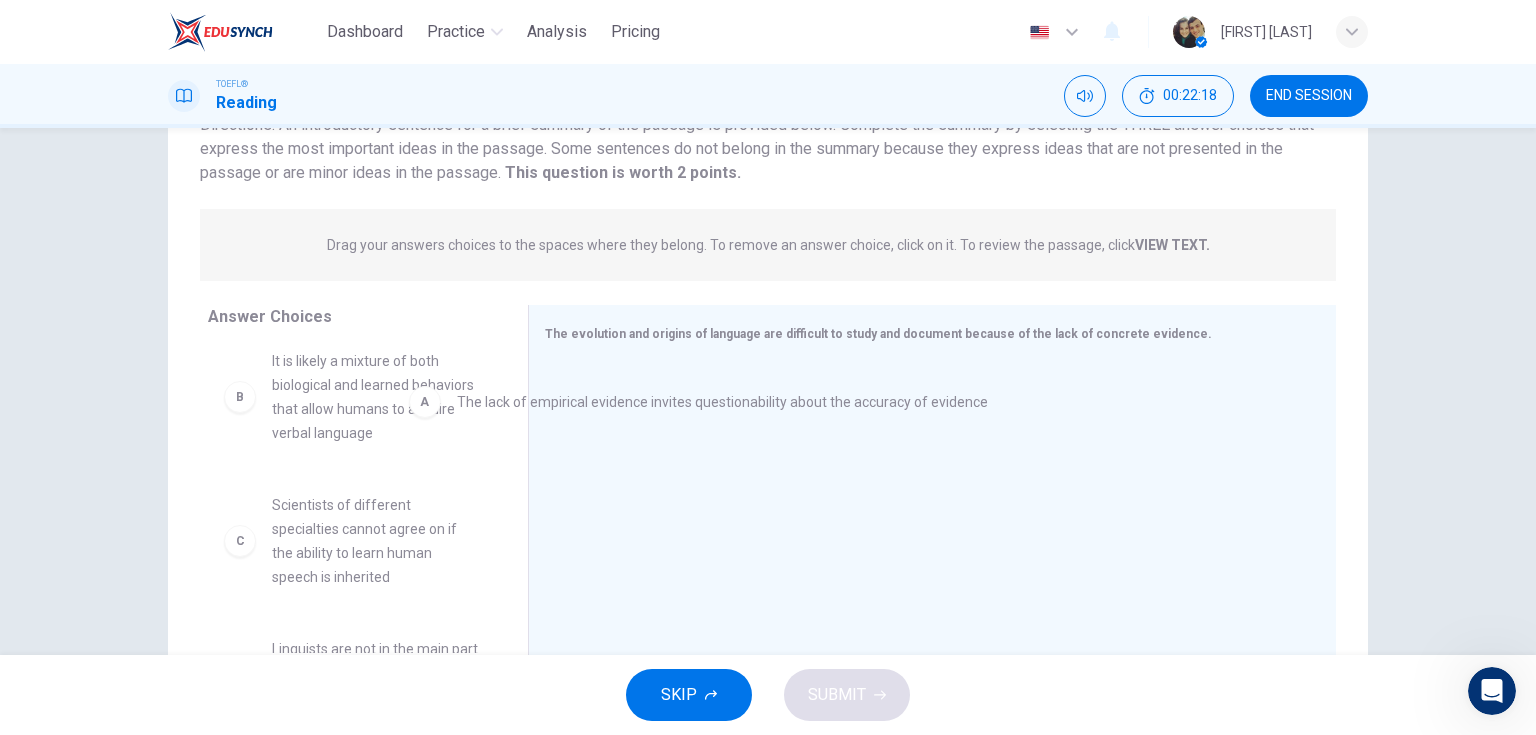 scroll, scrollTop: 0, scrollLeft: 0, axis: both 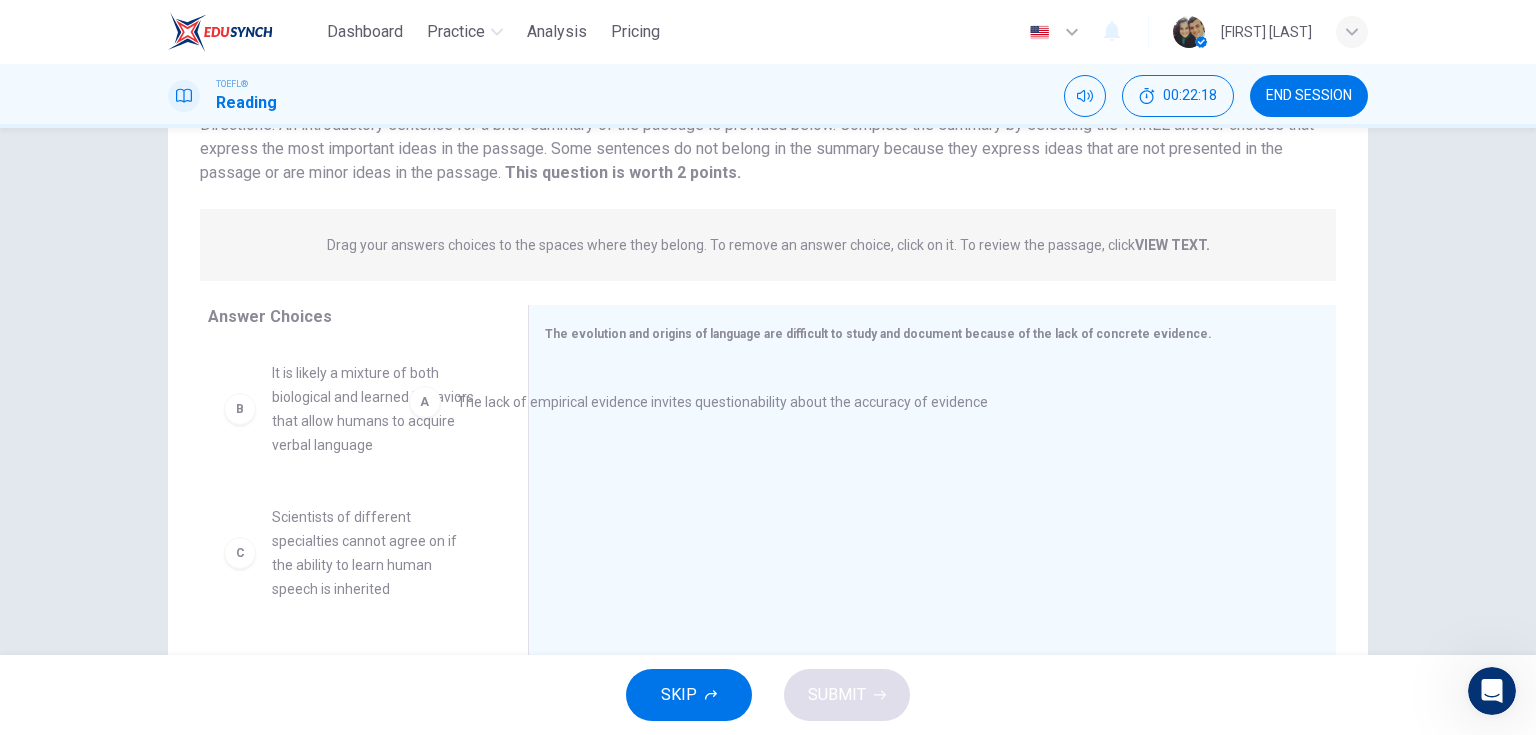 drag, startPoint x: 633, startPoint y: 412, endPoint x: 322, endPoint y: 432, distance: 311.64243 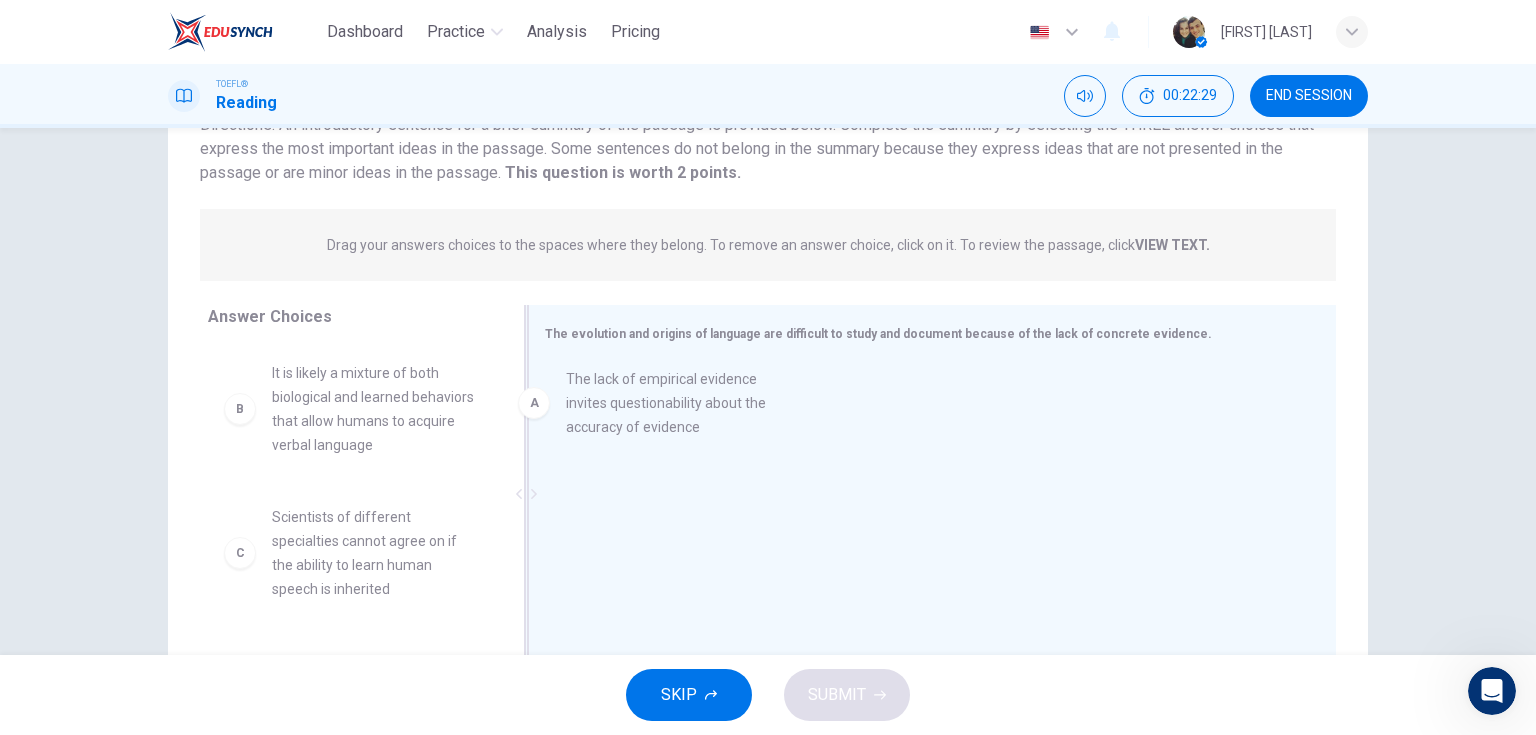 drag, startPoint x: 368, startPoint y: 416, endPoint x: 718, endPoint y: 426, distance: 350.14282 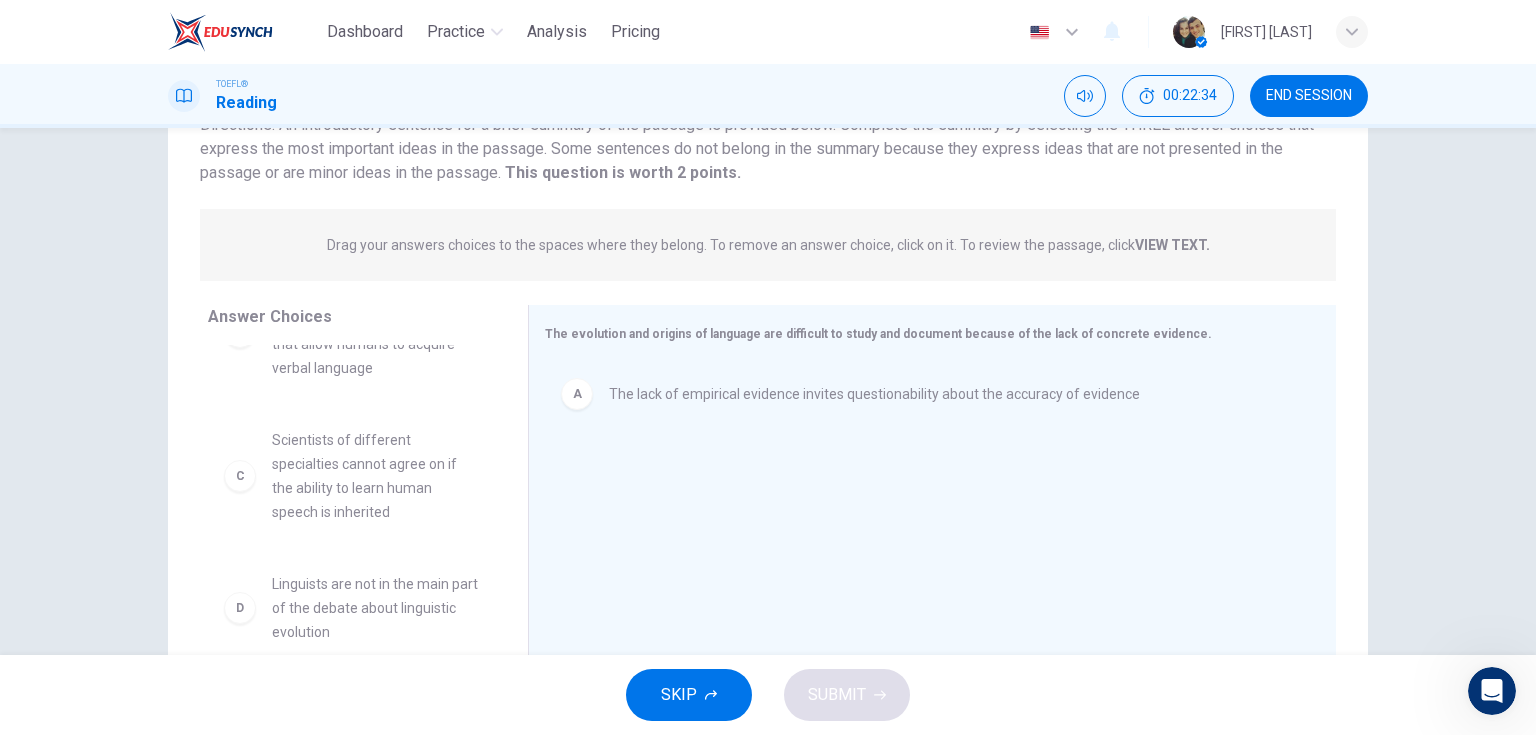scroll, scrollTop: 80, scrollLeft: 0, axis: vertical 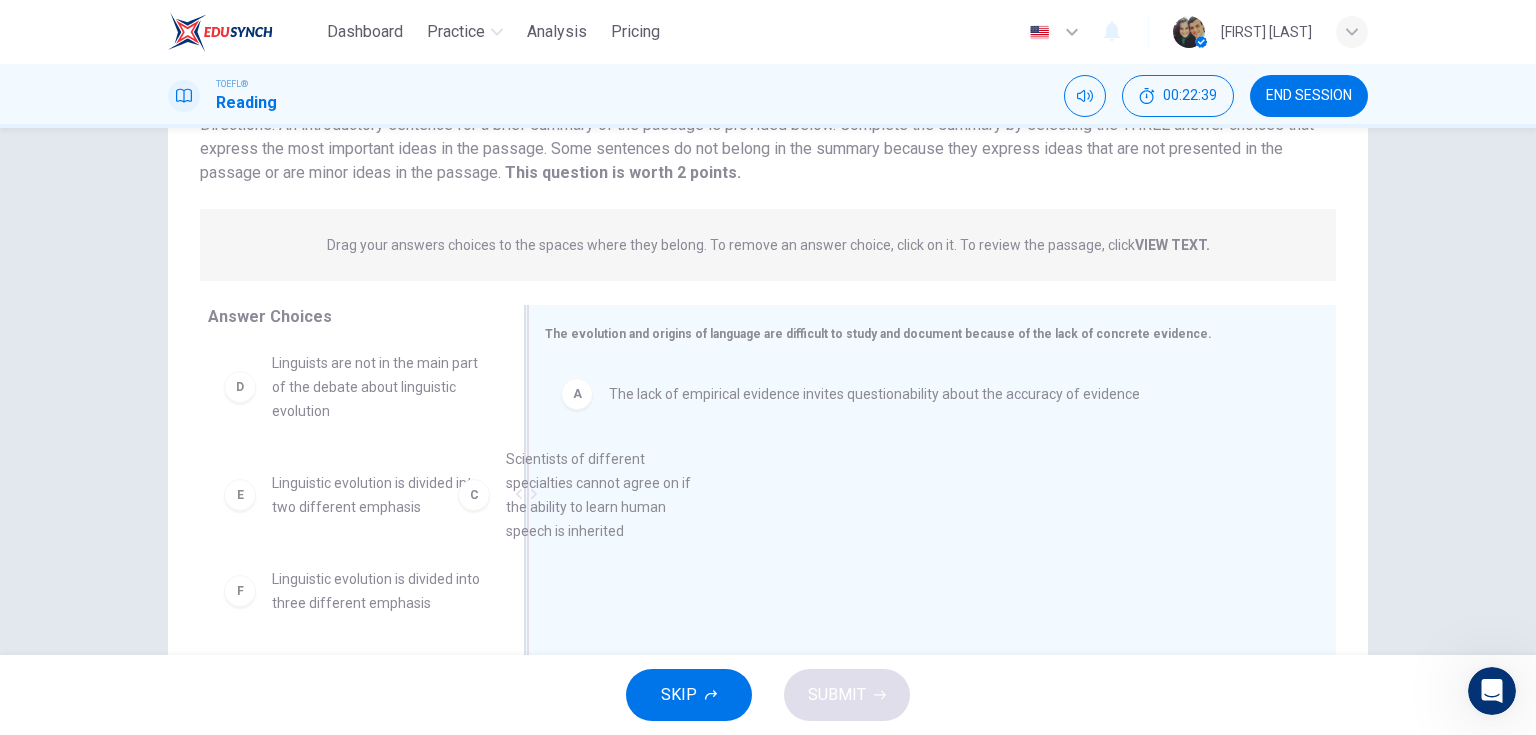 drag, startPoint x: 342, startPoint y: 422, endPoint x: 602, endPoint y: 528, distance: 280.7775 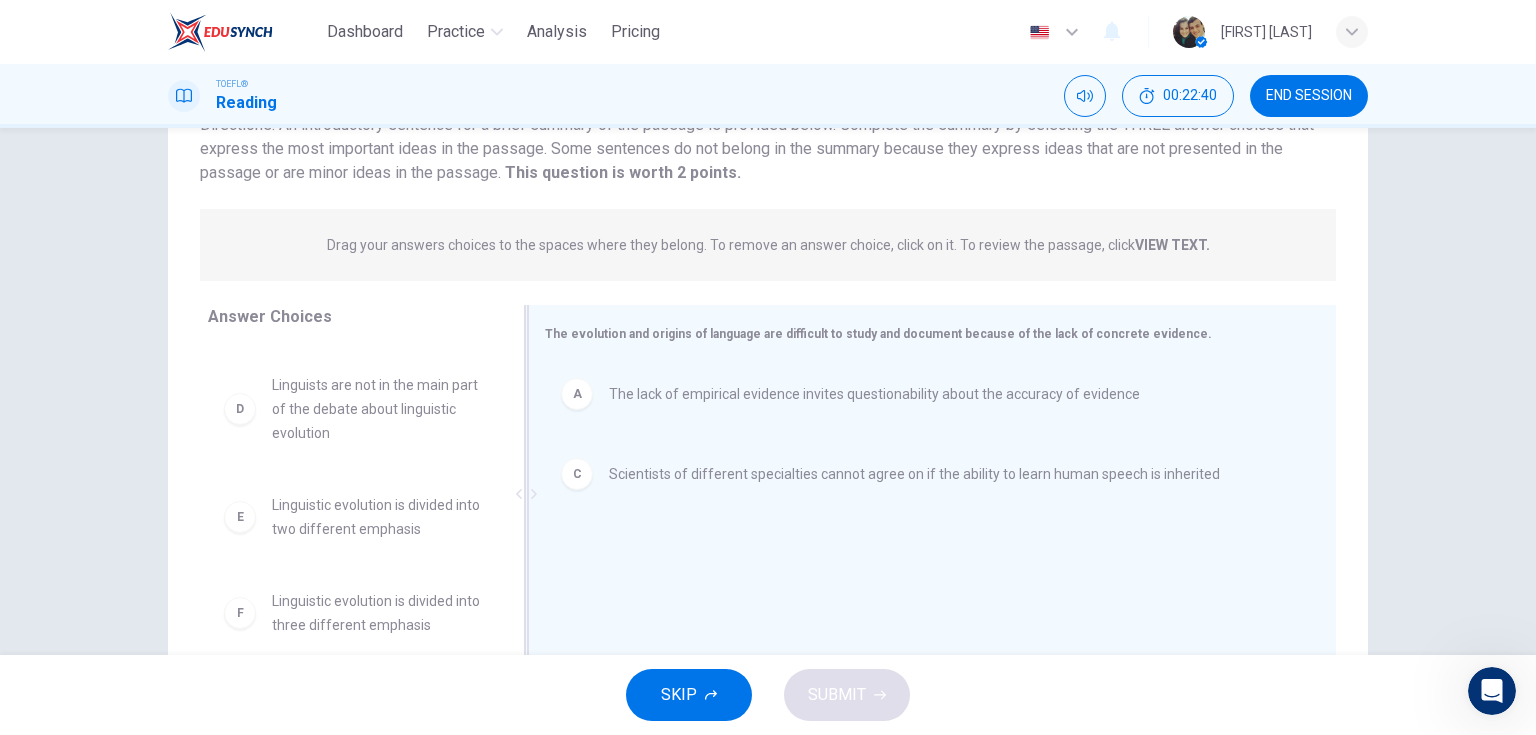 scroll, scrollTop: 132, scrollLeft: 0, axis: vertical 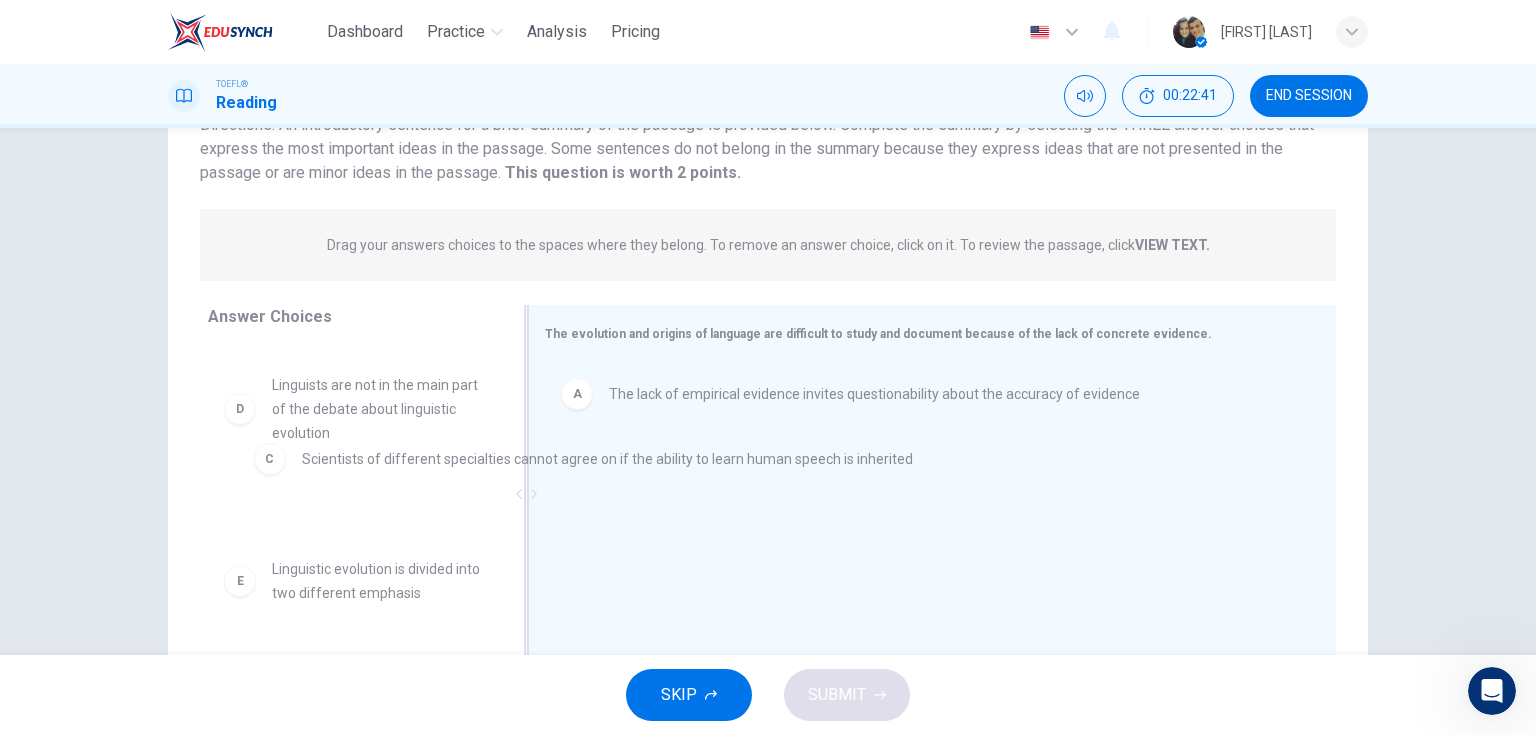 drag, startPoint x: 656, startPoint y: 485, endPoint x: 345, endPoint y: 469, distance: 311.41132 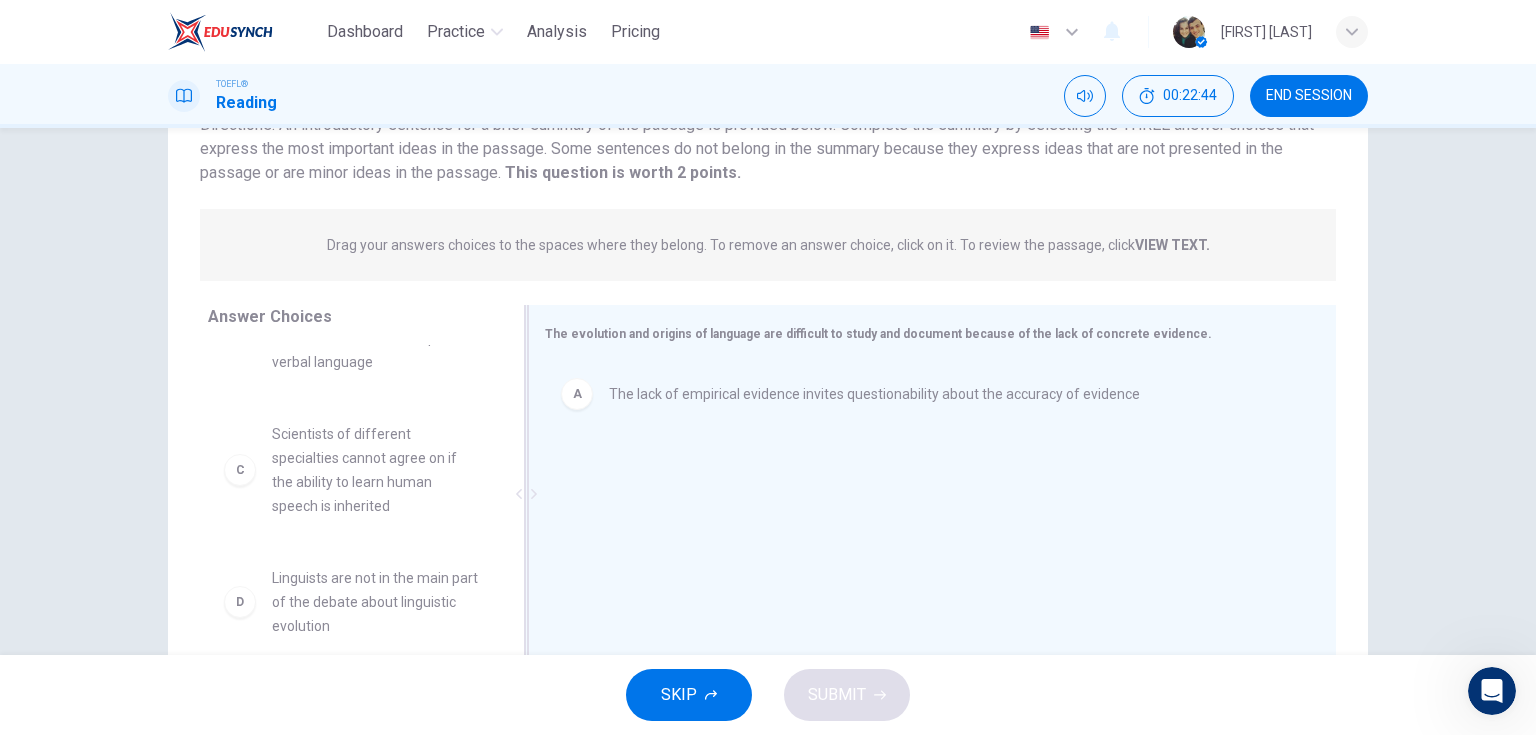 scroll, scrollTop: 36, scrollLeft: 0, axis: vertical 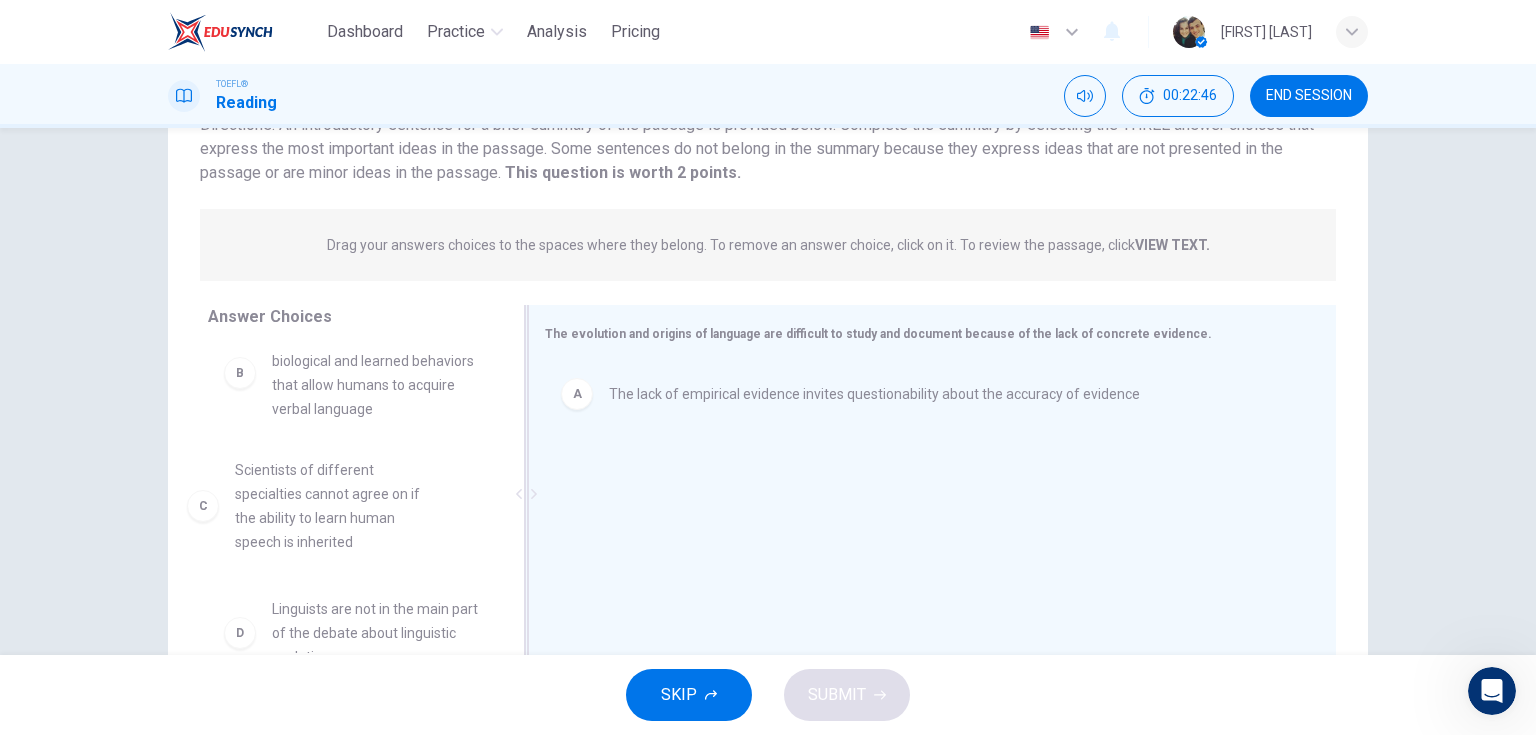 drag, startPoint x: 328, startPoint y: 515, endPoint x: 301, endPoint y: 504, distance: 29.15476 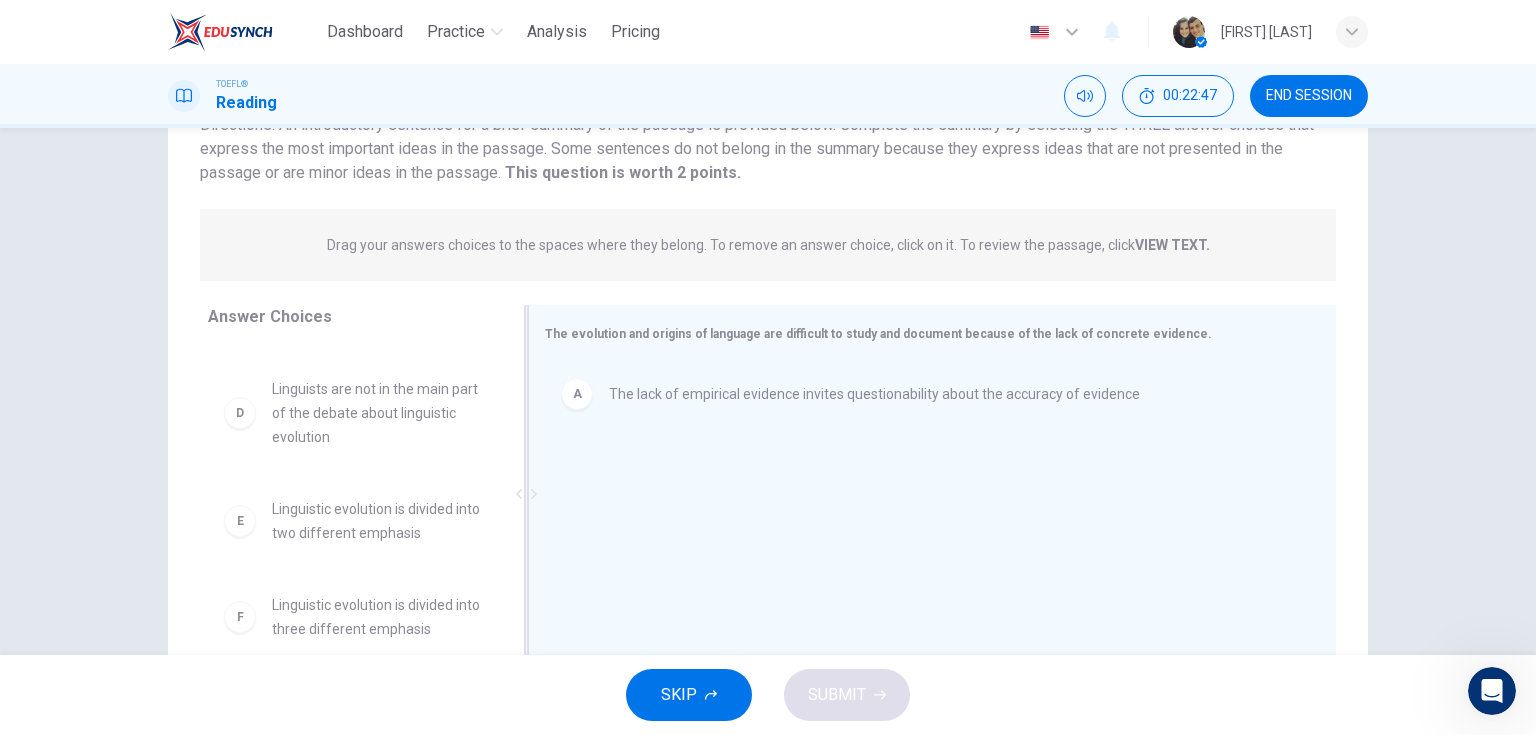 scroll, scrollTop: 276, scrollLeft: 0, axis: vertical 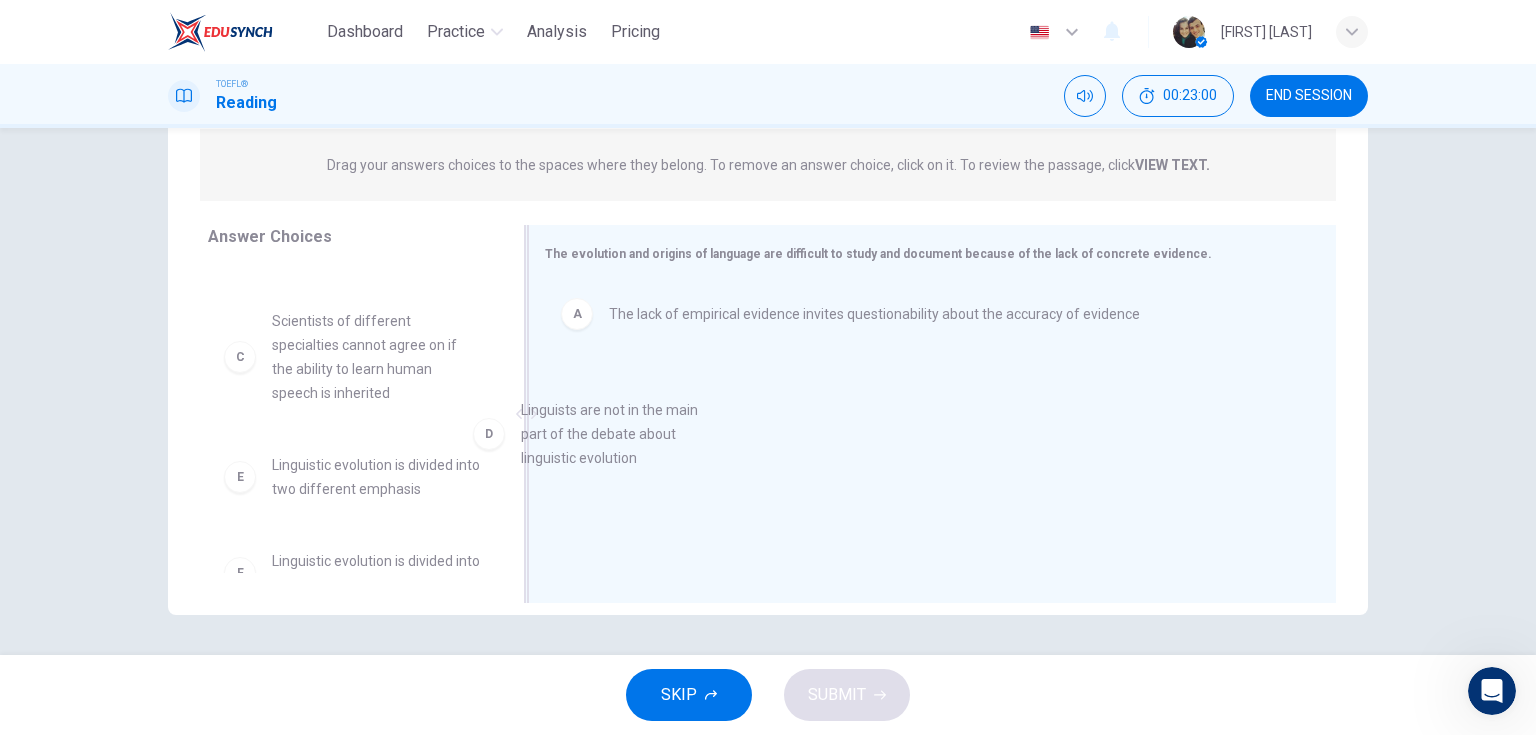 drag, startPoint x: 346, startPoint y: 516, endPoint x: 604, endPoint y: 460, distance: 264.00757 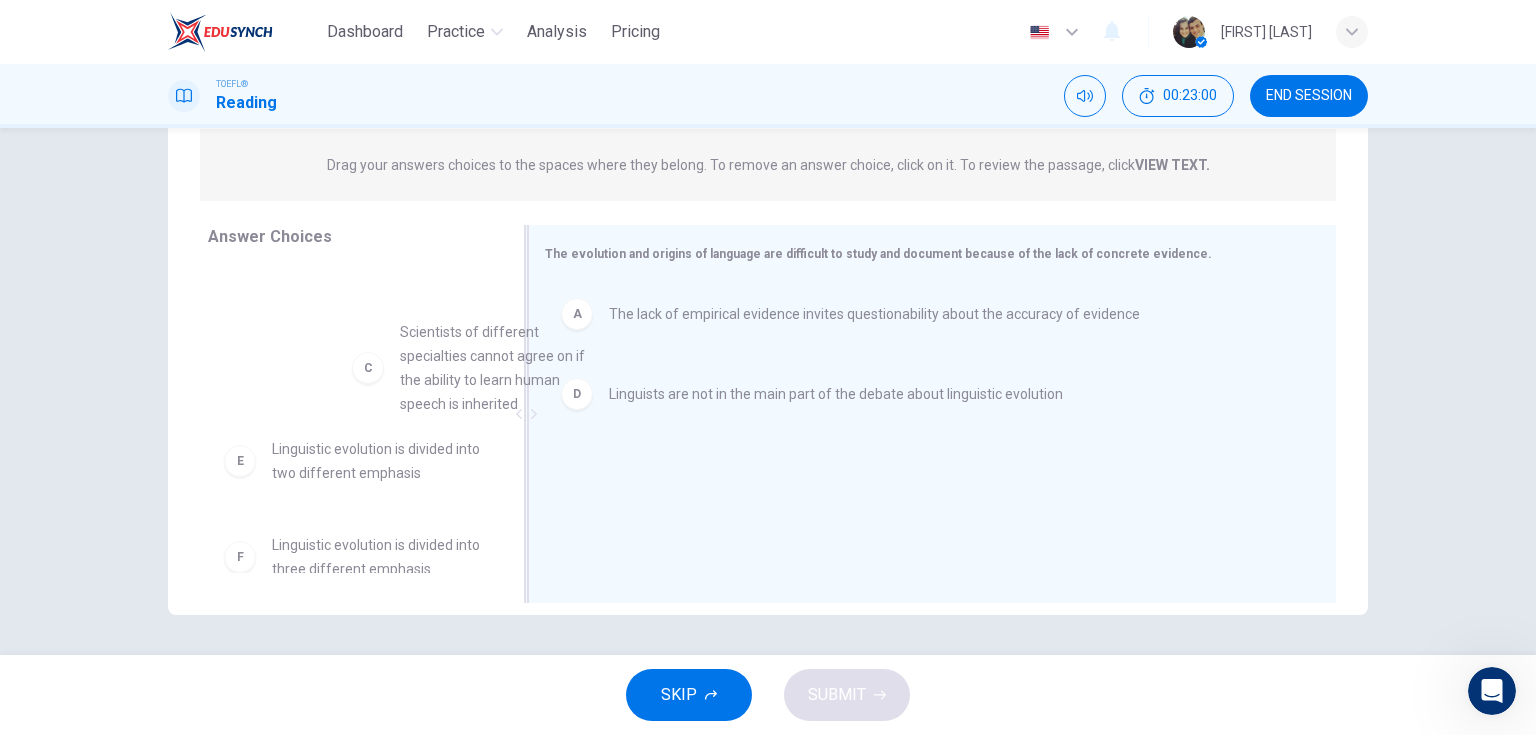 drag, startPoint x: 352, startPoint y: 368, endPoint x: 641, endPoint y: 416, distance: 292.95905 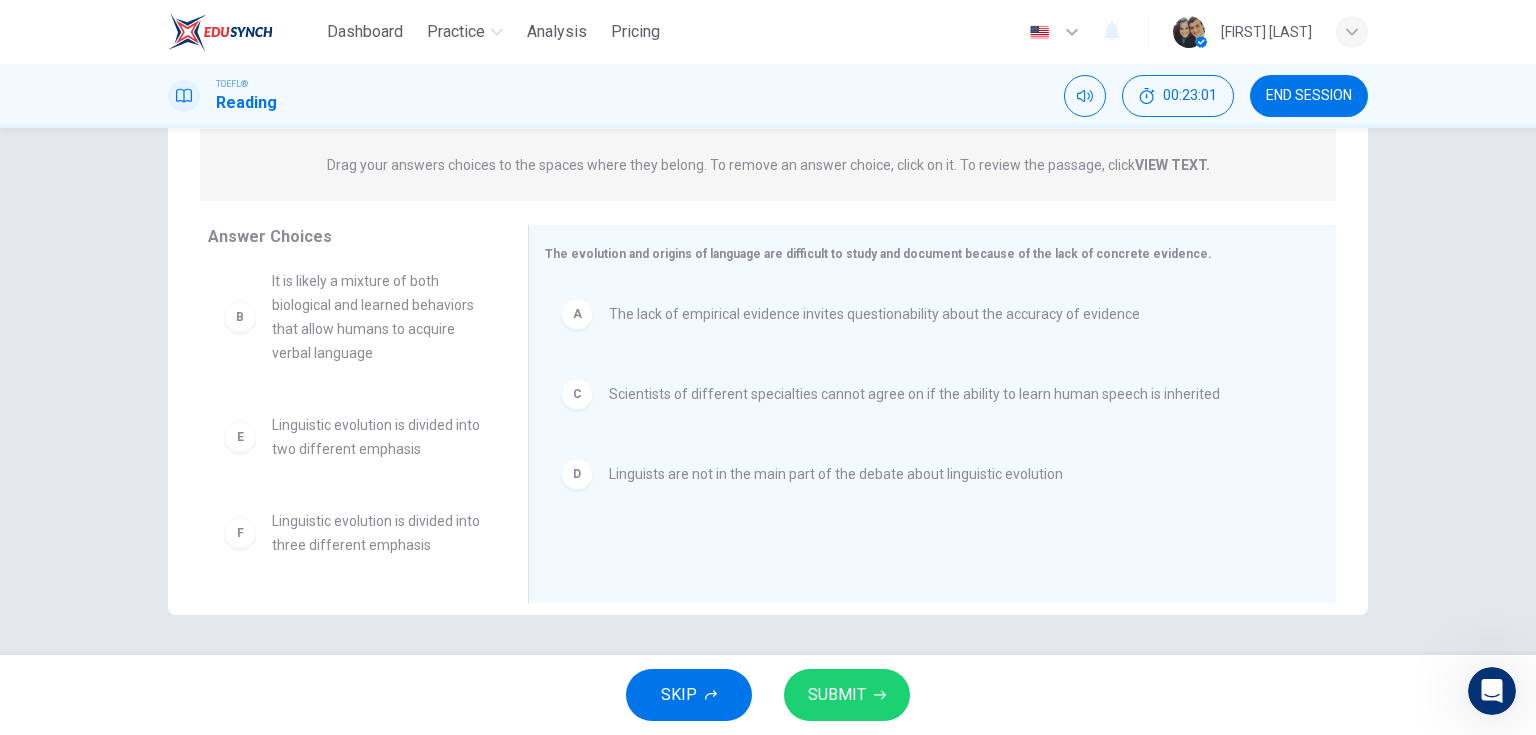 scroll, scrollTop: 12, scrollLeft: 0, axis: vertical 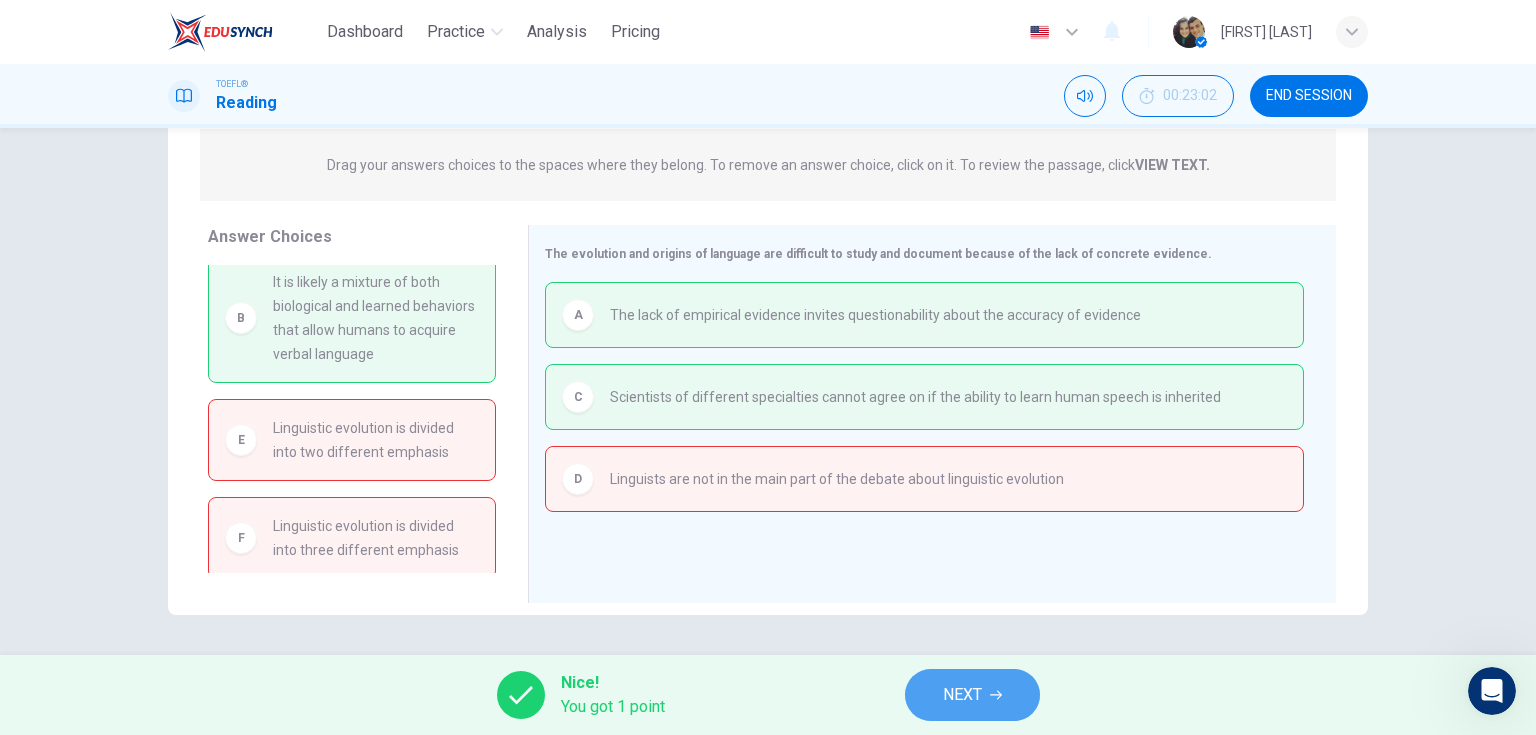 click on "NEXT" at bounding box center (972, 695) 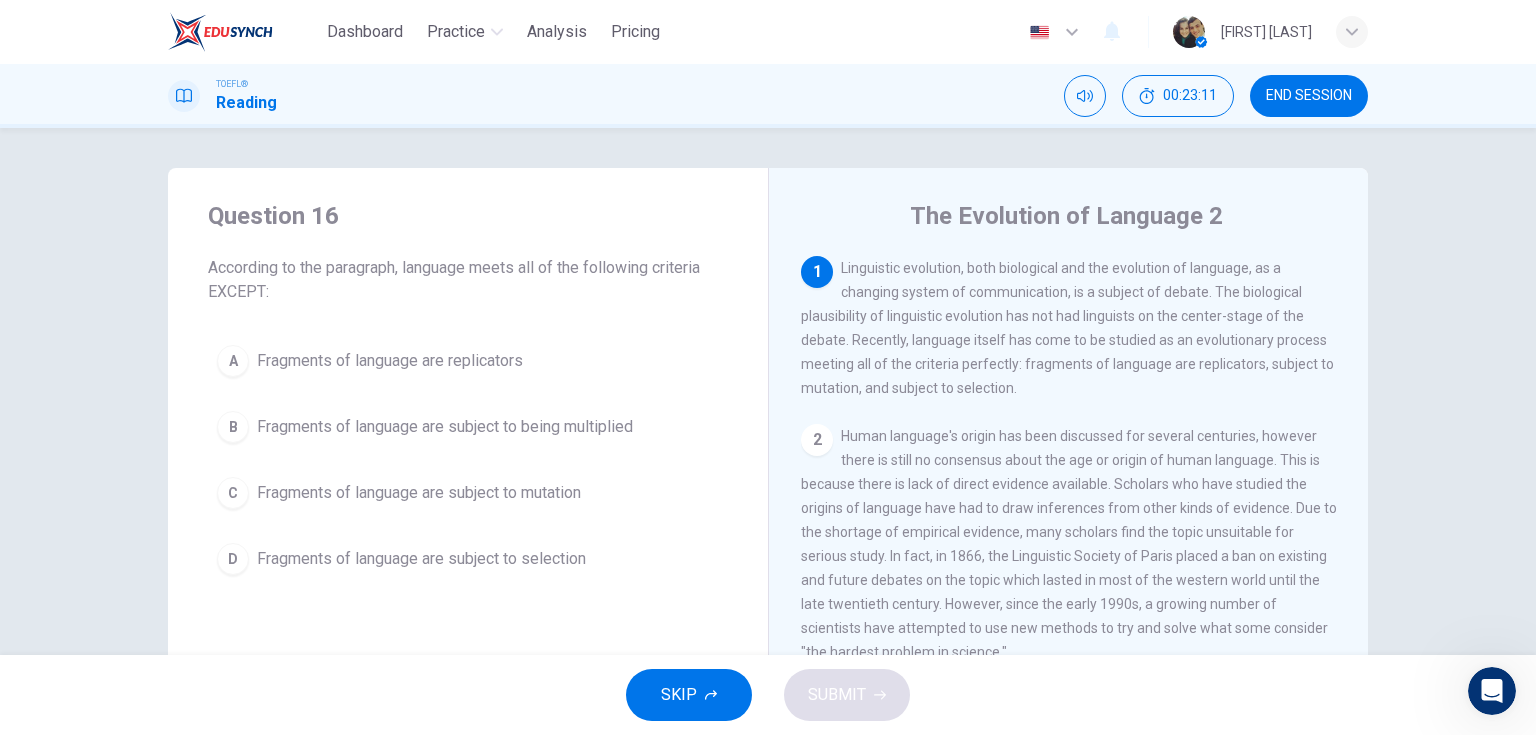 click on "END SESSION" at bounding box center (1309, 96) 